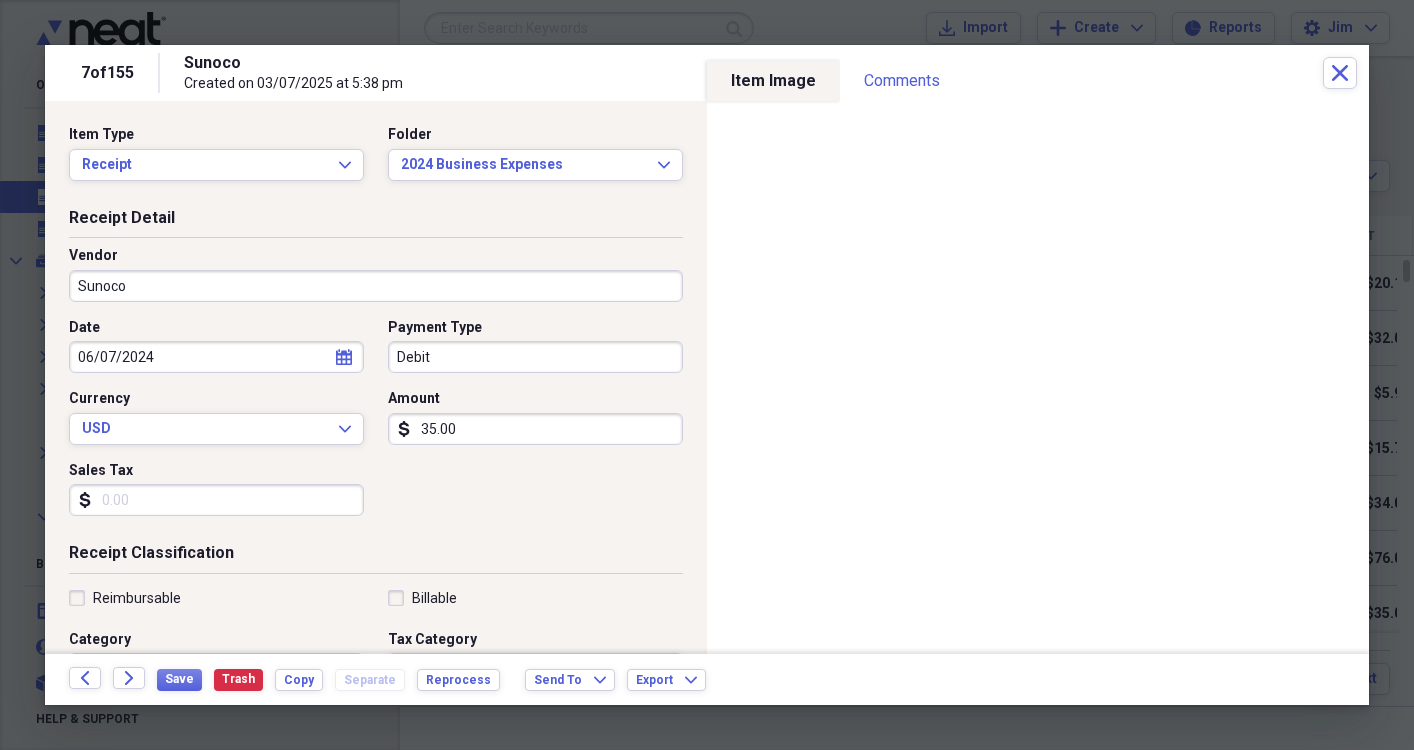 scroll, scrollTop: 0, scrollLeft: 0, axis: both 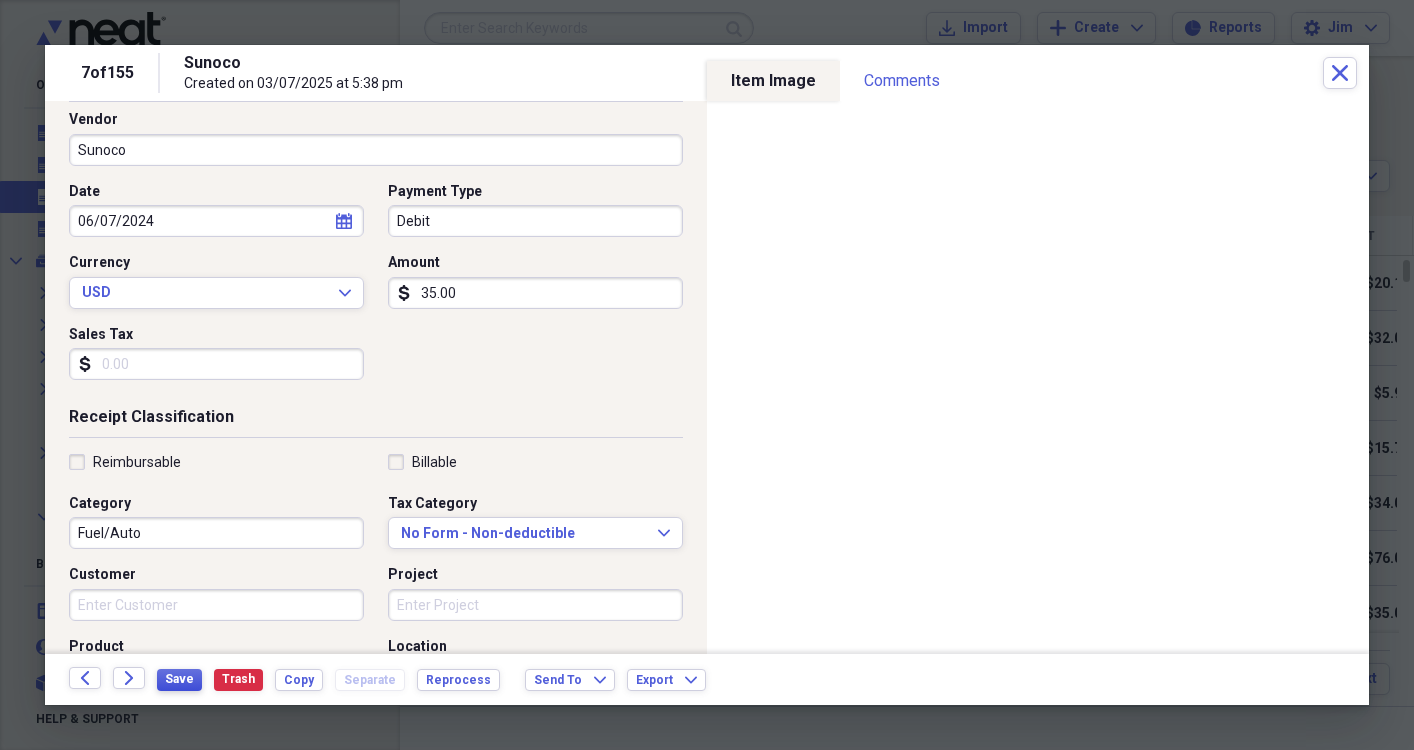 click on "Save" at bounding box center [179, 679] 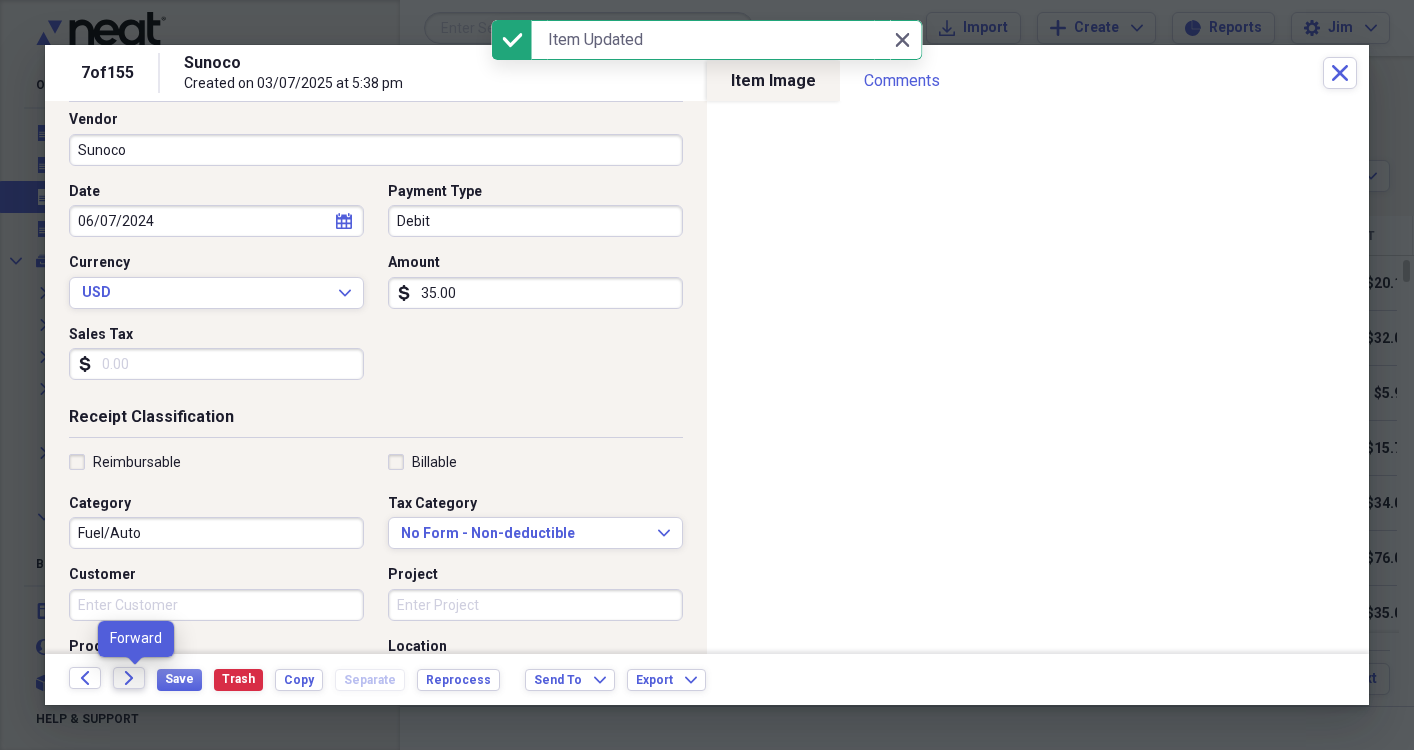 click 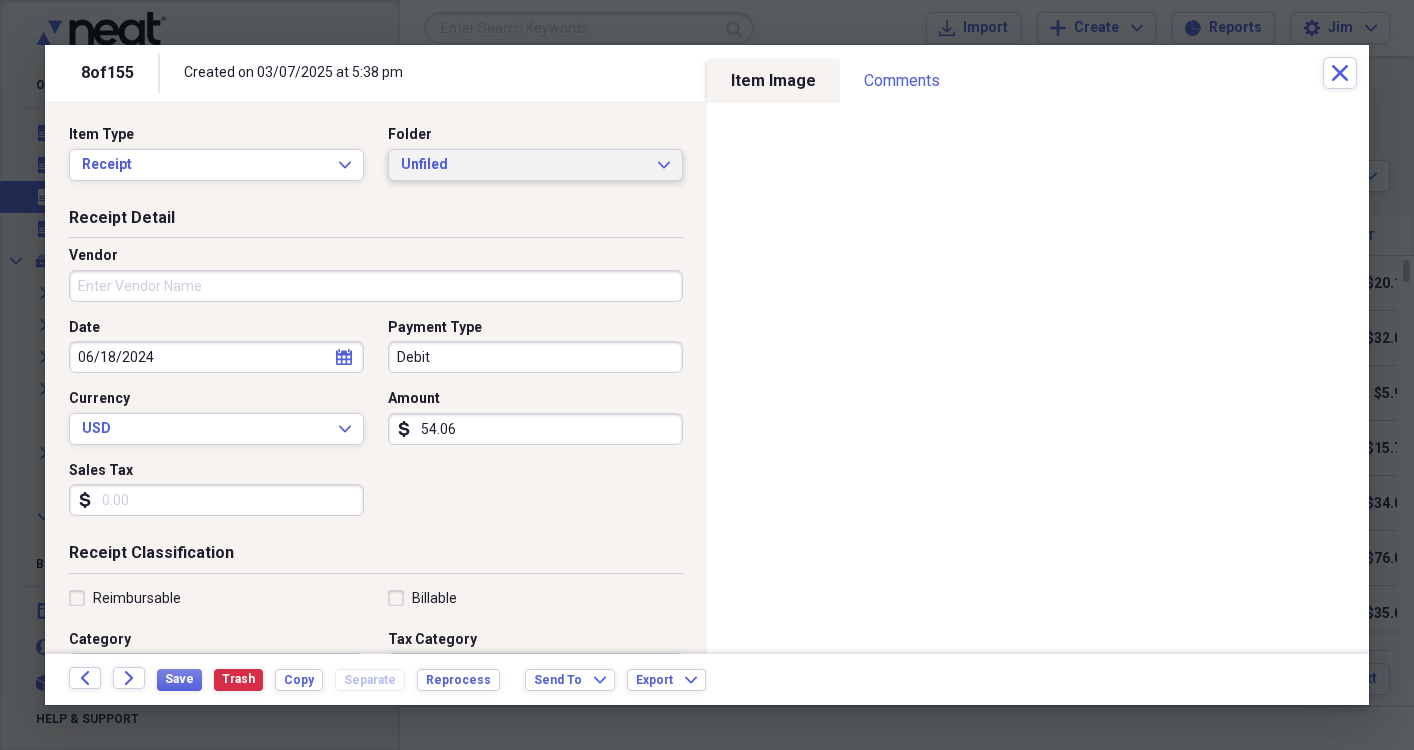 click on "Expand" 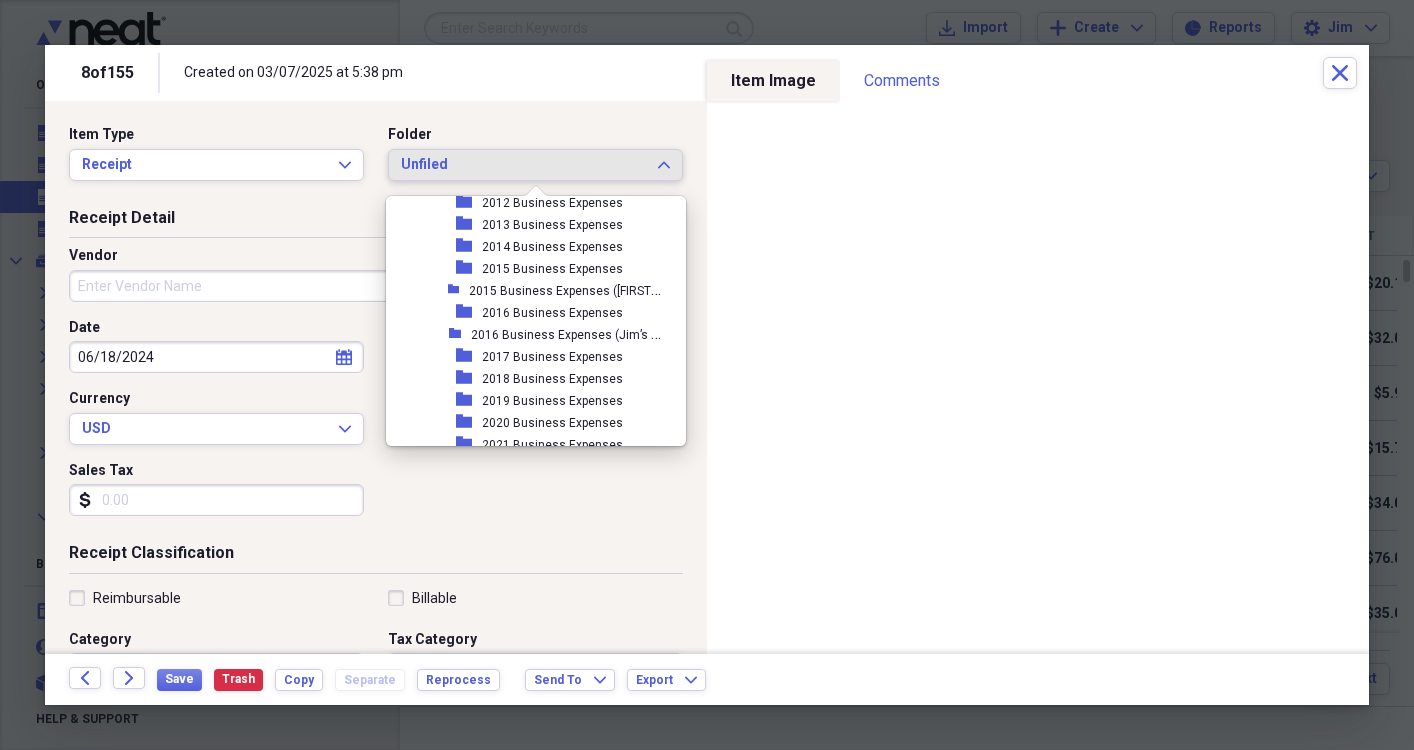 scroll, scrollTop: 491, scrollLeft: 0, axis: vertical 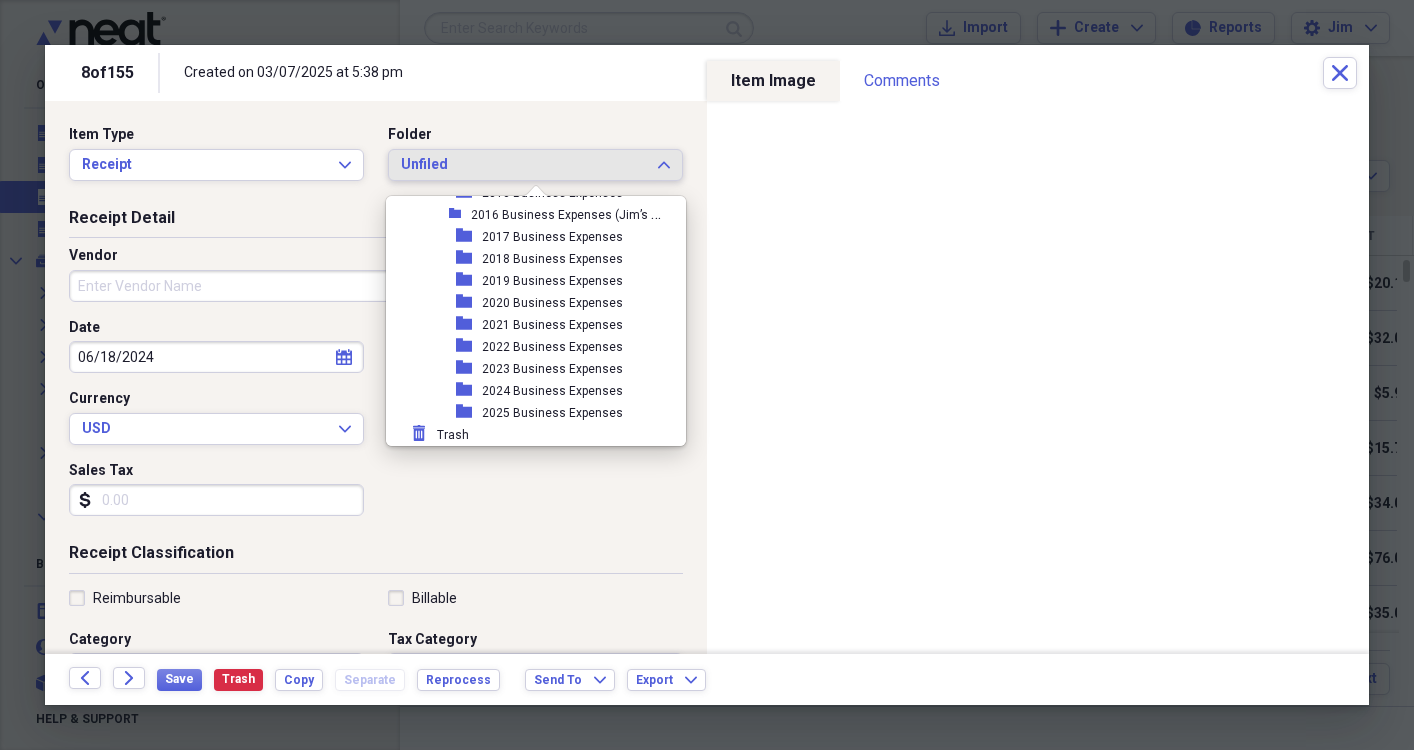 click on "2024 Business Expenses" at bounding box center [552, 391] 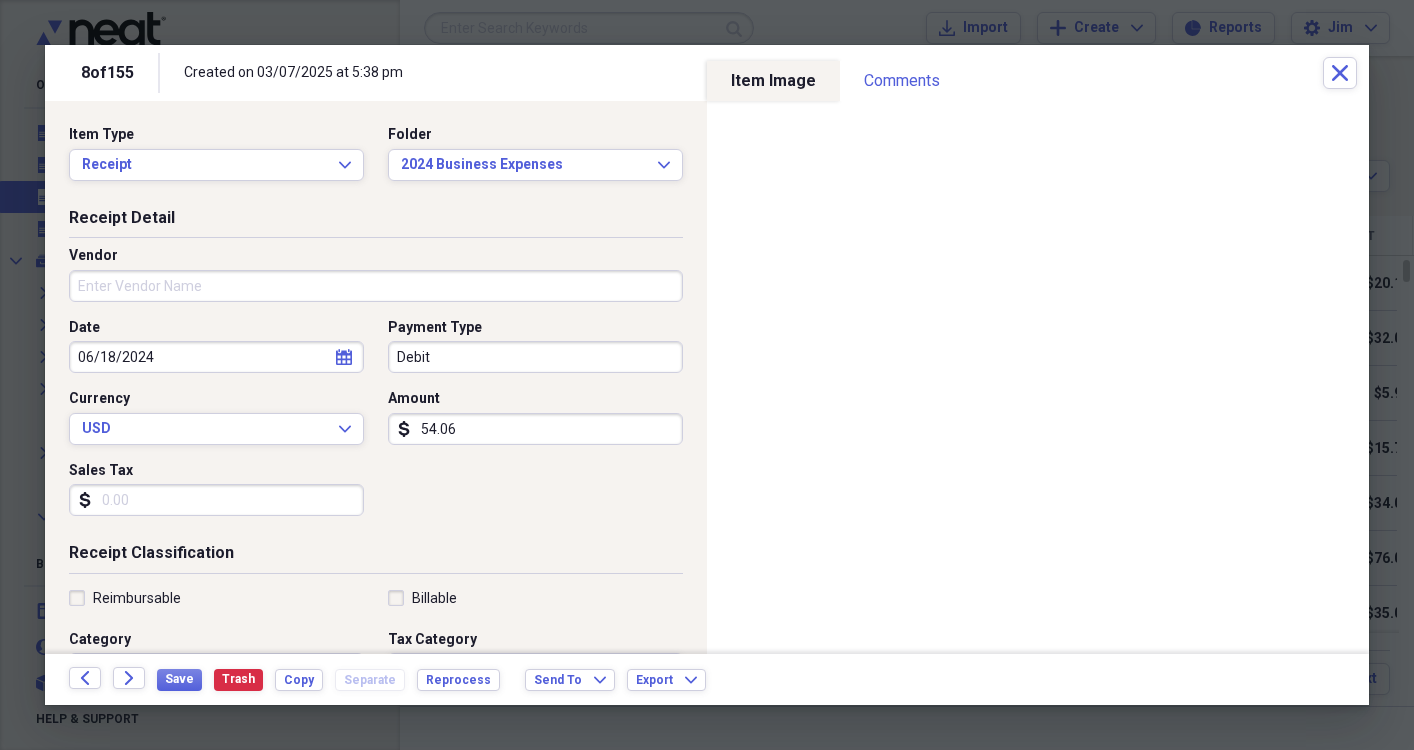click on "Vendor" at bounding box center (376, 282) 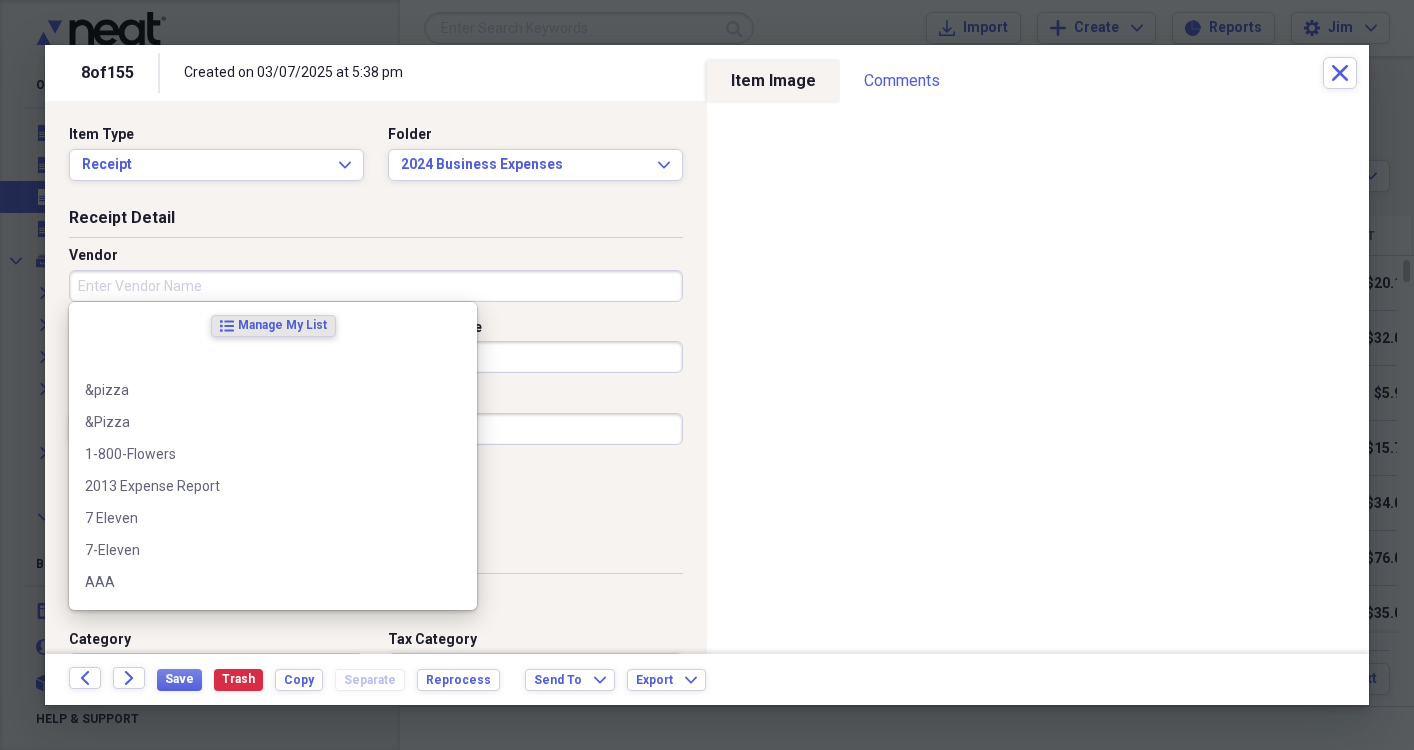 click on "Vendor" at bounding box center (376, 286) 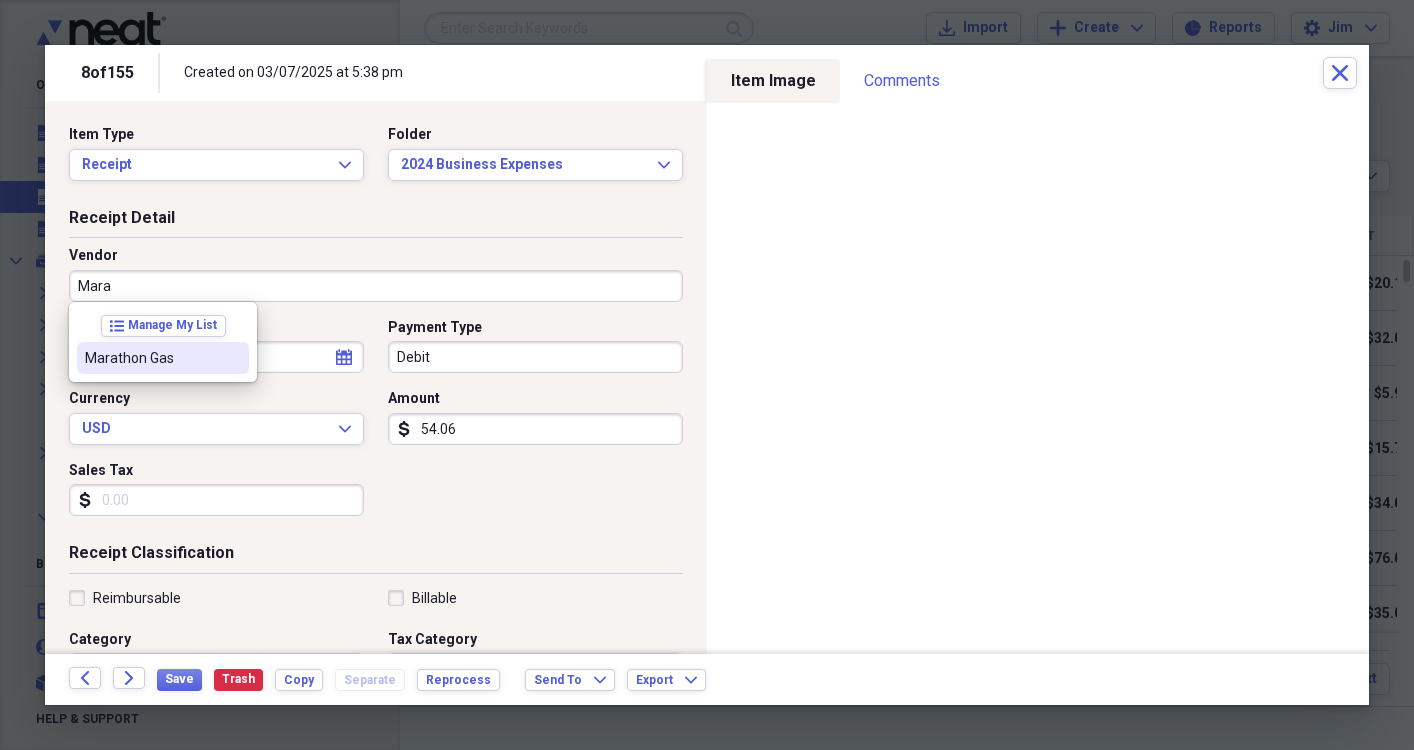 click on "Marathon Gas" at bounding box center (151, 358) 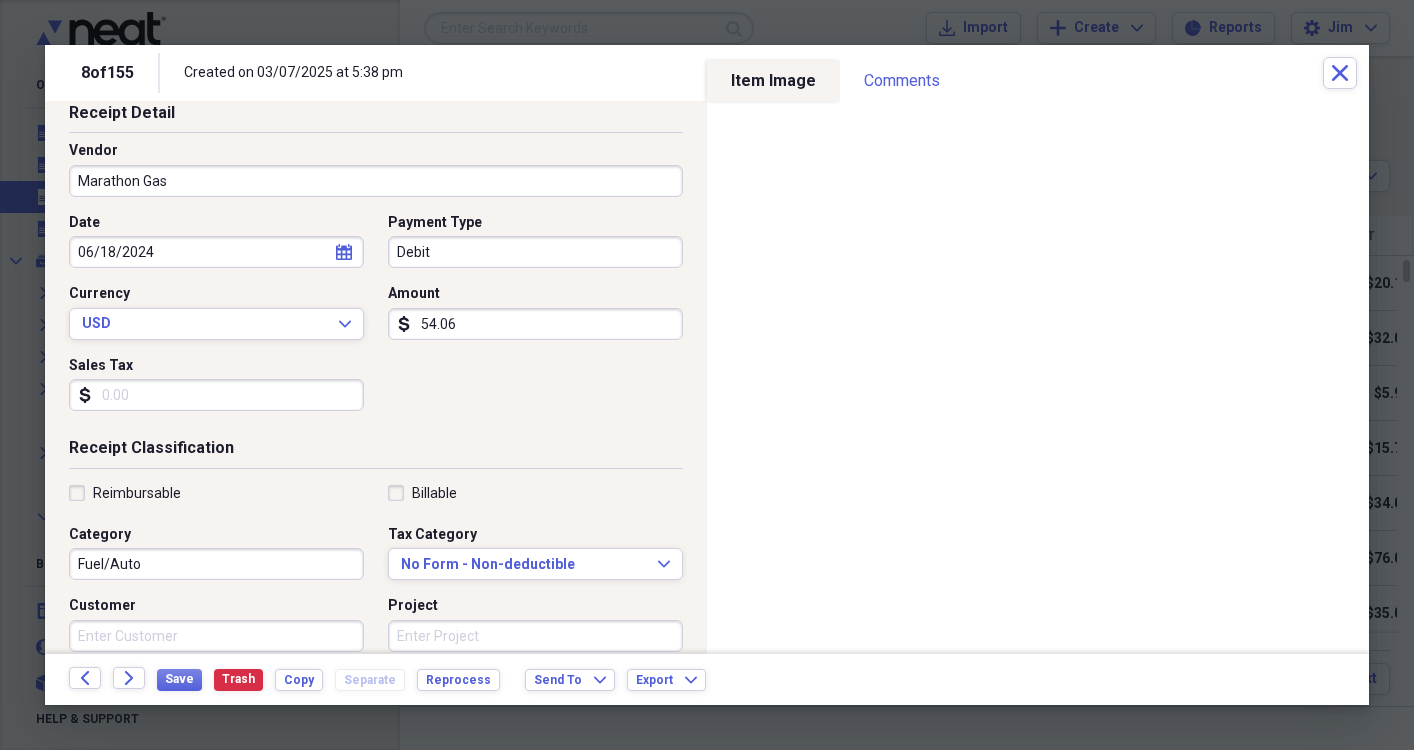 scroll, scrollTop: 107, scrollLeft: 0, axis: vertical 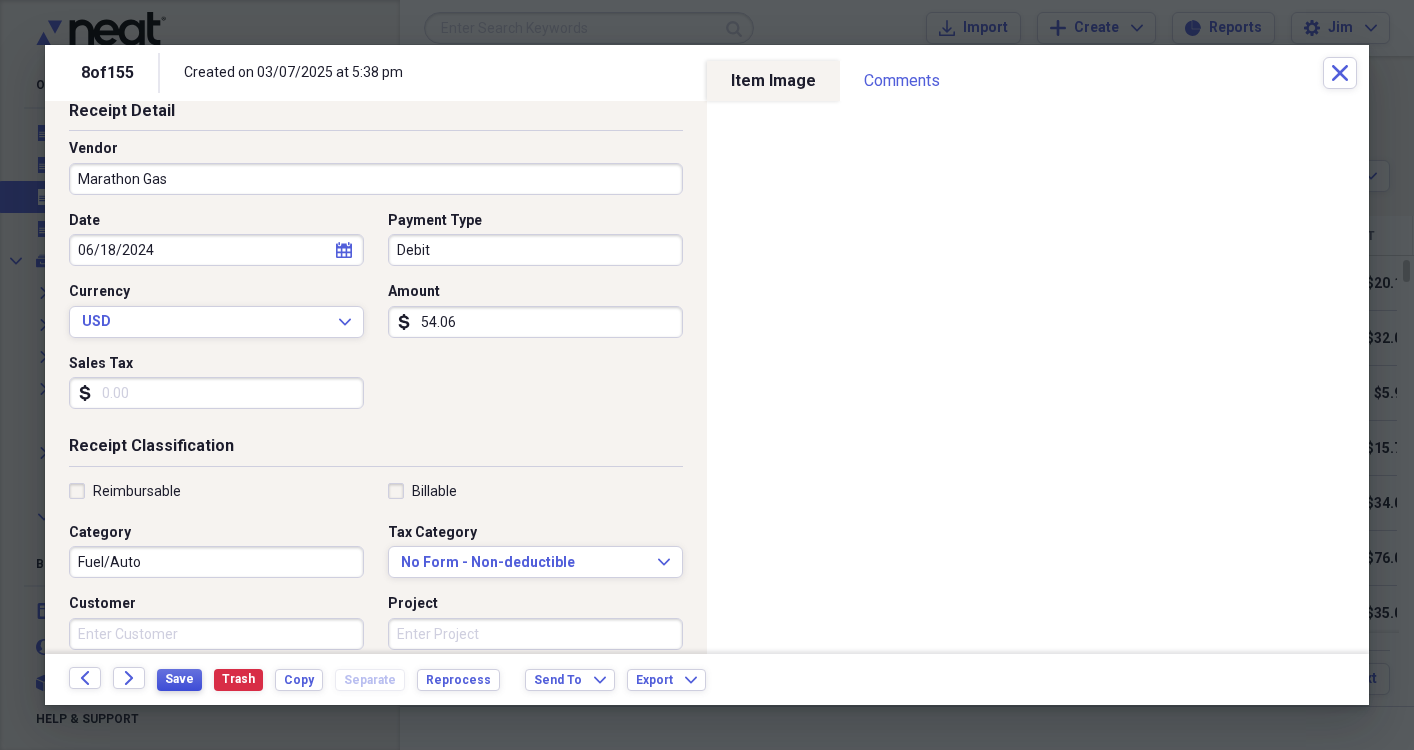 click on "Save" at bounding box center [179, 679] 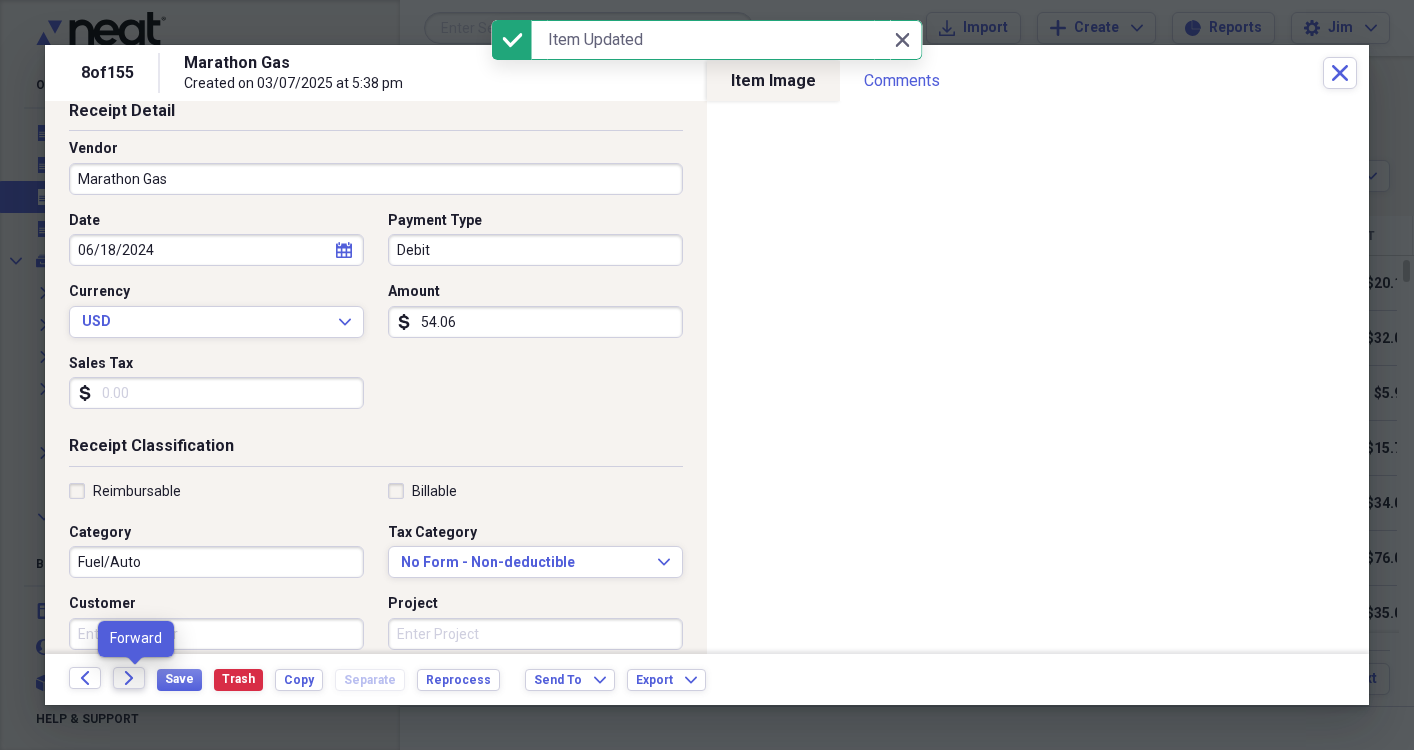 click on "Forward" at bounding box center [129, 678] 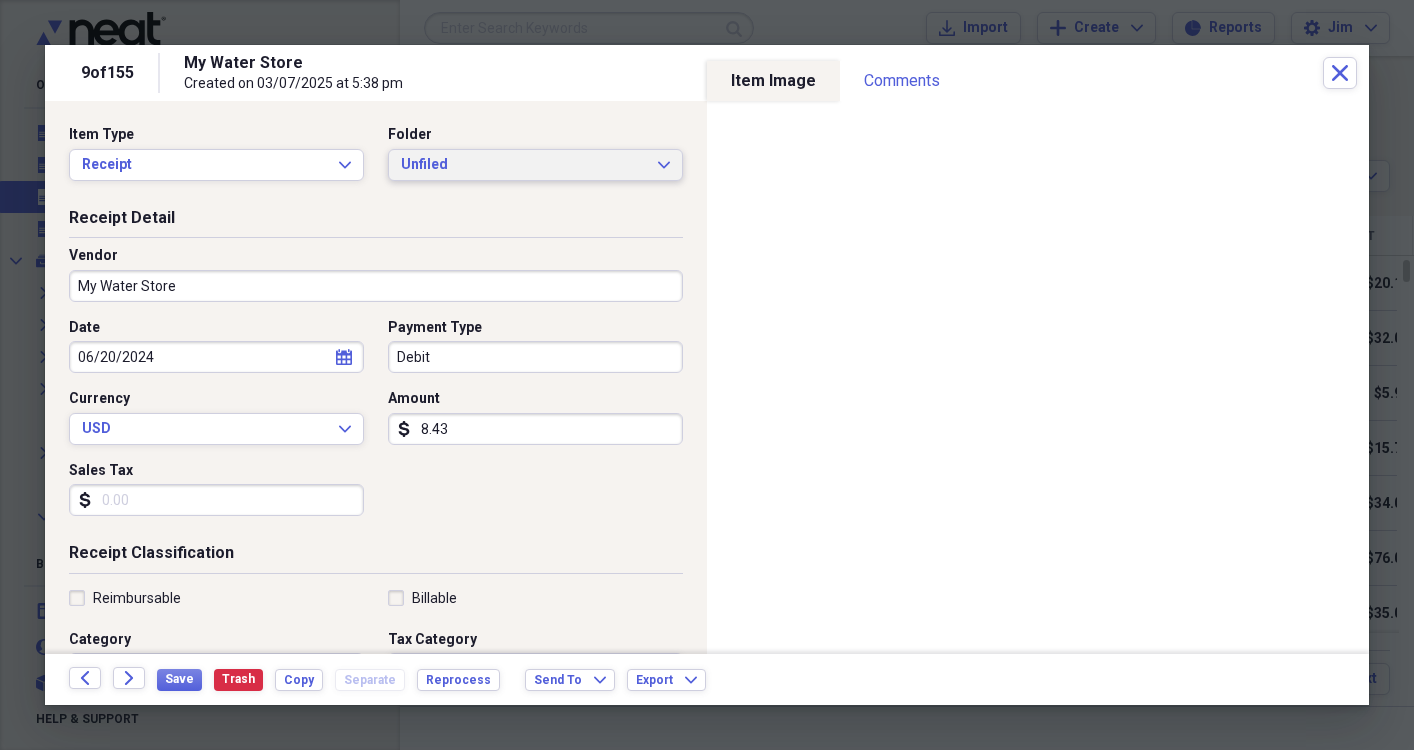 click on "Expand" 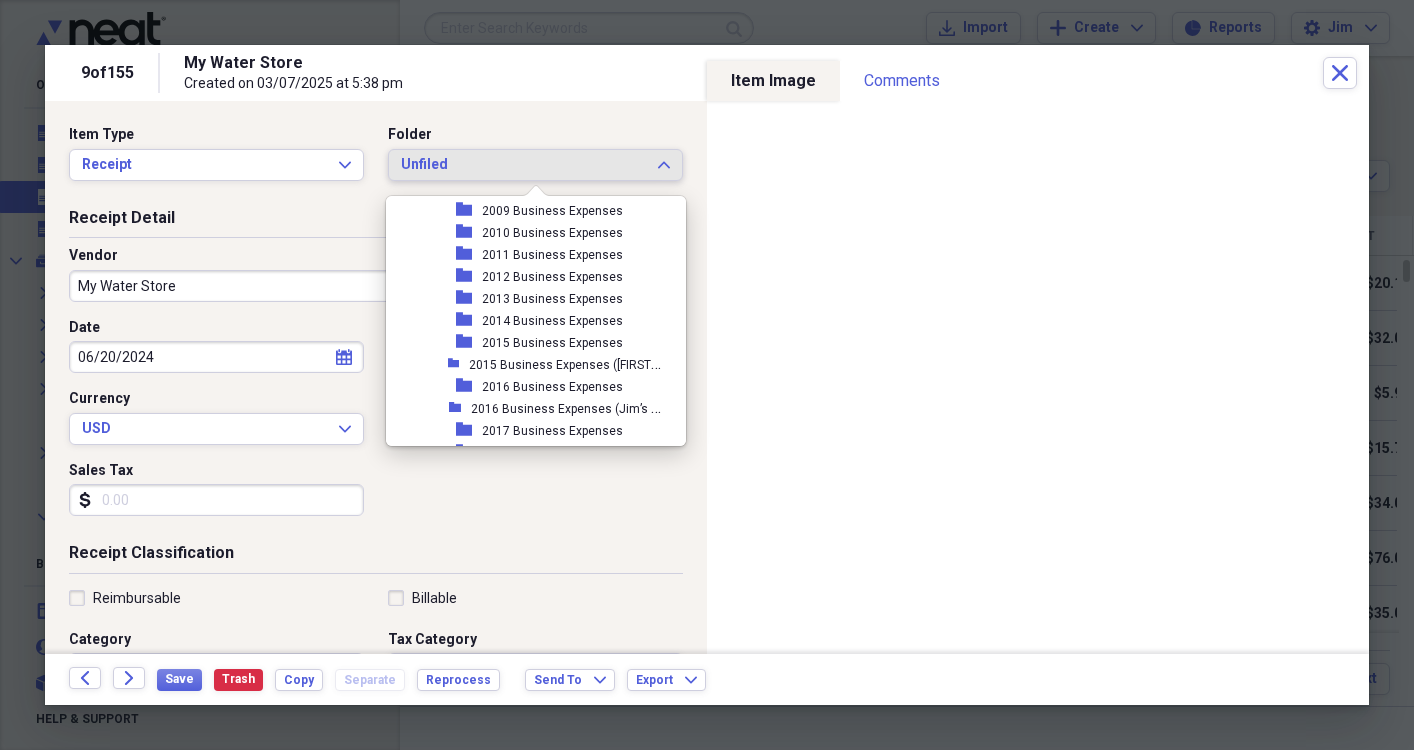 scroll, scrollTop: 491, scrollLeft: 0, axis: vertical 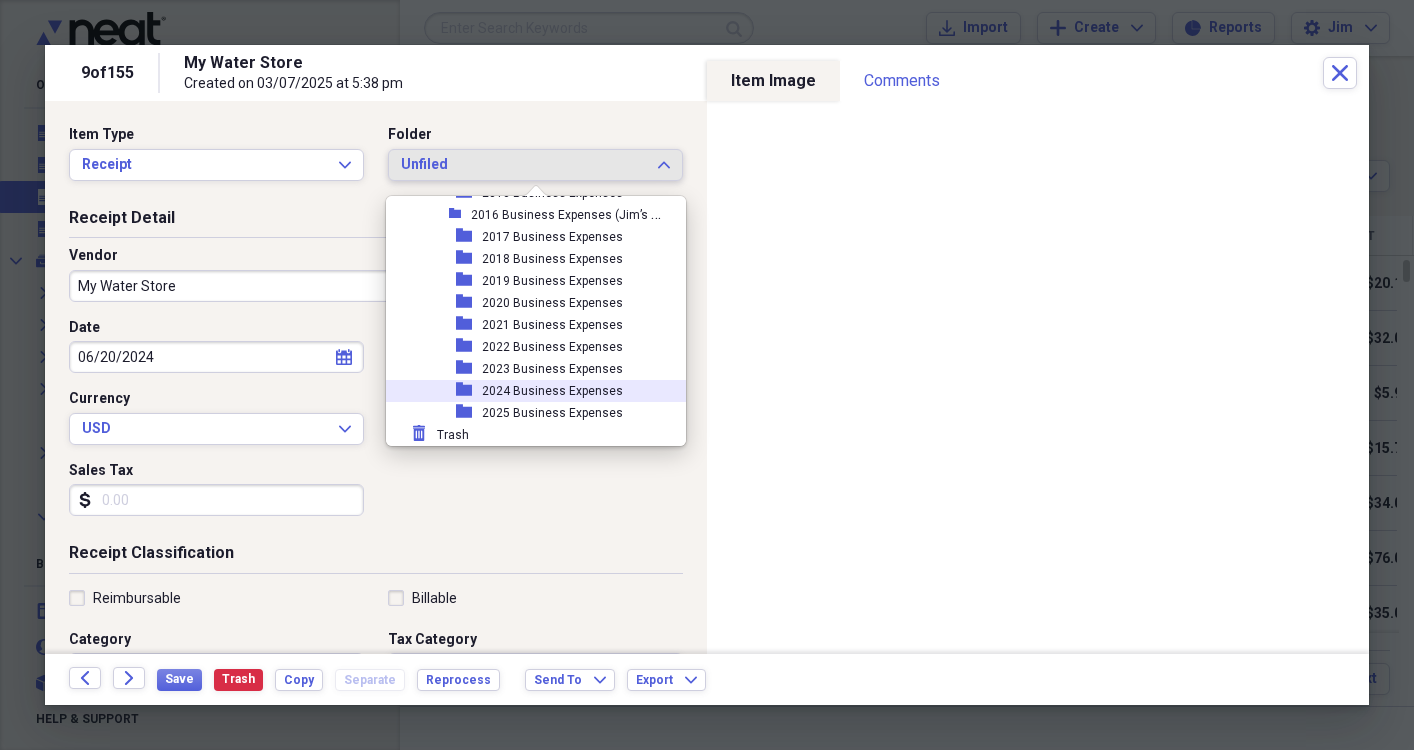 click on "2024 Business Expenses" at bounding box center (552, 391) 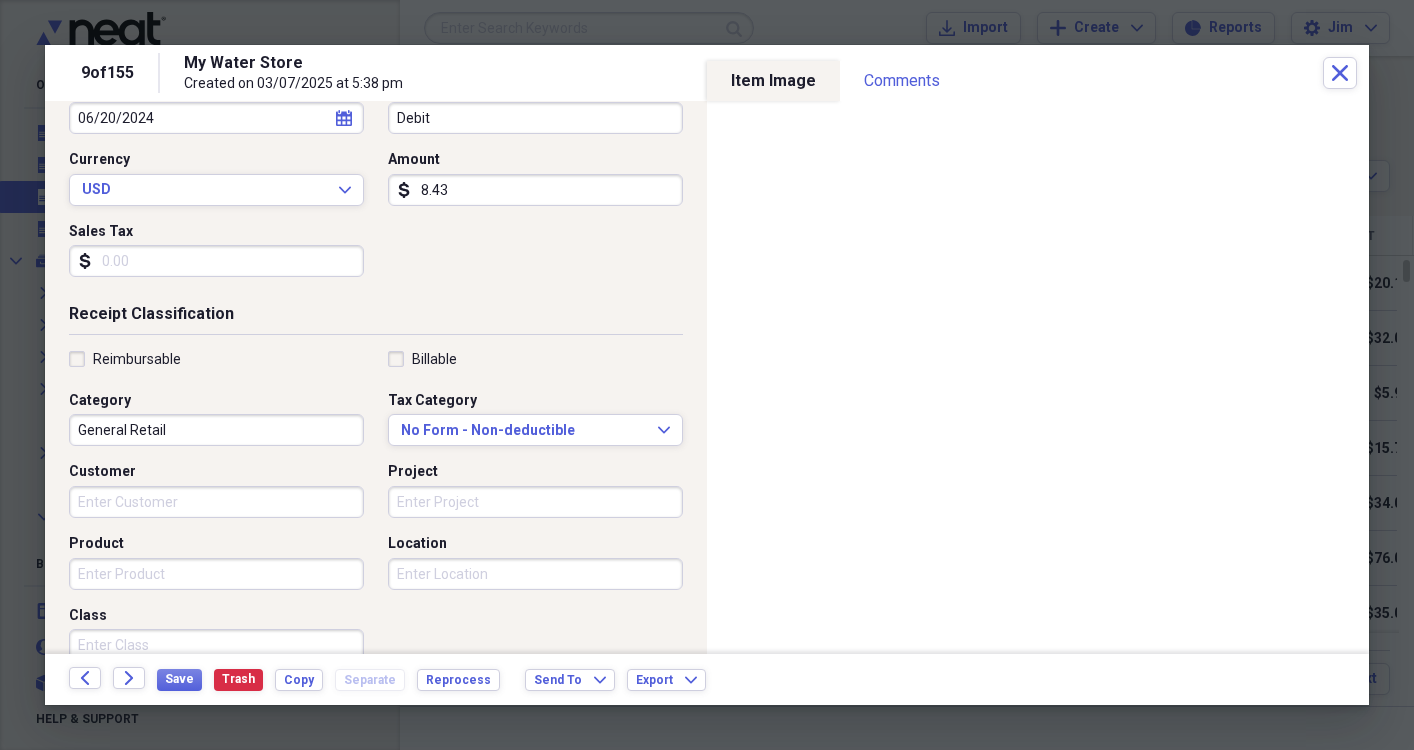scroll, scrollTop: 243, scrollLeft: 0, axis: vertical 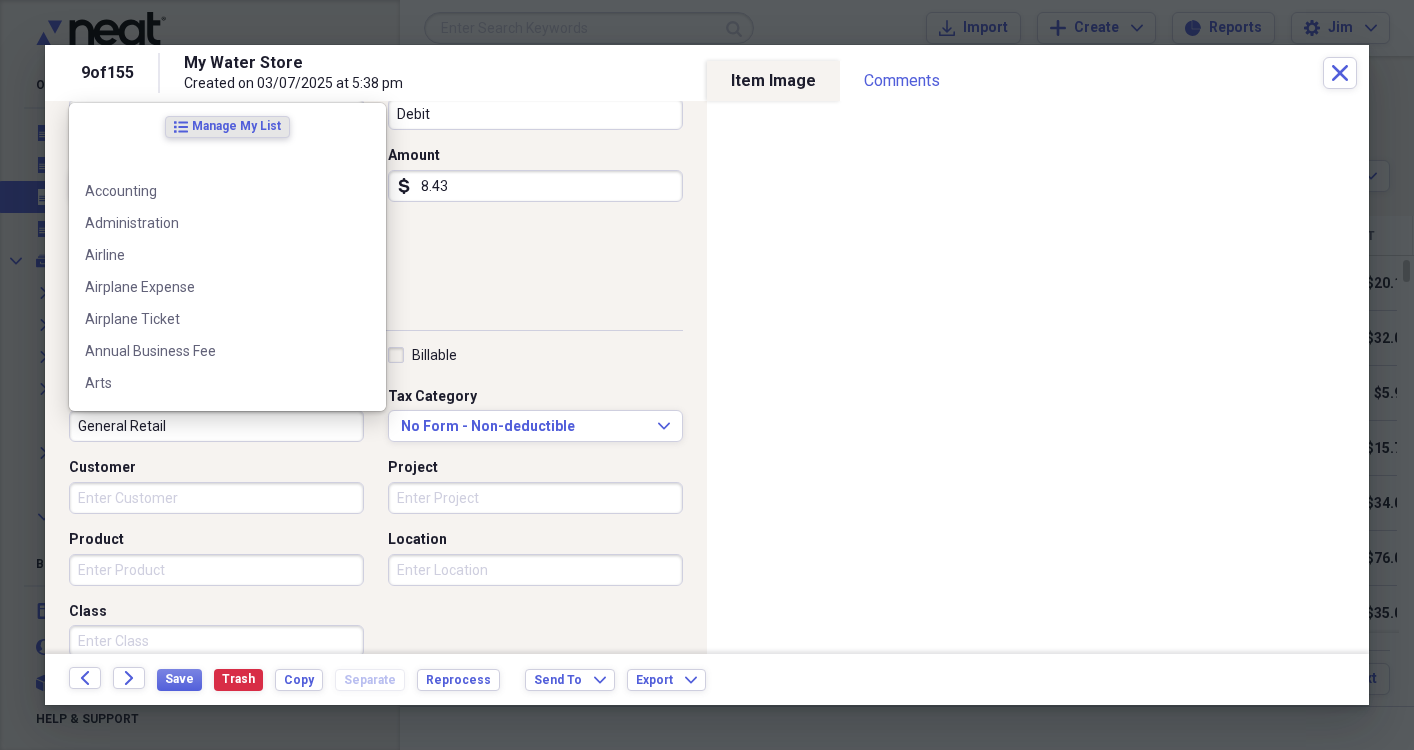 click on "General Retail" at bounding box center (216, 426) 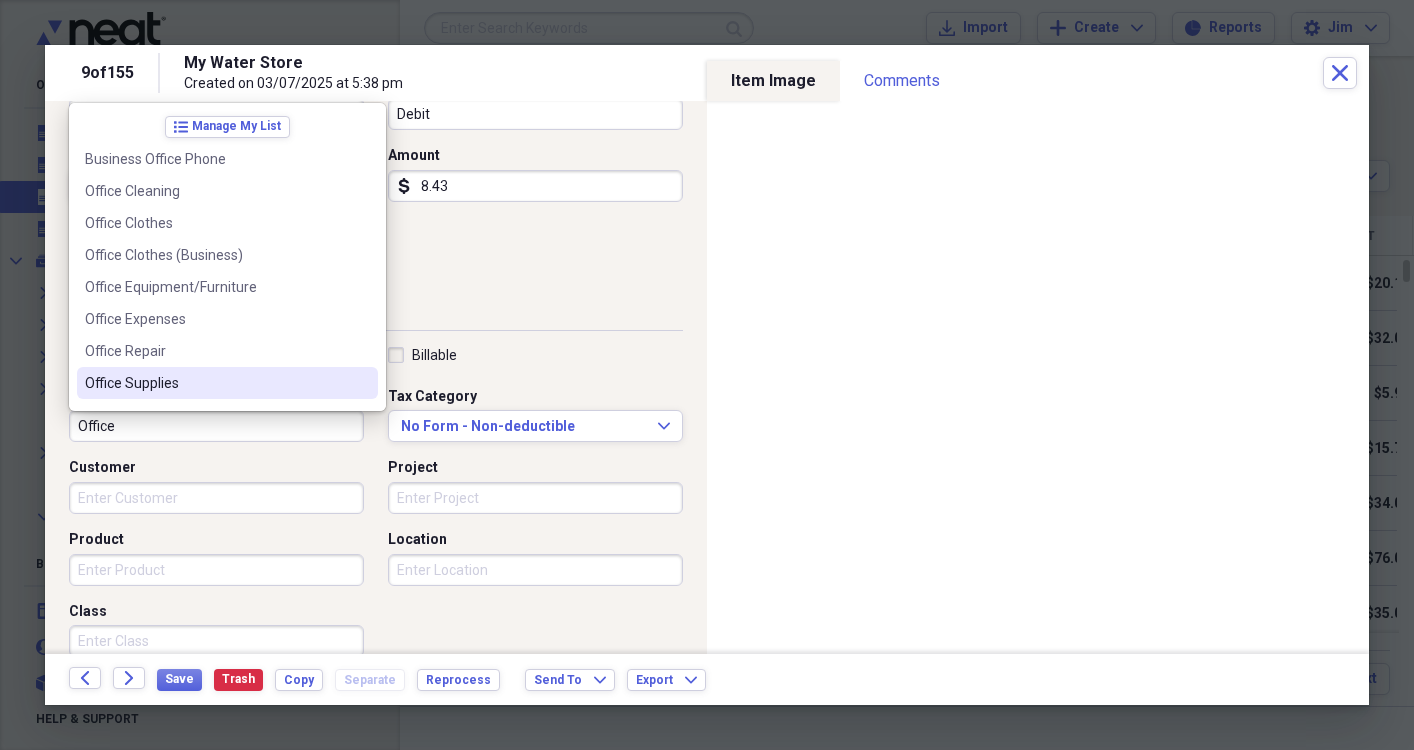 click on "Office Supplies" at bounding box center [215, 383] 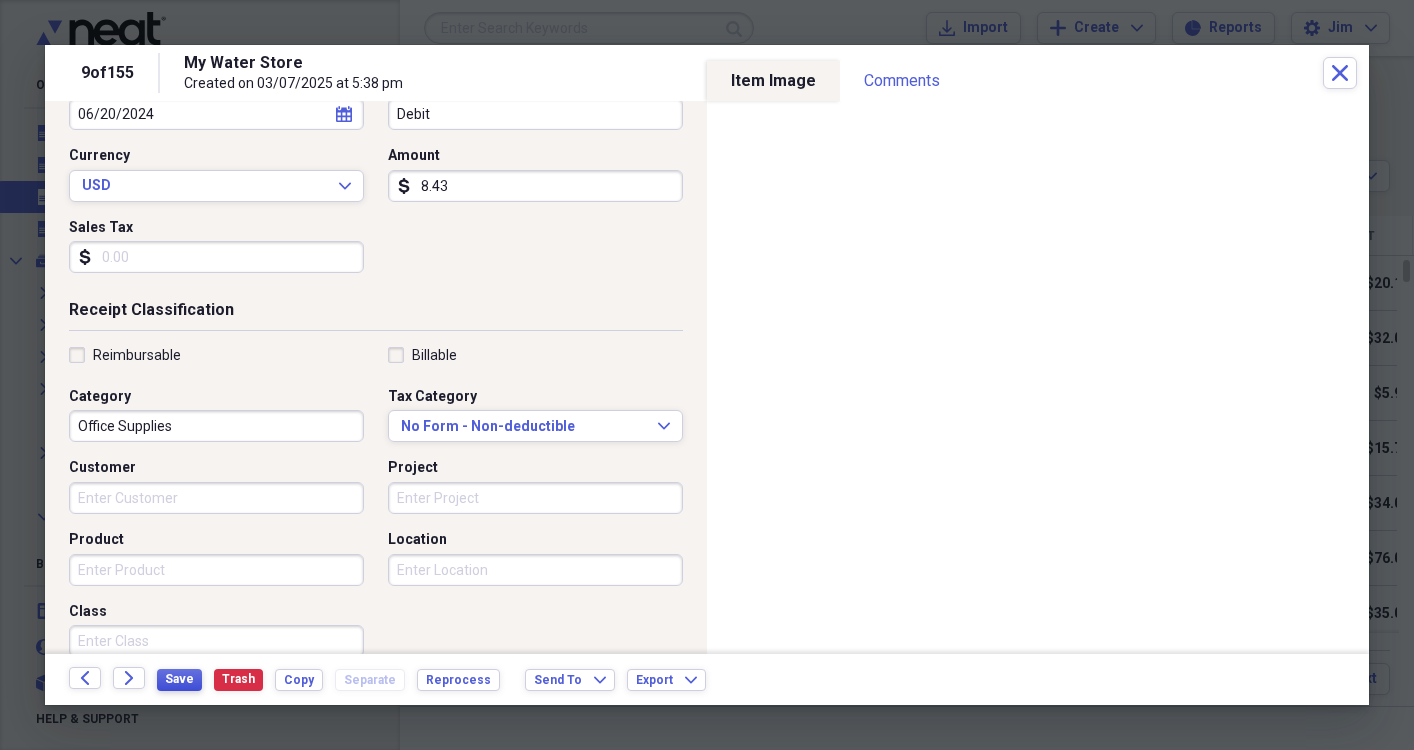 click on "Save" at bounding box center (179, 679) 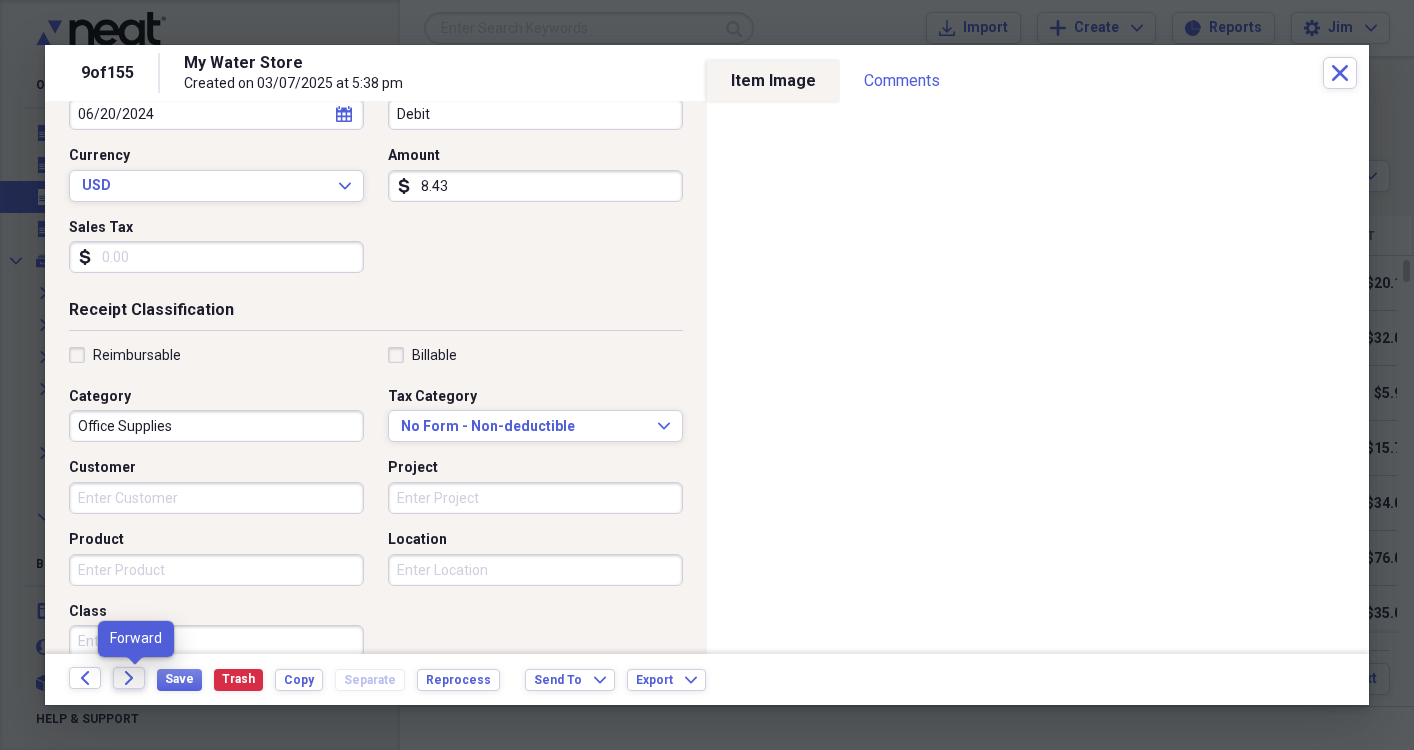 click on "Forward" 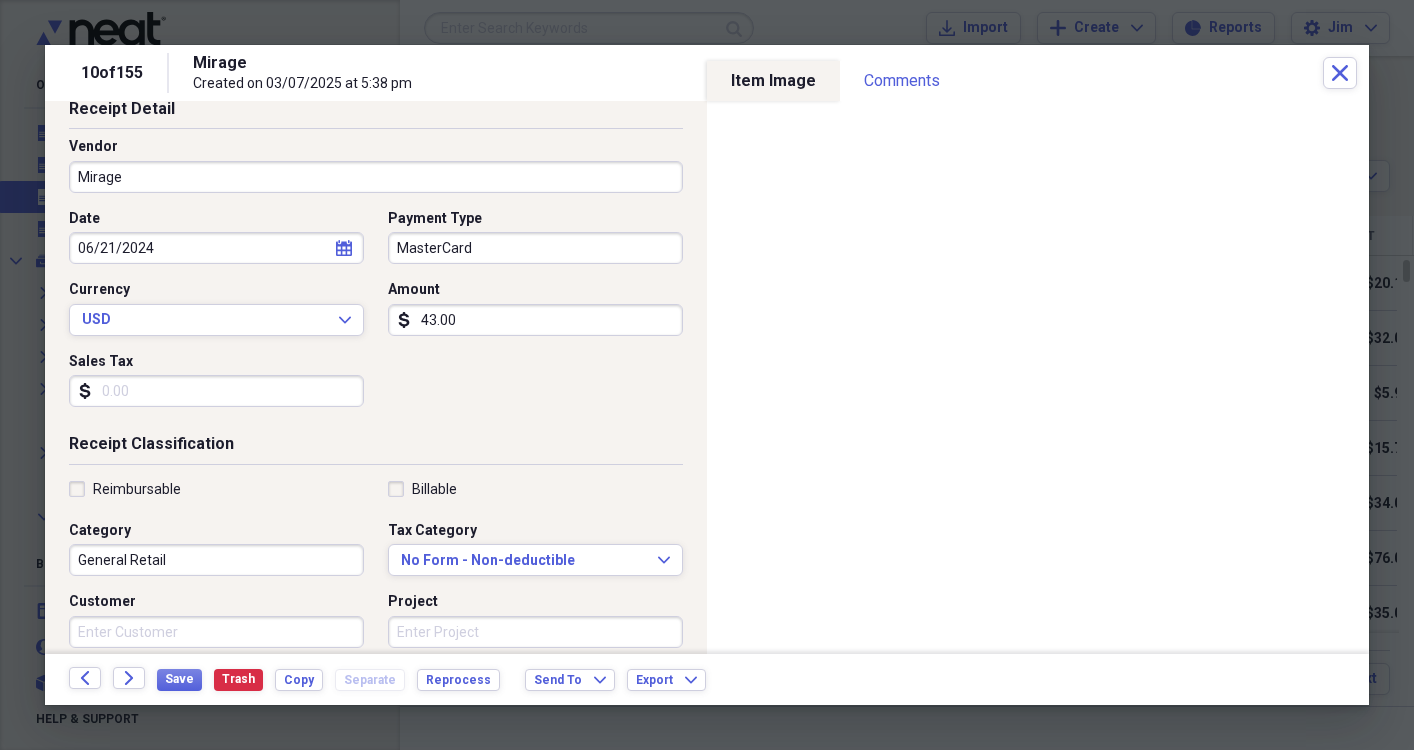 scroll, scrollTop: 110, scrollLeft: 0, axis: vertical 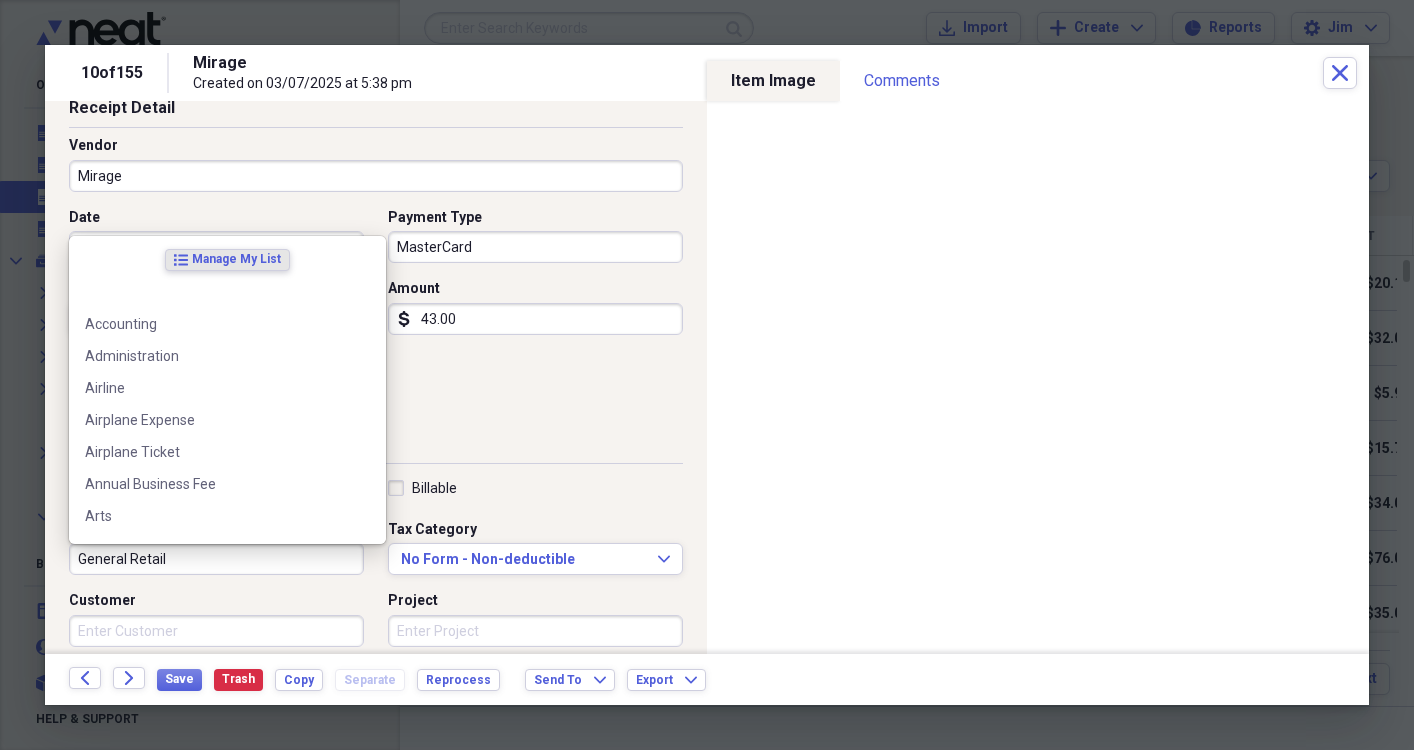 click on "General Retail" at bounding box center (216, 559) 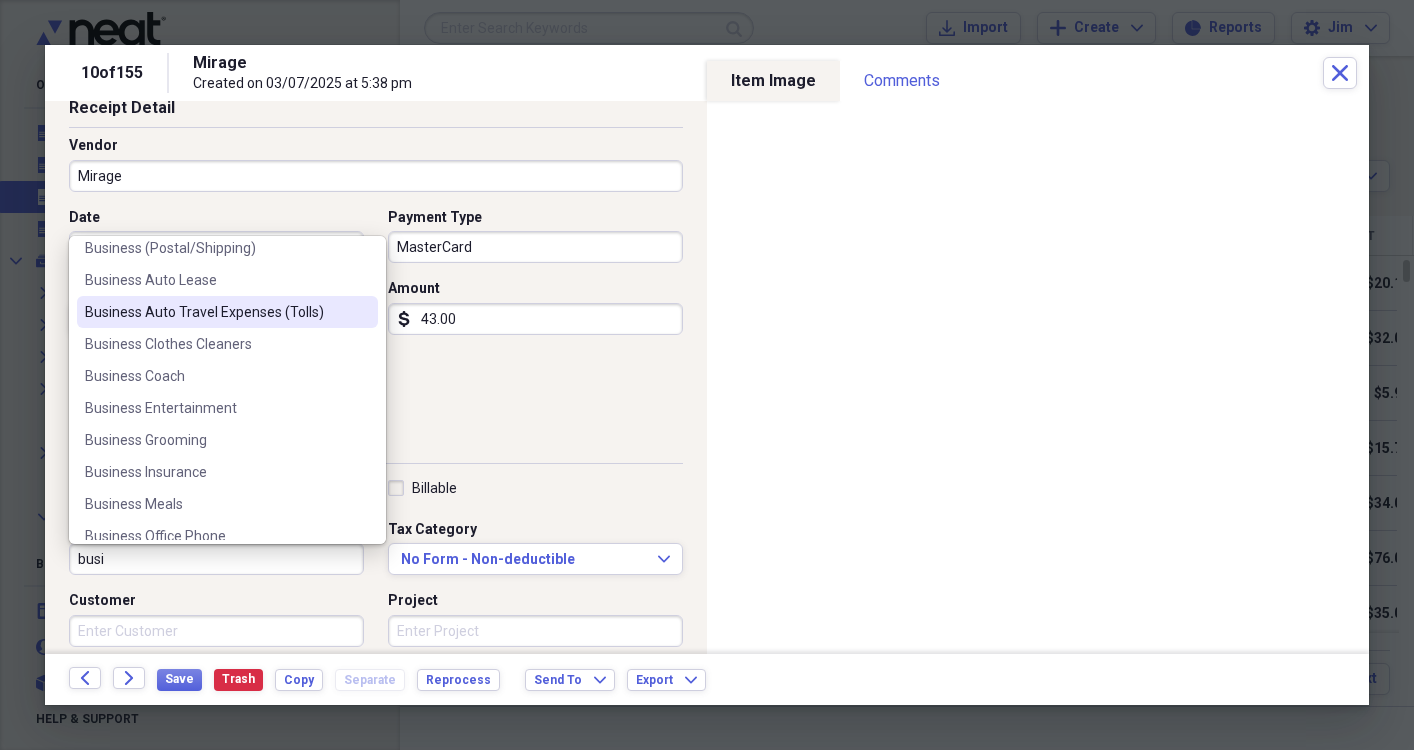 scroll, scrollTop: 113, scrollLeft: 0, axis: vertical 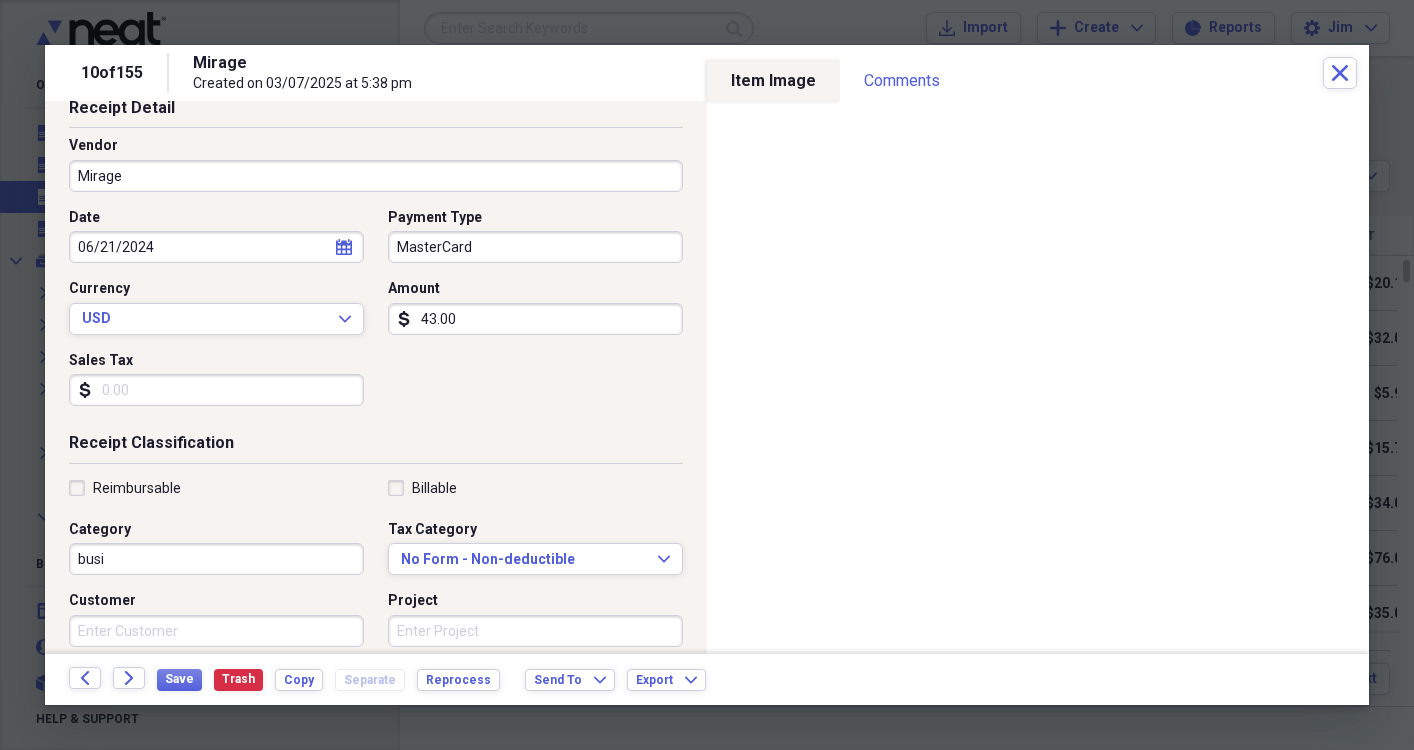 click on "Receipt Detail Vendor Mirage Date [DATE] calendar Calendar Payment Type MasterCard Currency USD Expand Amount dollar-sign [PRICE] Sales Tax dollar-sign" at bounding box center [376, 265] 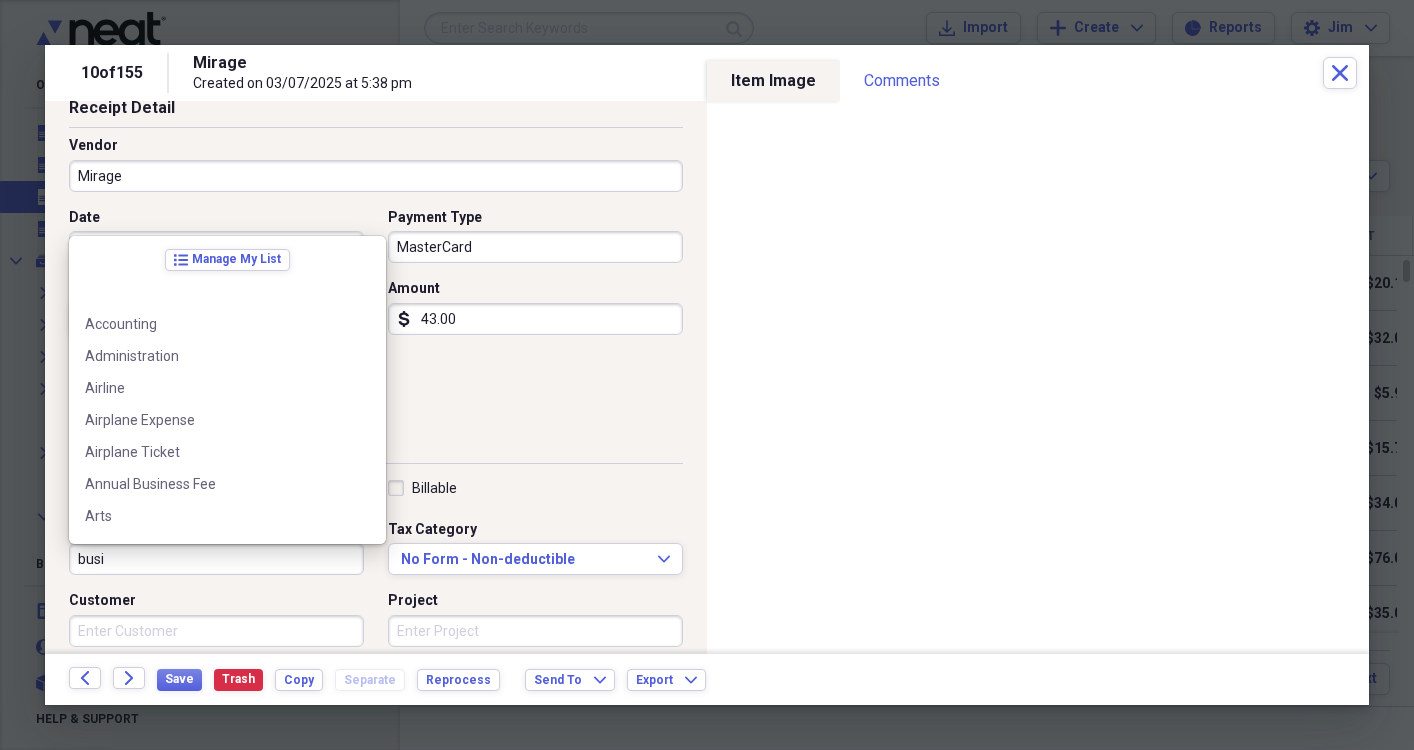 click on "busi" at bounding box center [216, 559] 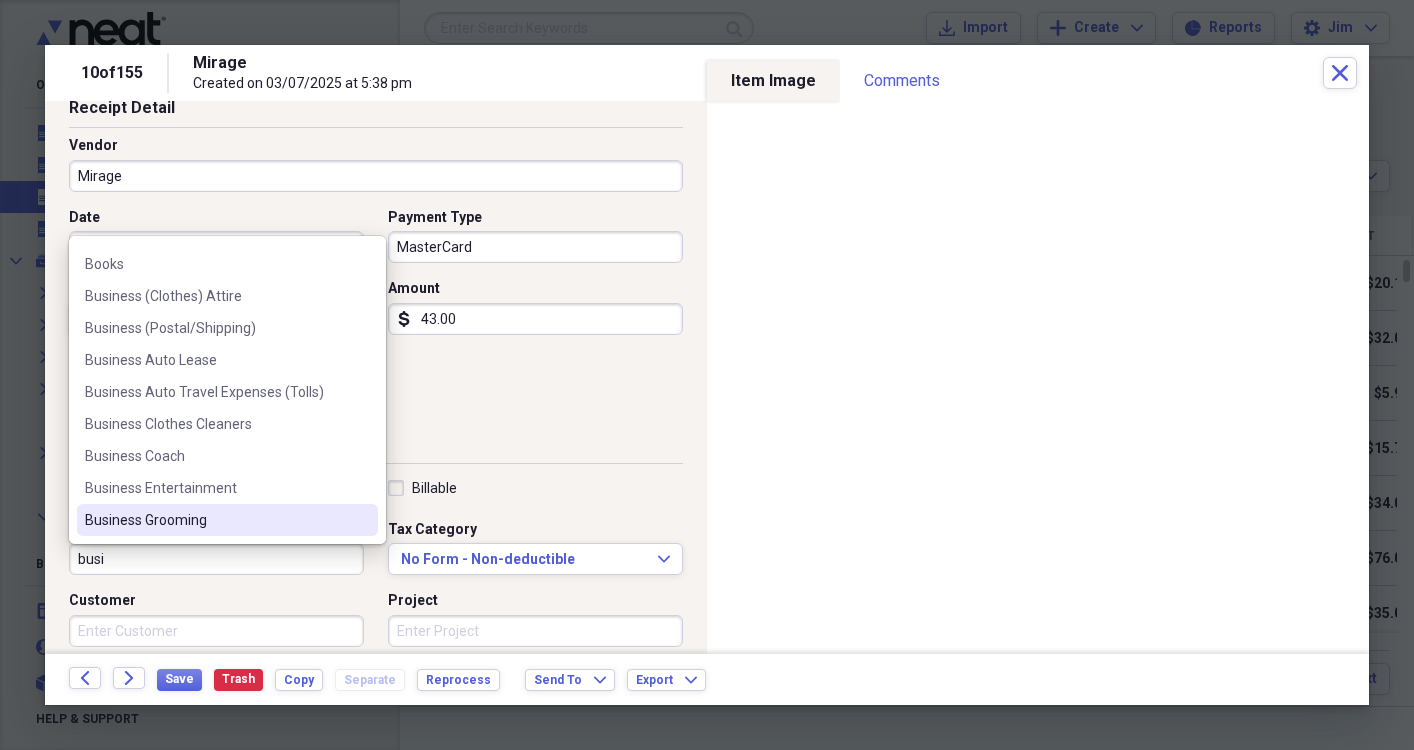 click on "Business Grooming" at bounding box center [215, 520] 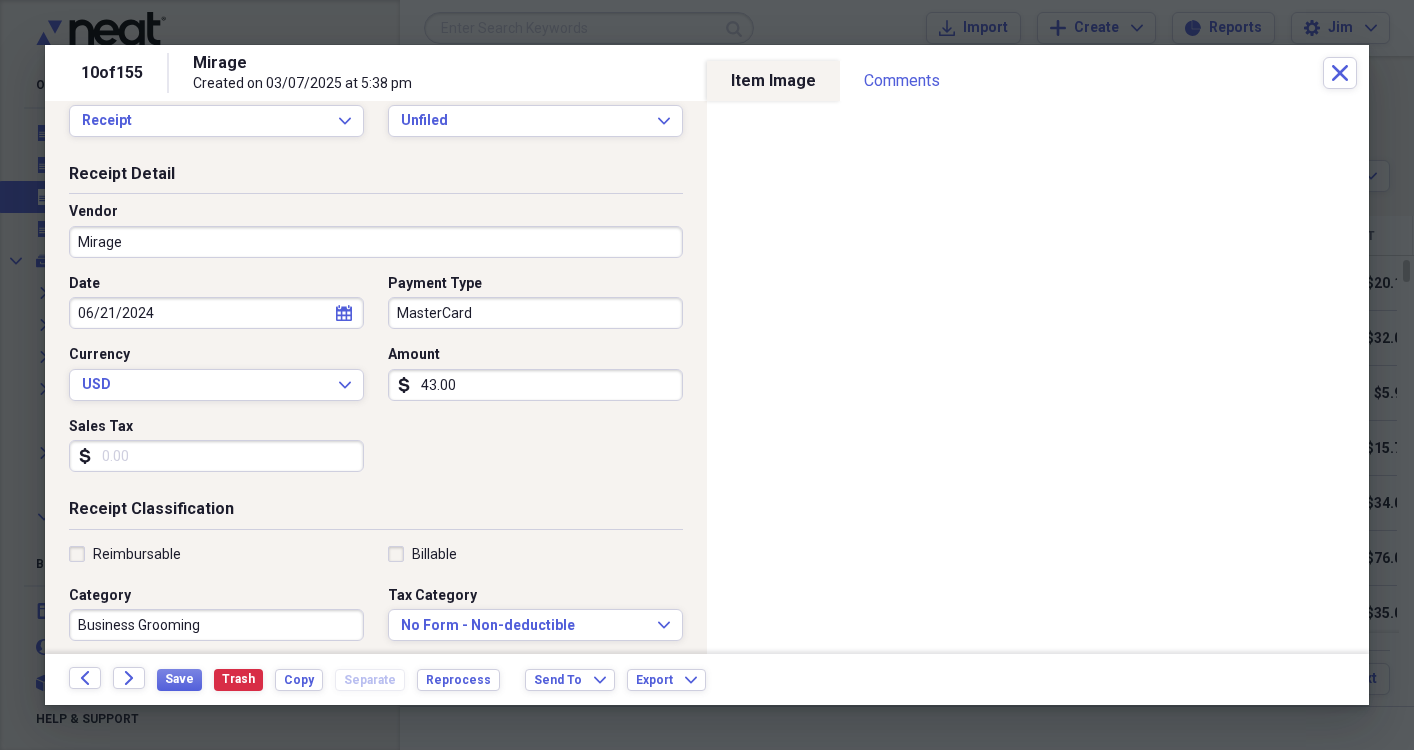 scroll, scrollTop: 37, scrollLeft: 0, axis: vertical 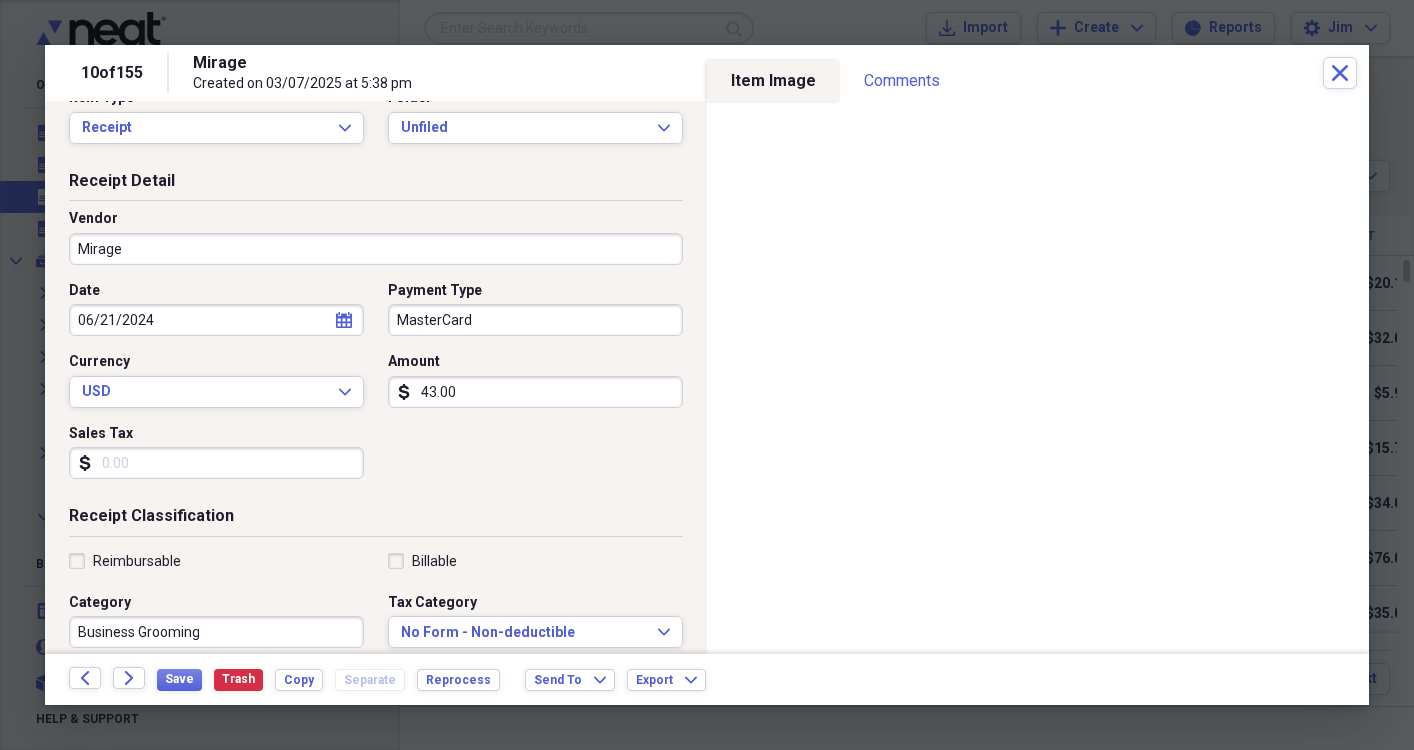 click on "Mirage" at bounding box center (376, 249) 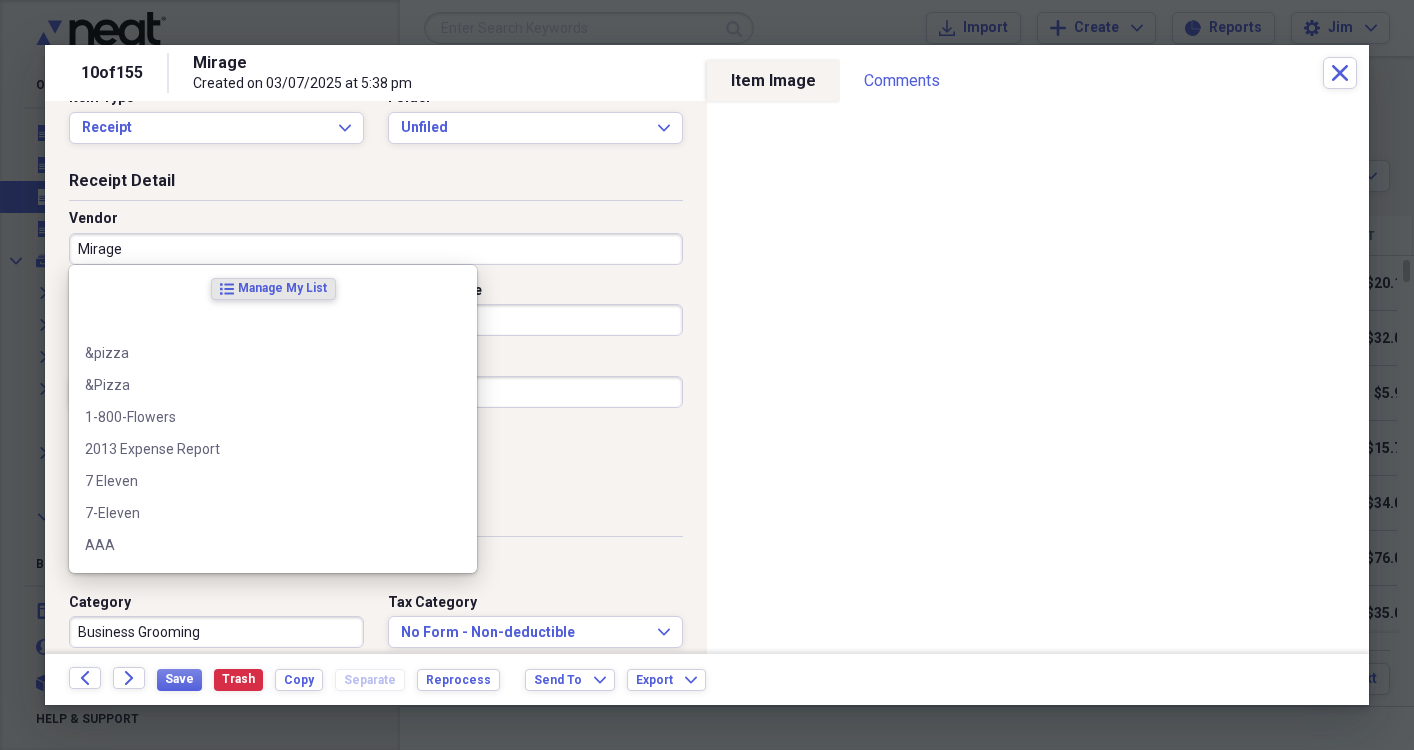 click on "Mirage" at bounding box center (376, 249) 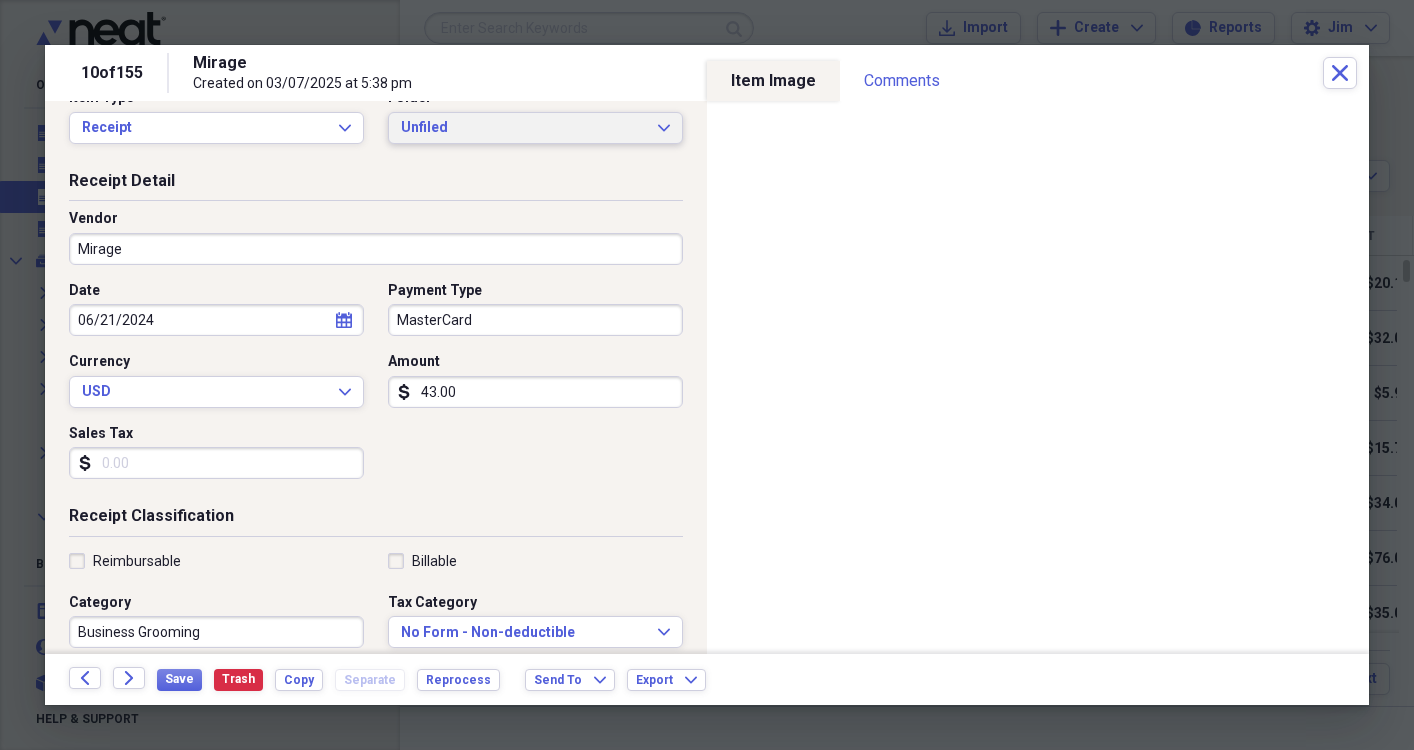 click on "Unfiled Expand" at bounding box center (535, 128) 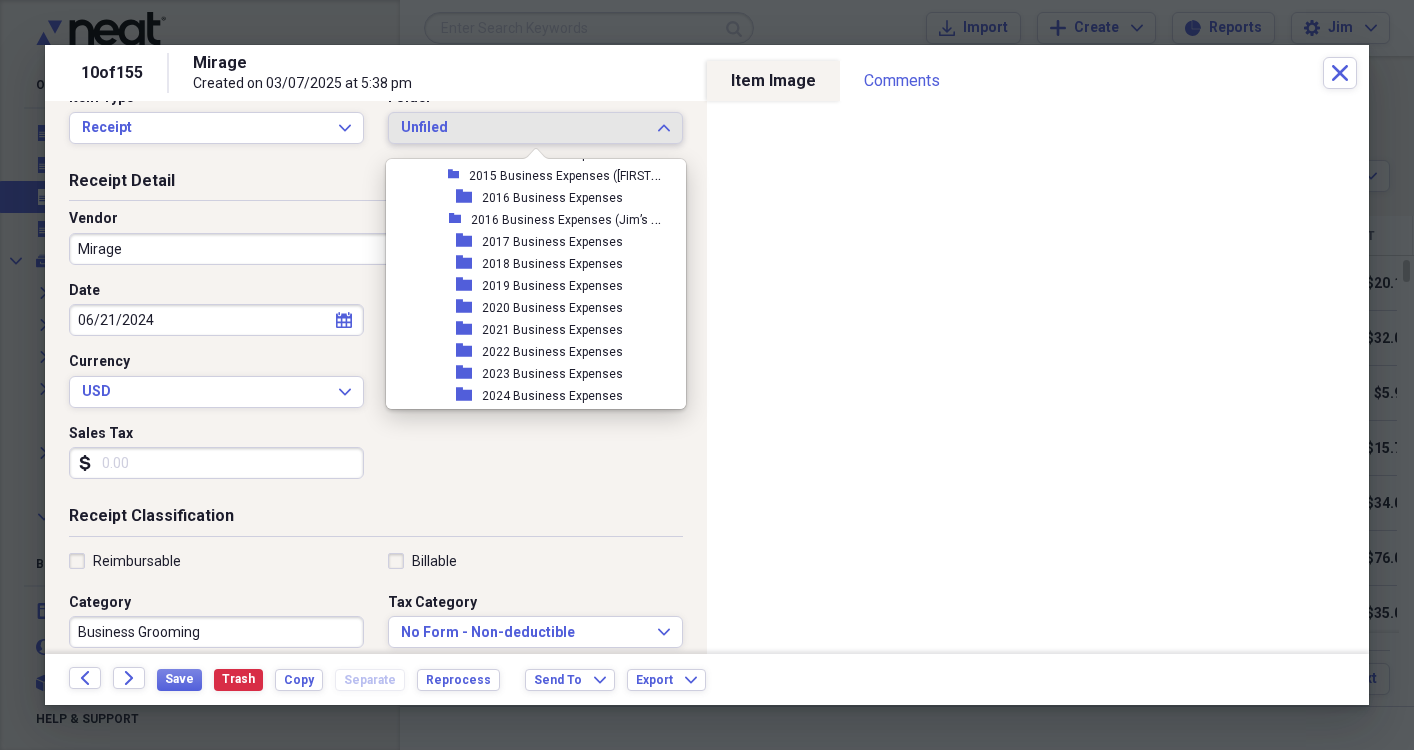 scroll, scrollTop: 491, scrollLeft: 0, axis: vertical 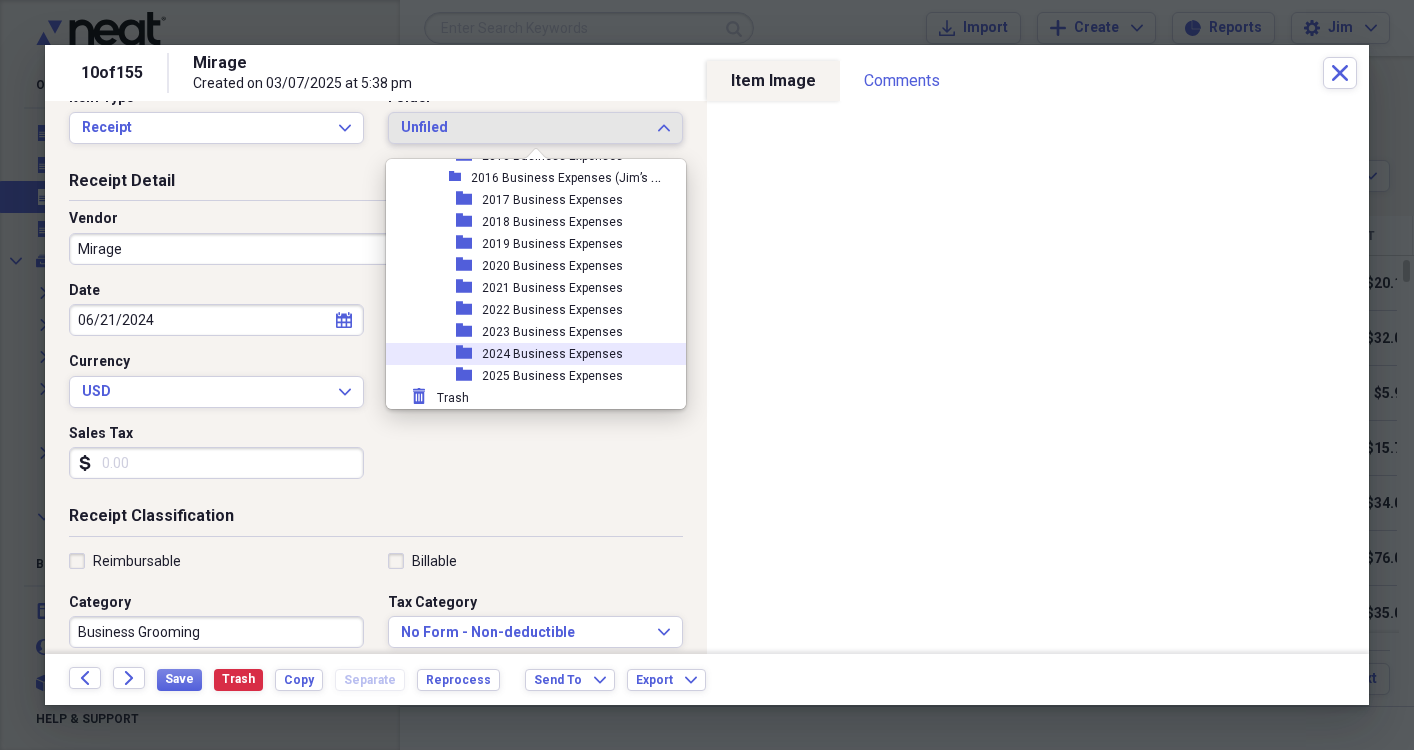 click on "2024 Business Expenses" at bounding box center (552, 354) 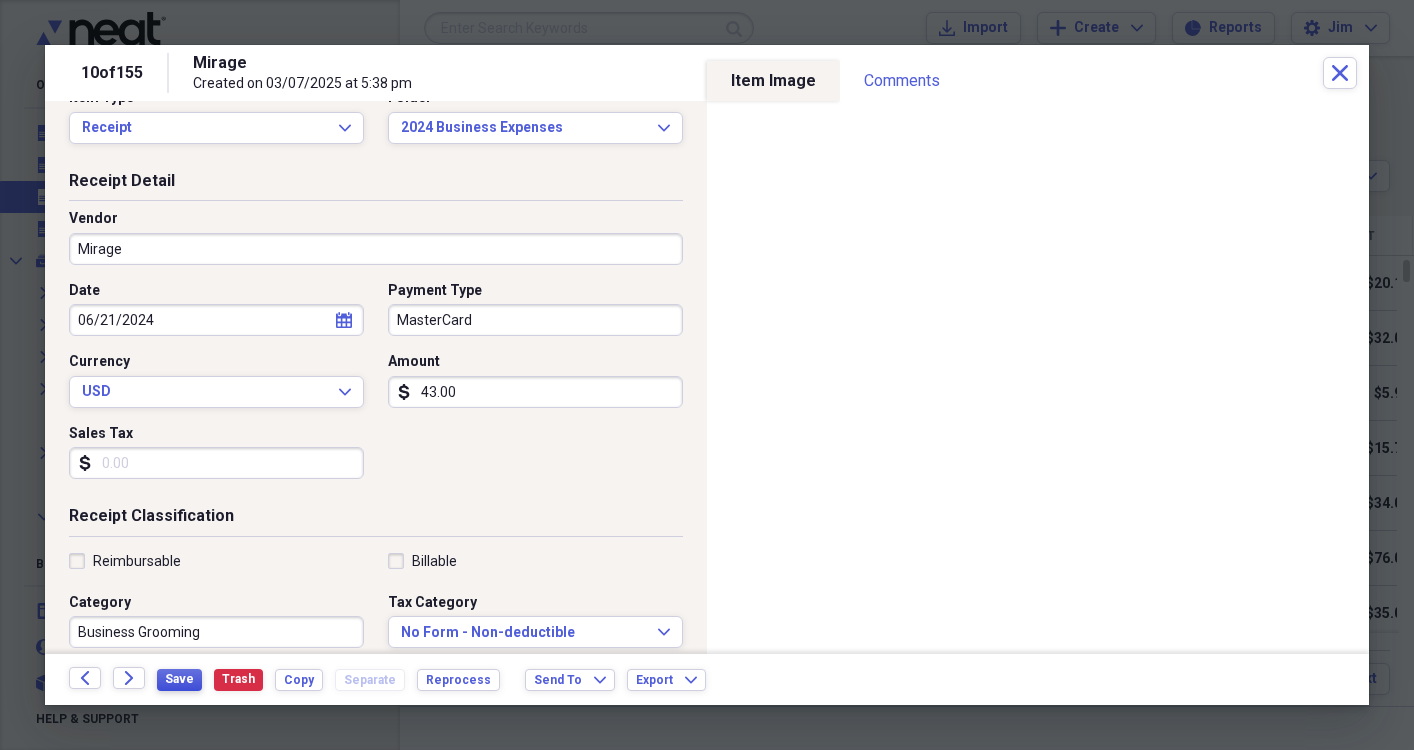 click on "Save" at bounding box center (179, 679) 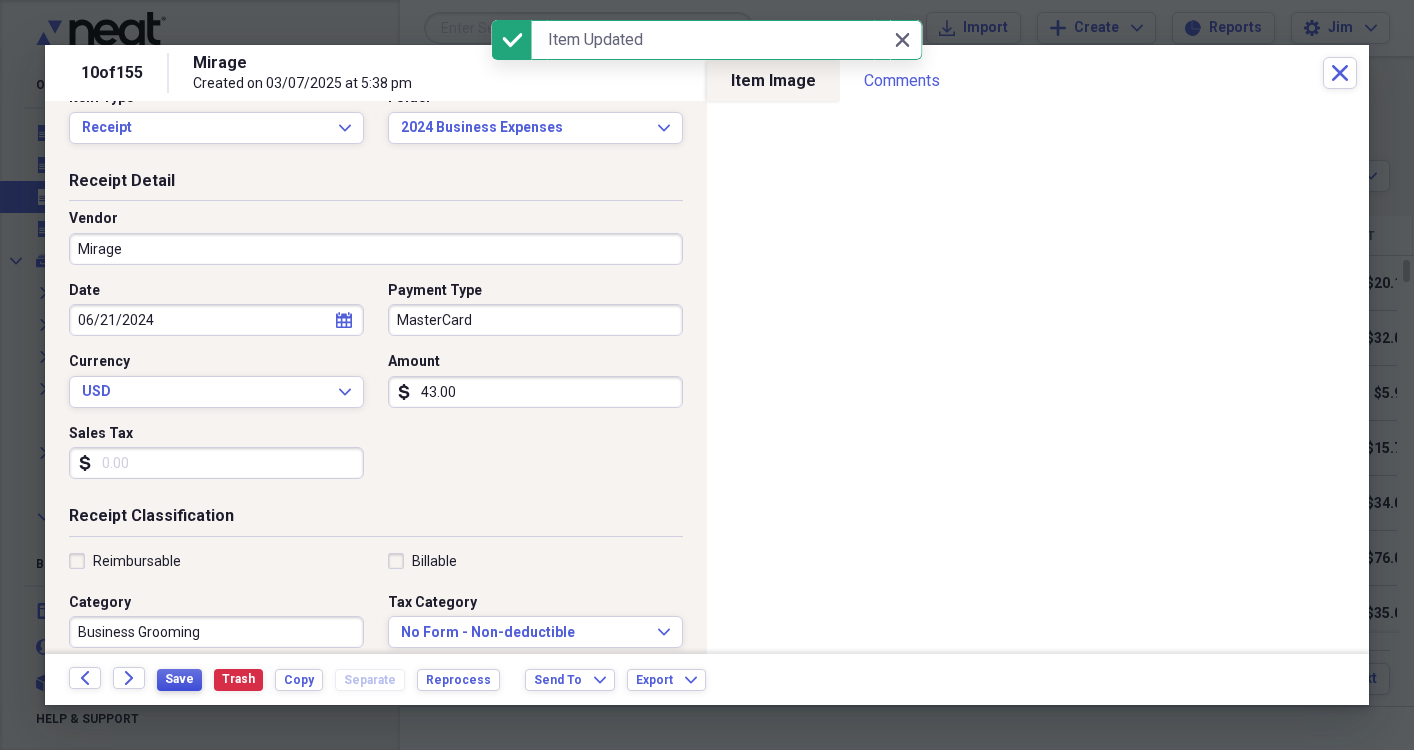 type on "Mirage" 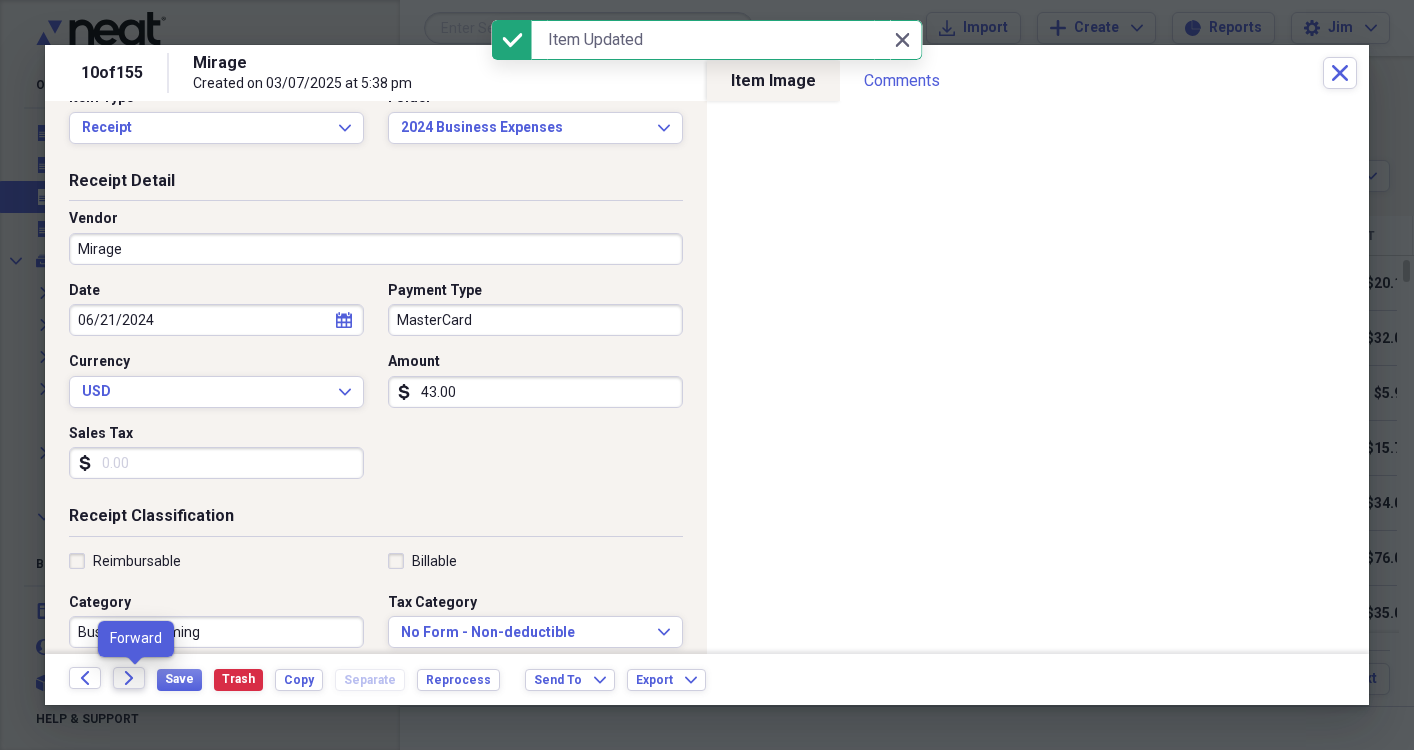 click on "Forward" 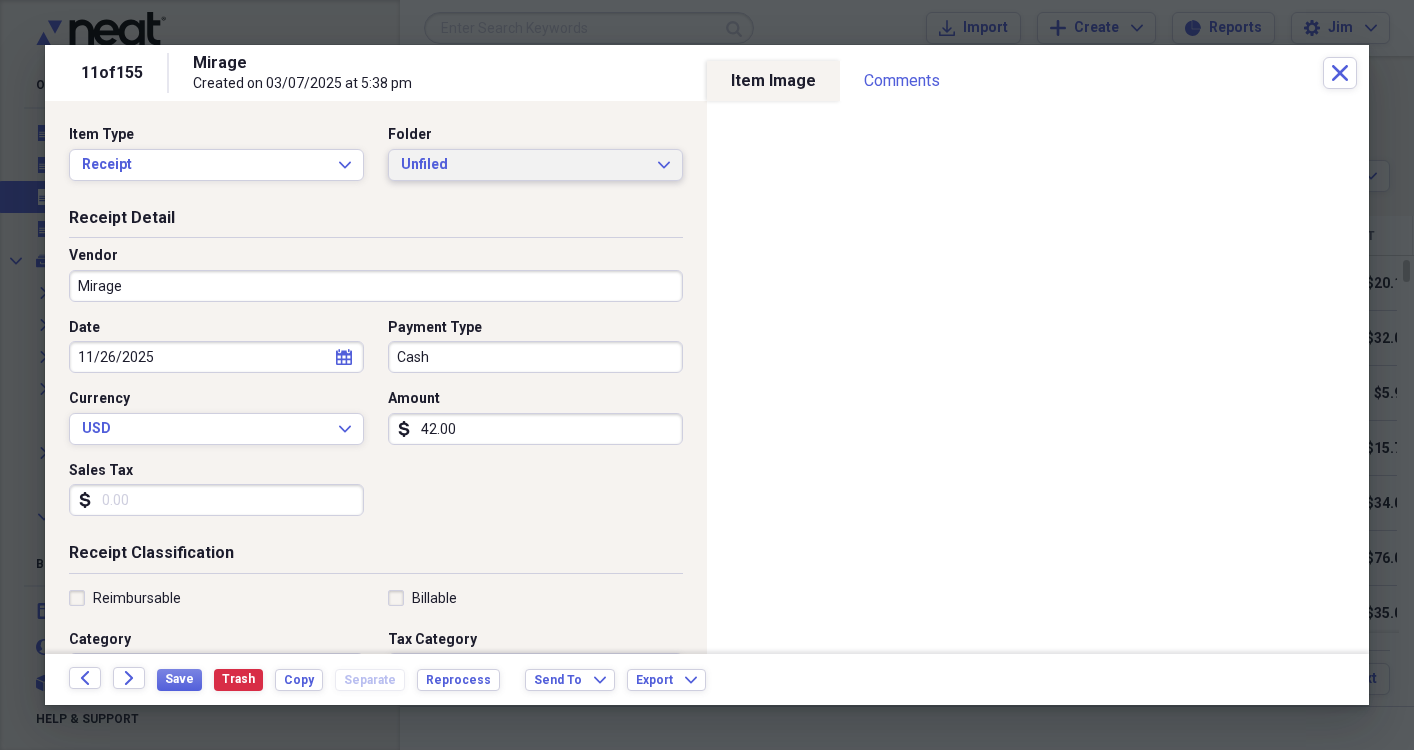 click on "Expand" 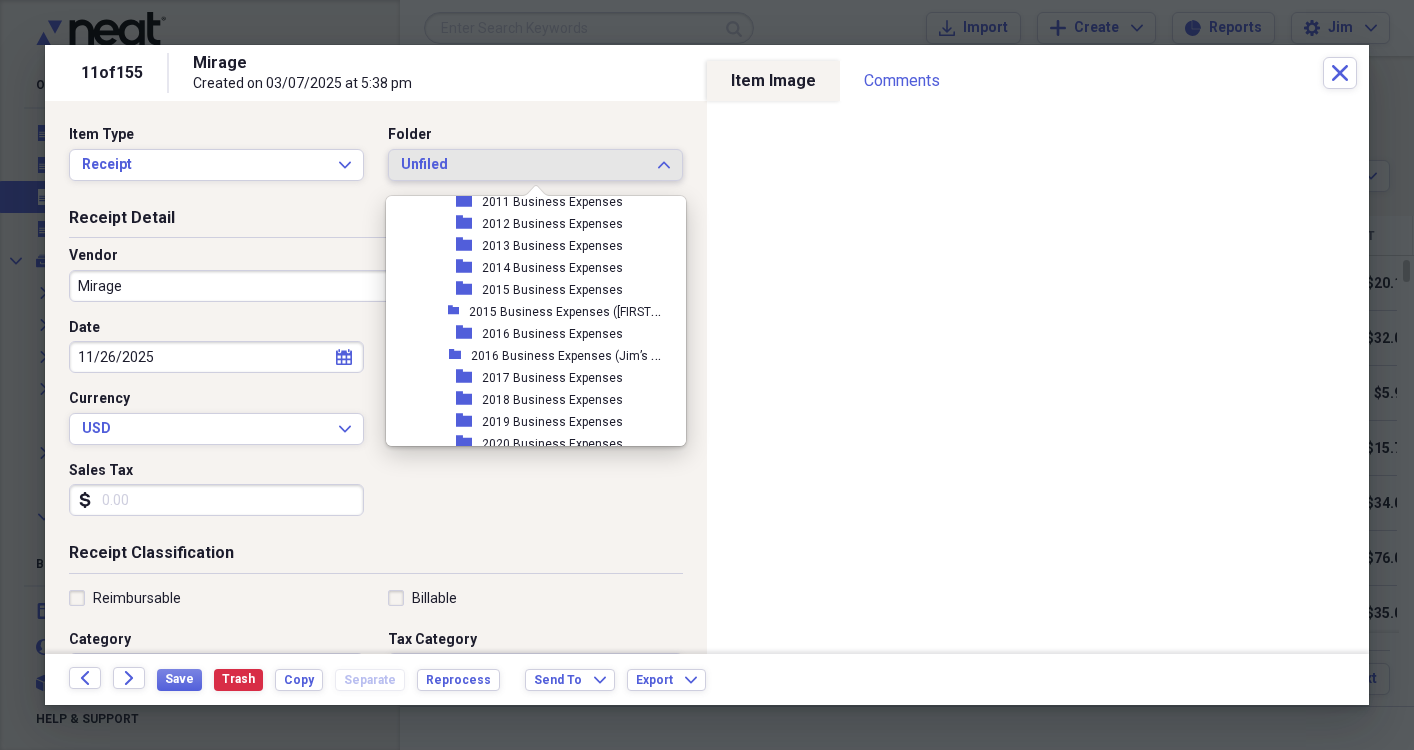scroll, scrollTop: 491, scrollLeft: 0, axis: vertical 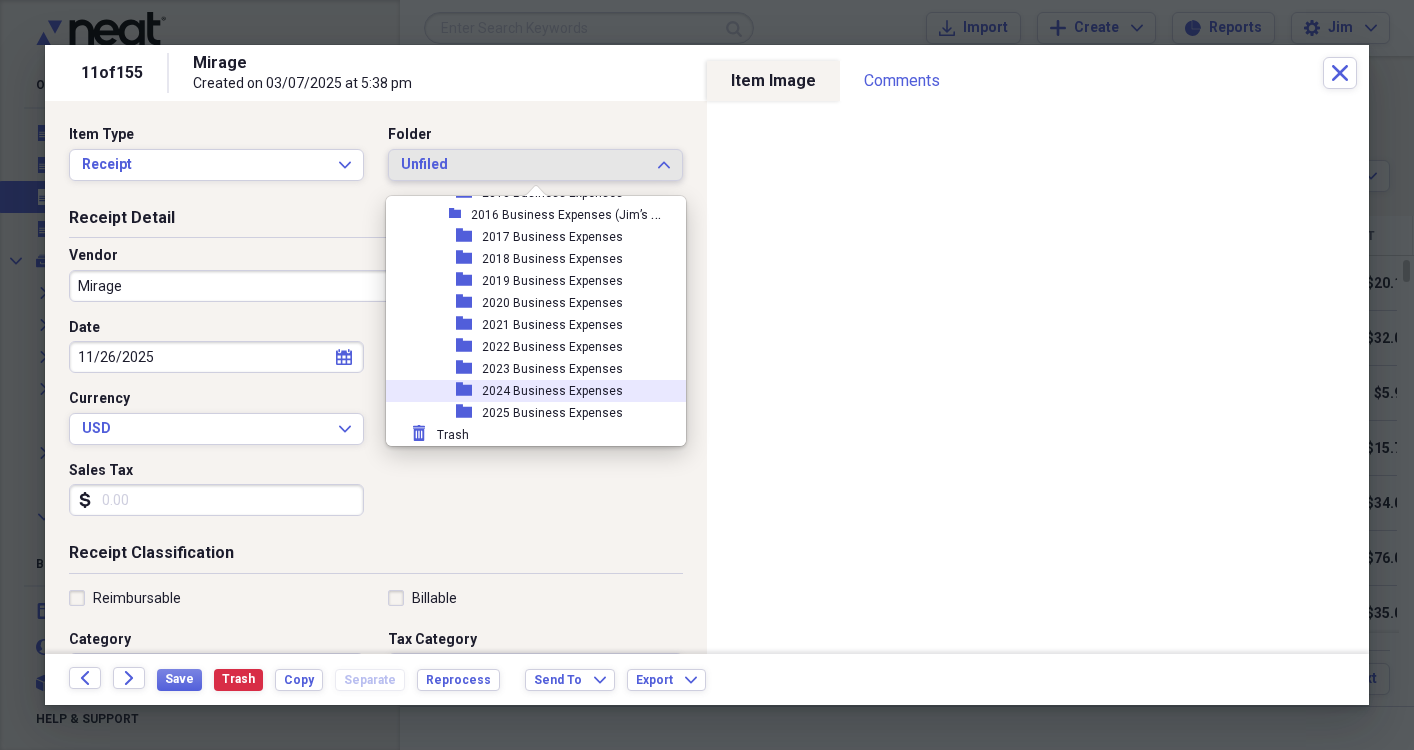 click on "2024 Business Expenses" at bounding box center (552, 391) 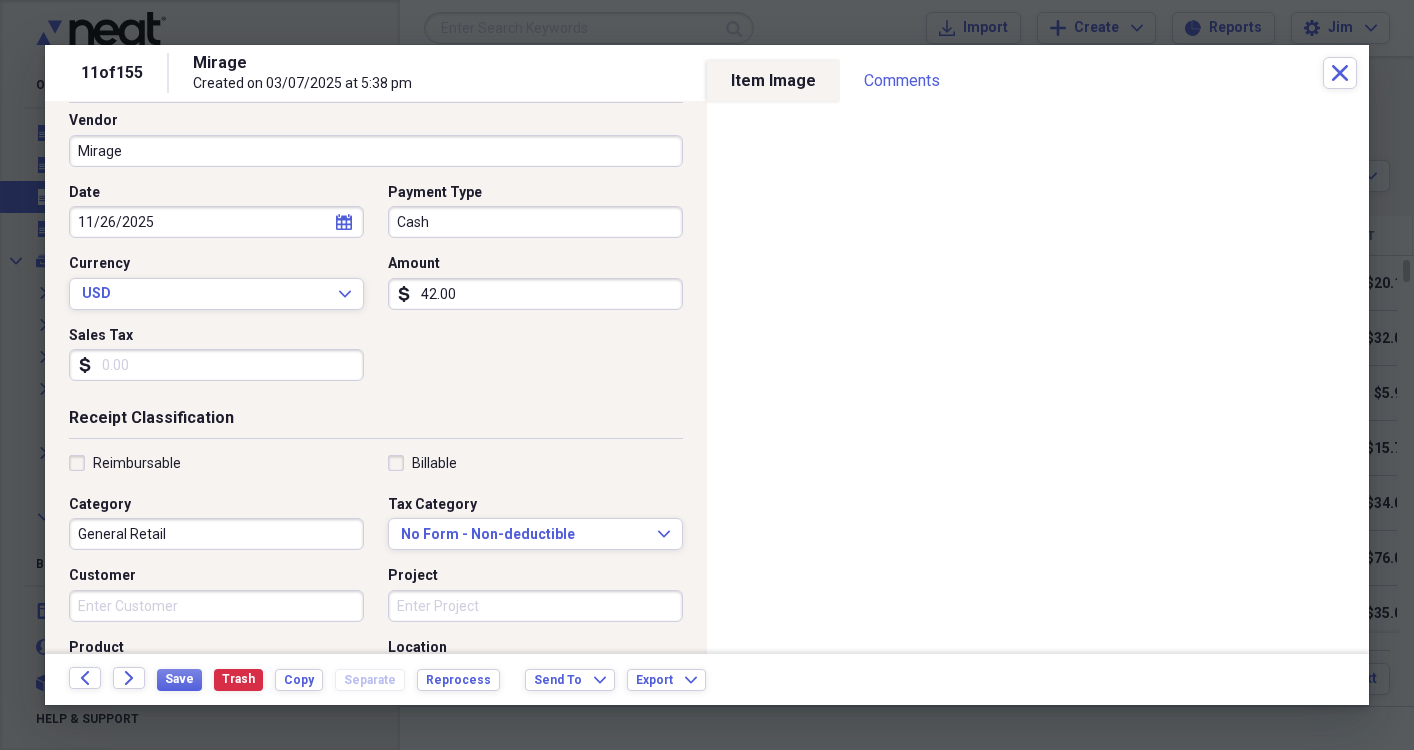 scroll, scrollTop: 143, scrollLeft: 0, axis: vertical 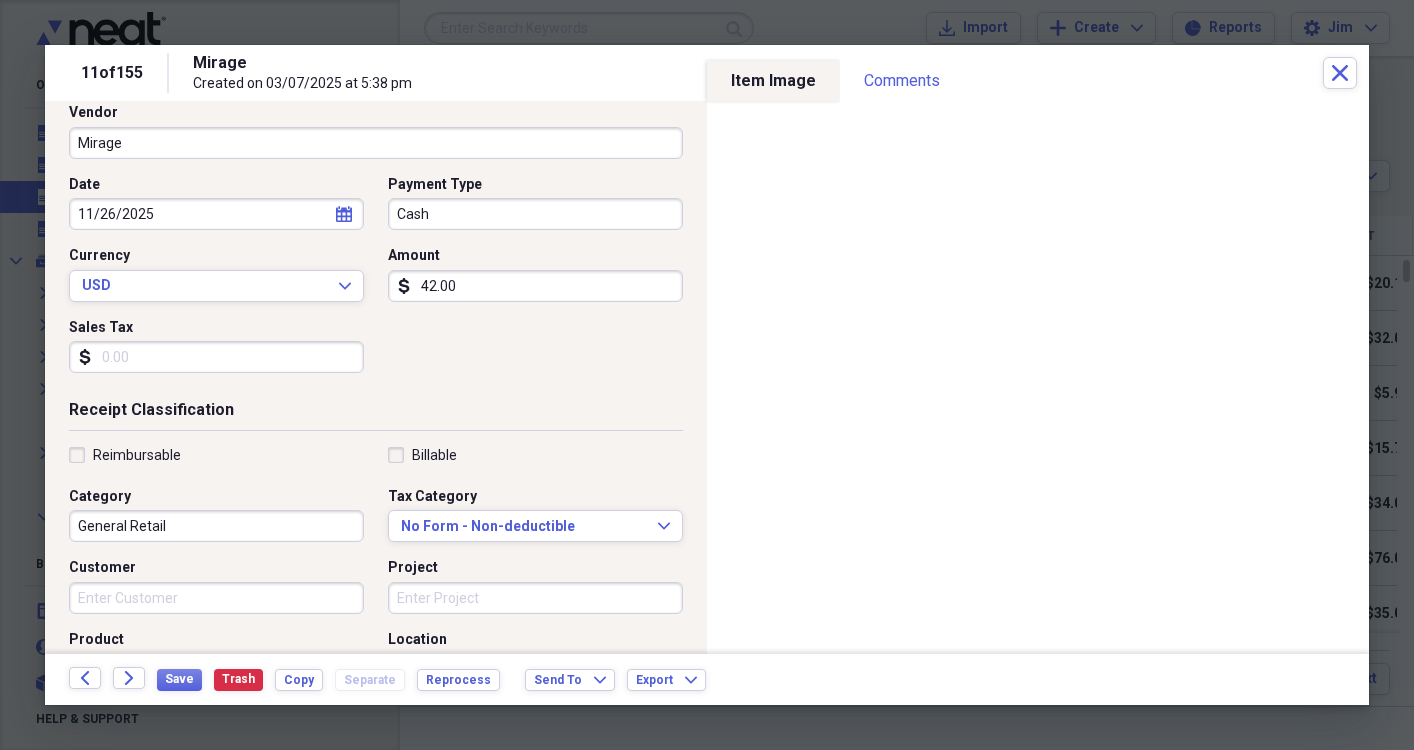 click on "General Retail" at bounding box center (216, 526) 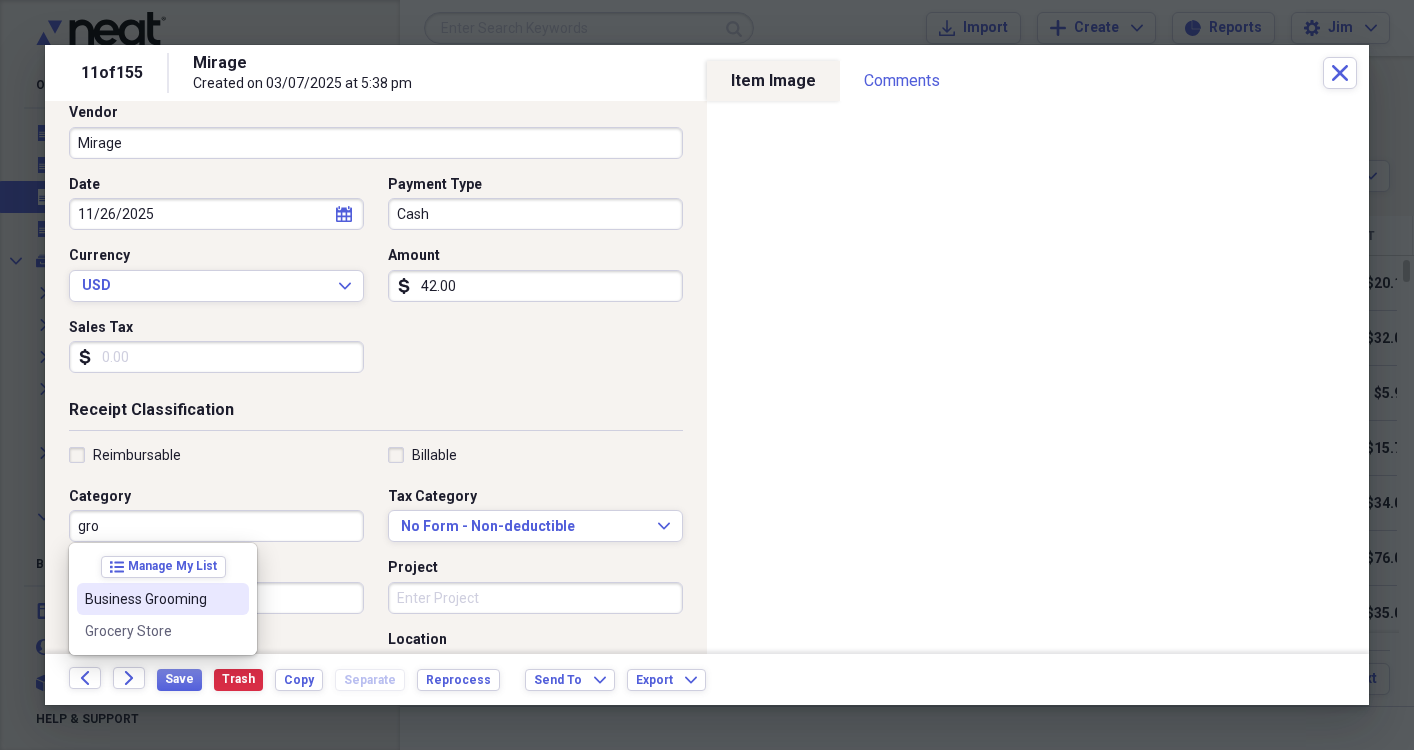 click on "Business Grooming" at bounding box center (151, 599) 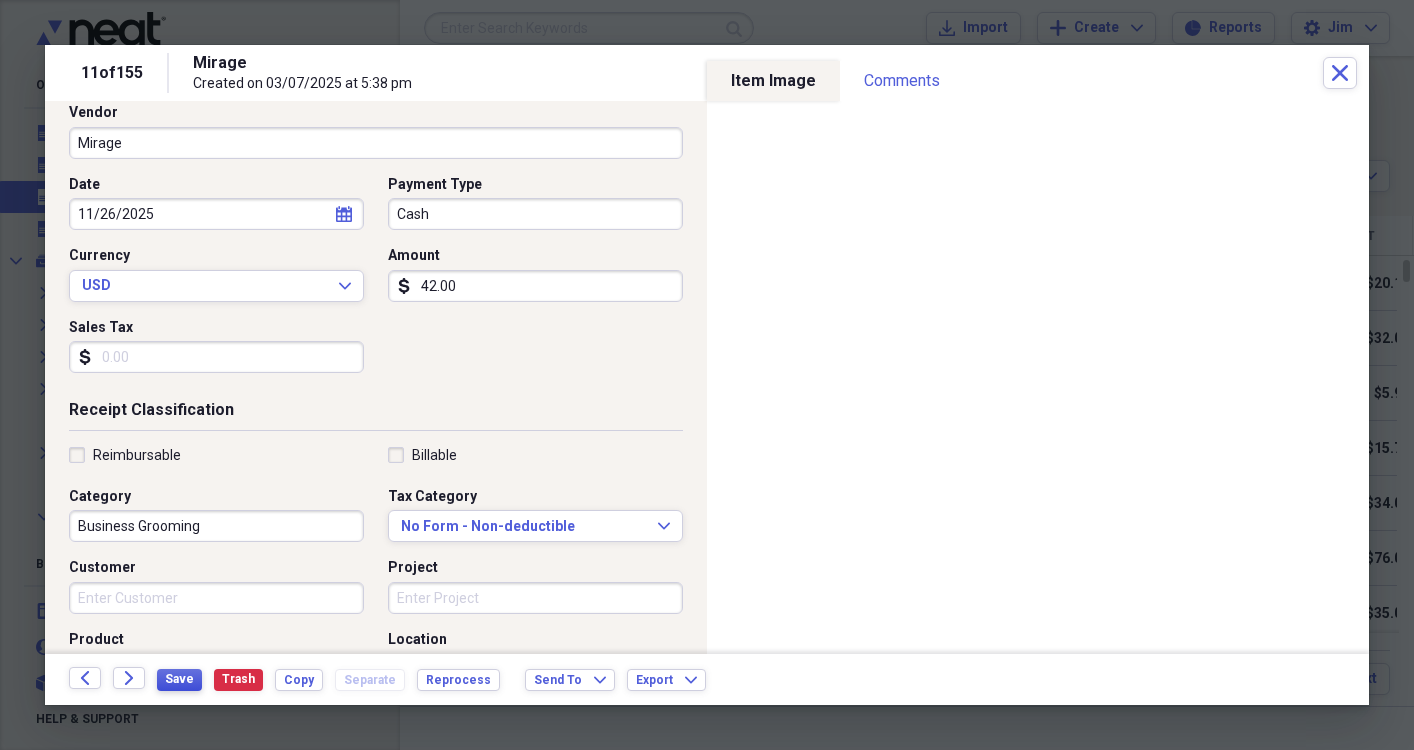 click on "Save" at bounding box center (179, 679) 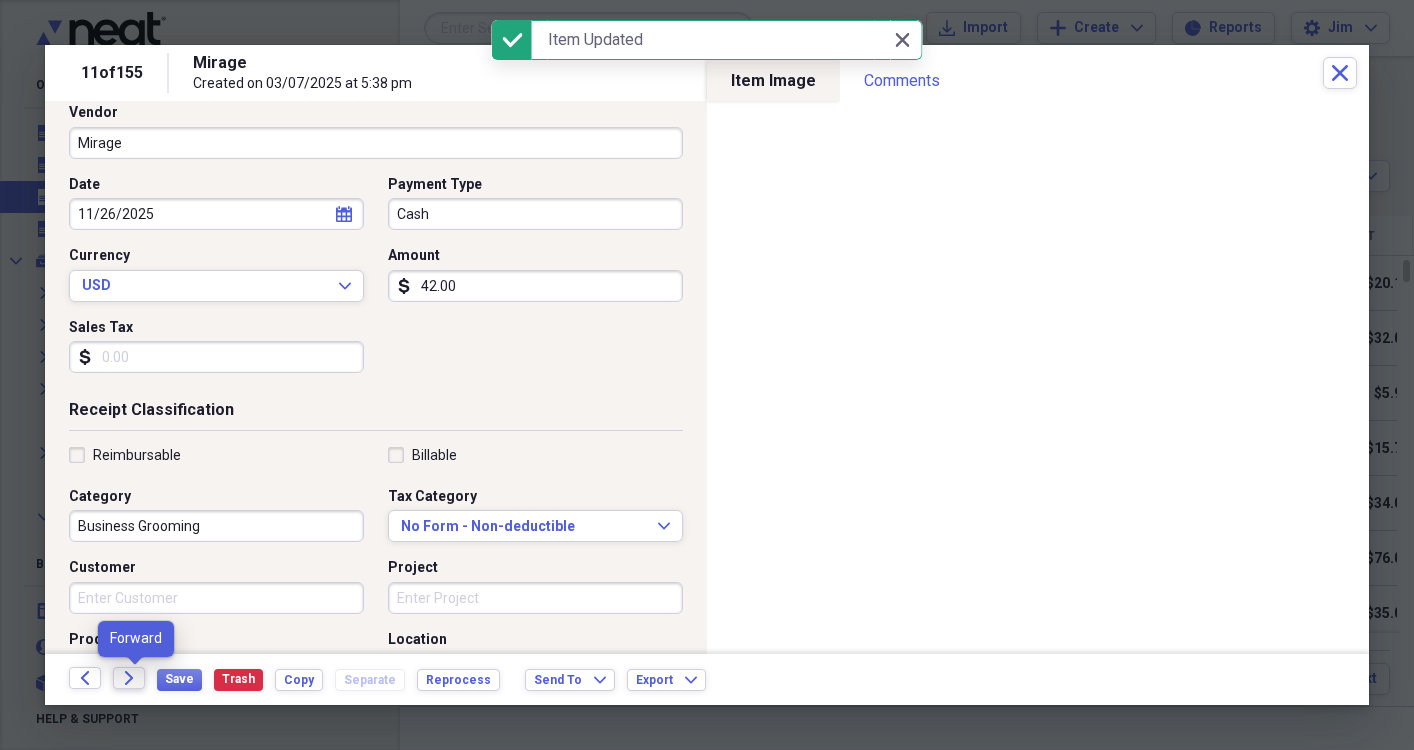 click on "Forward" 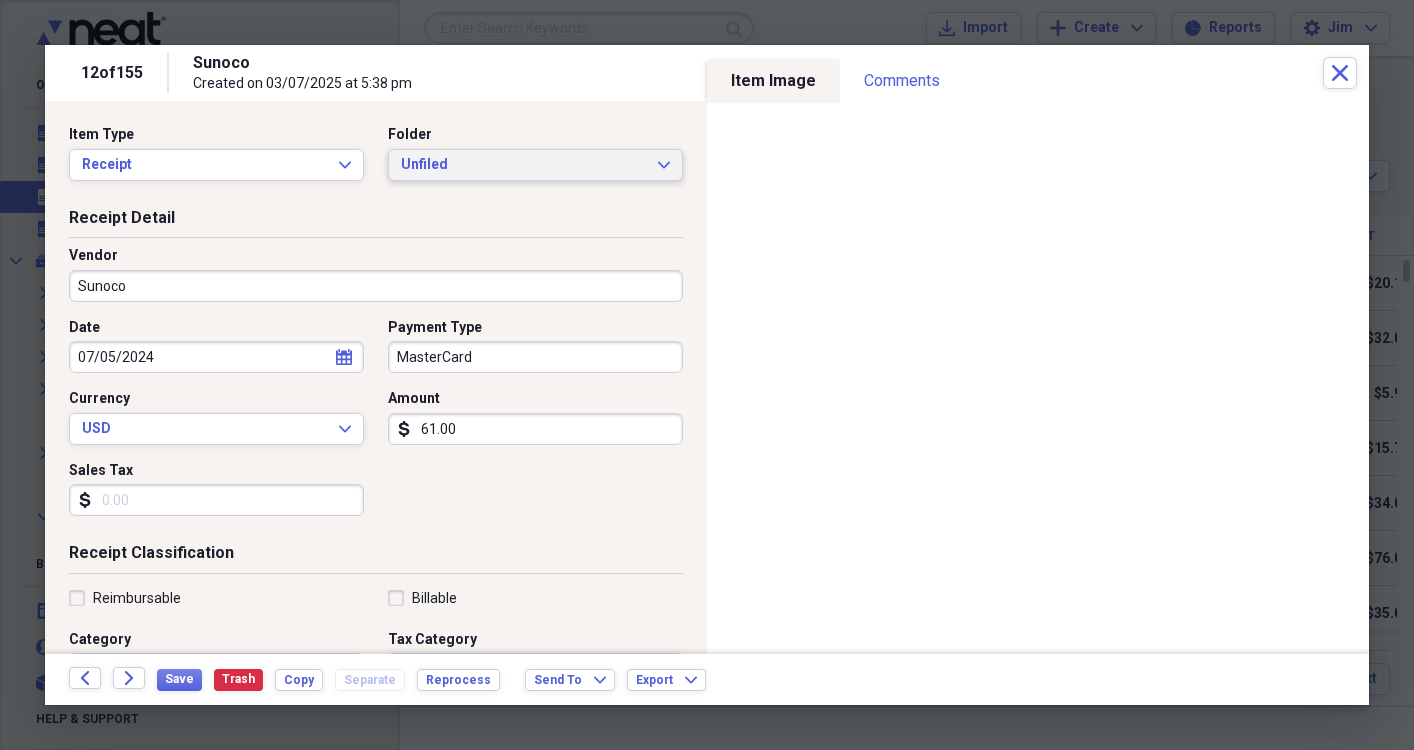 click on "Unfiled Expand" at bounding box center [535, 165] 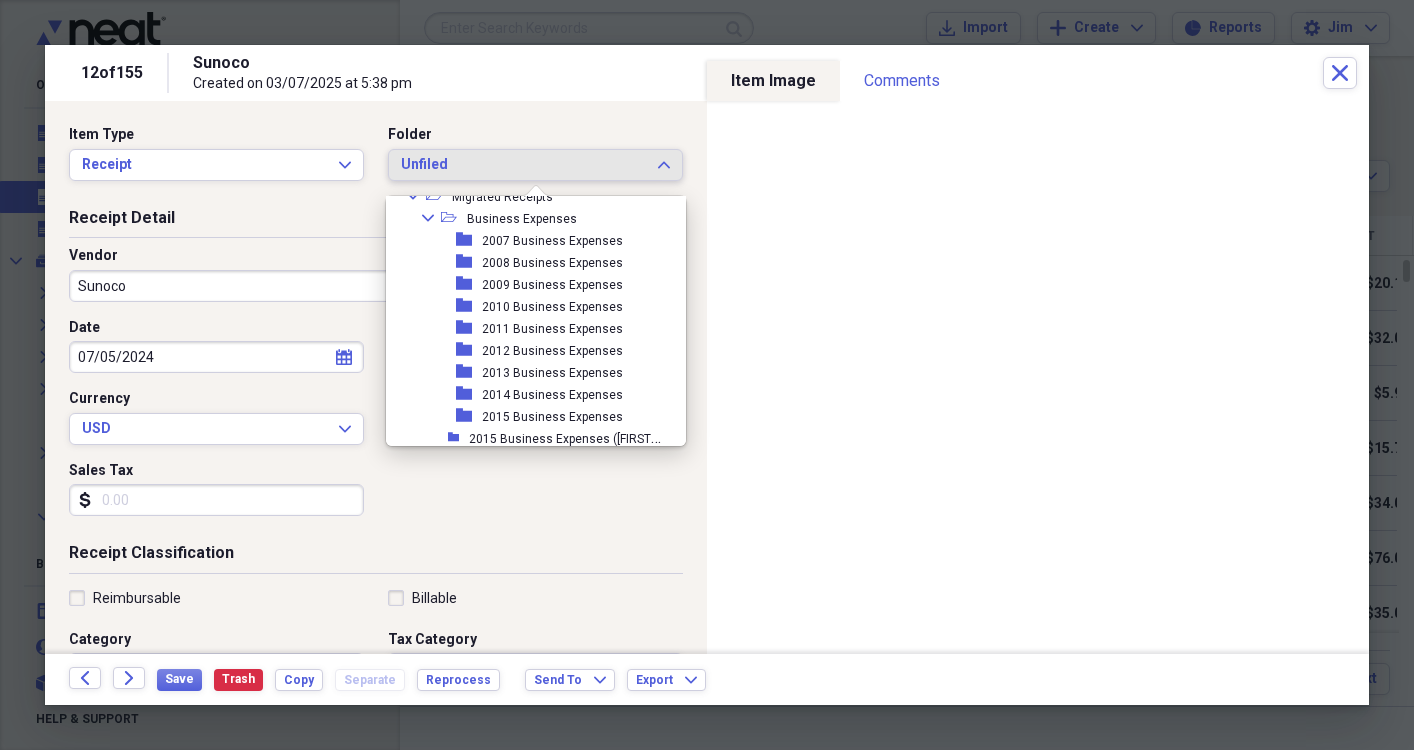 scroll, scrollTop: 491, scrollLeft: 0, axis: vertical 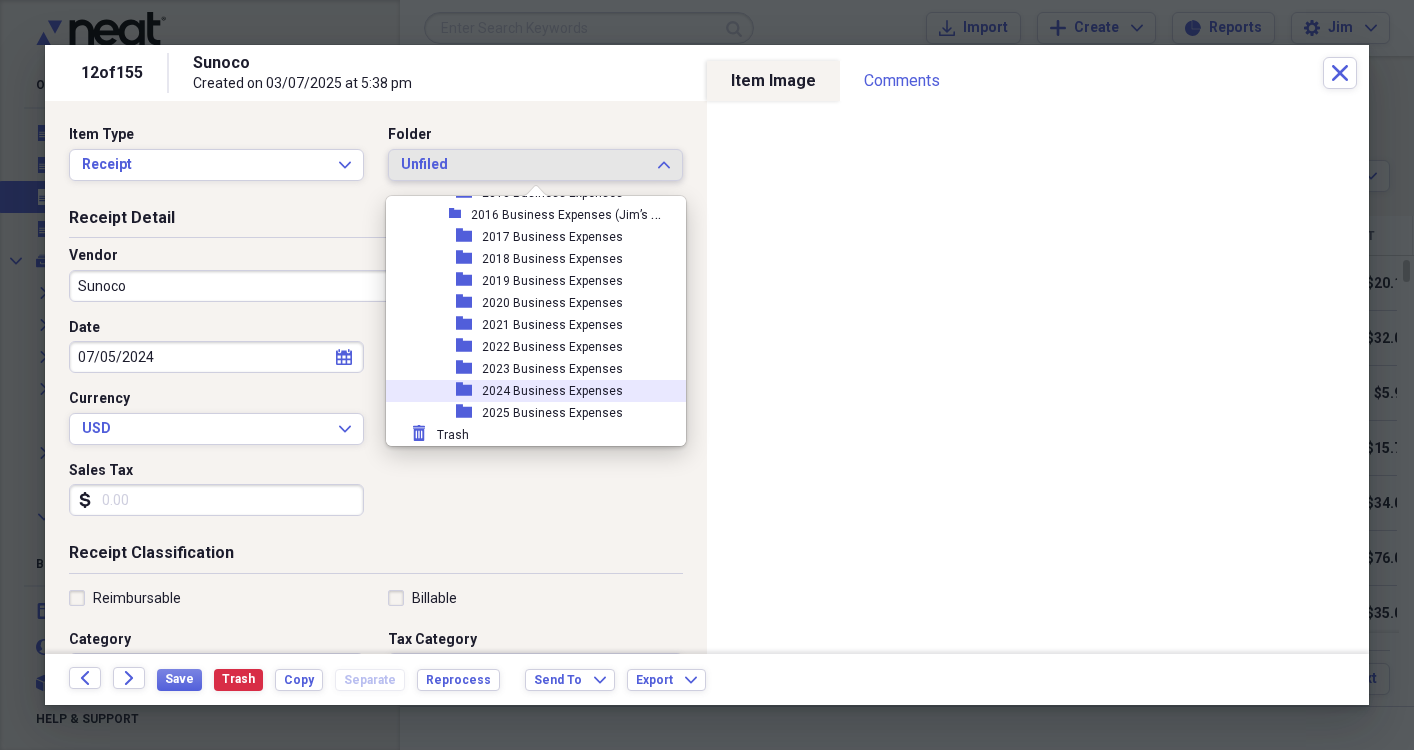 click on "2024 Business Expenses" at bounding box center [552, 391] 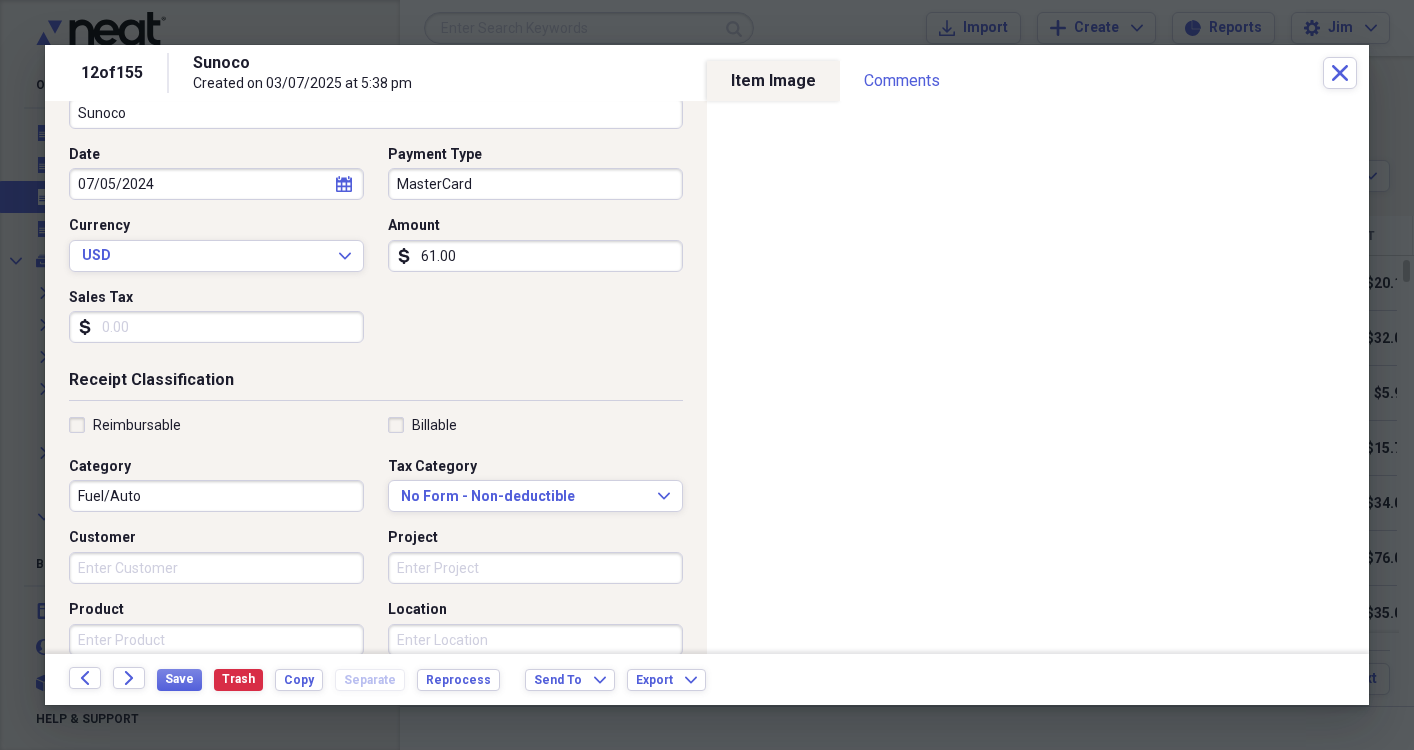scroll, scrollTop: 176, scrollLeft: 0, axis: vertical 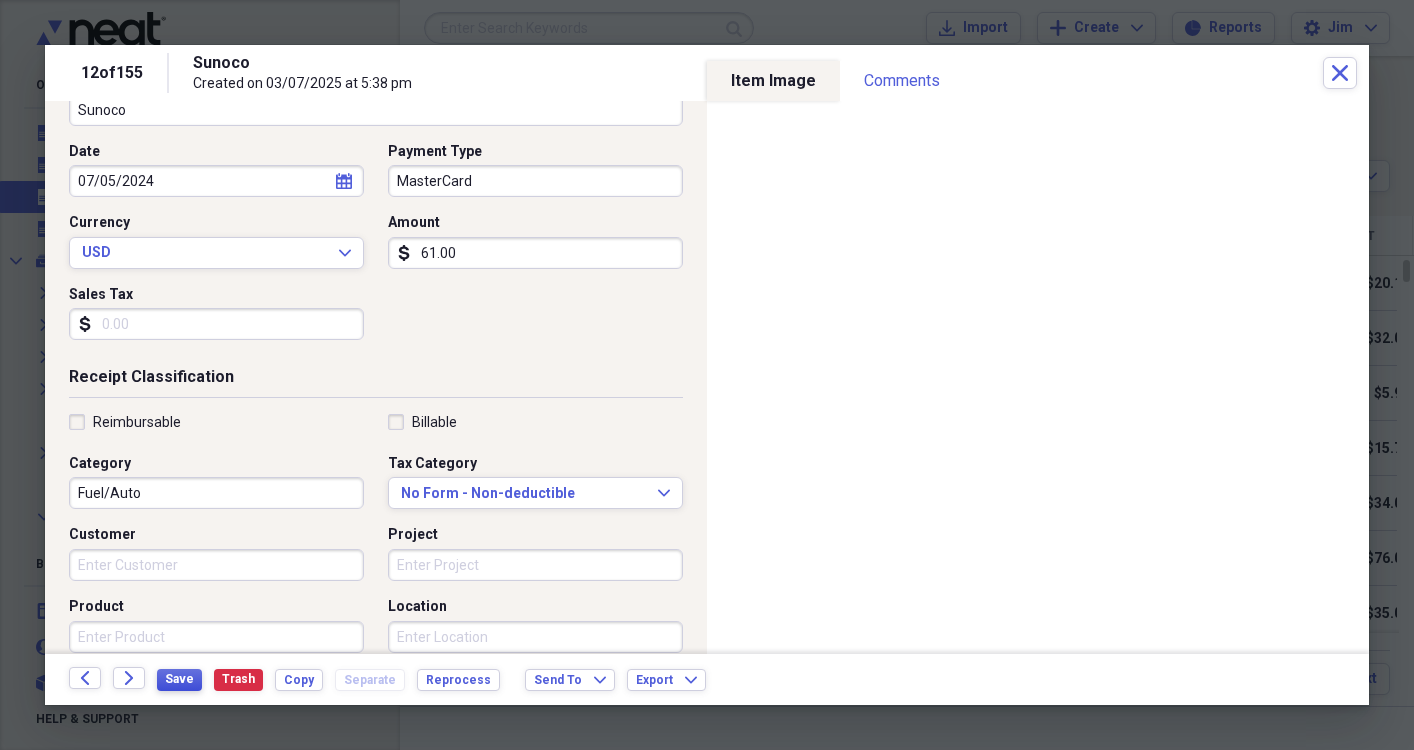 click on "Save" at bounding box center [179, 679] 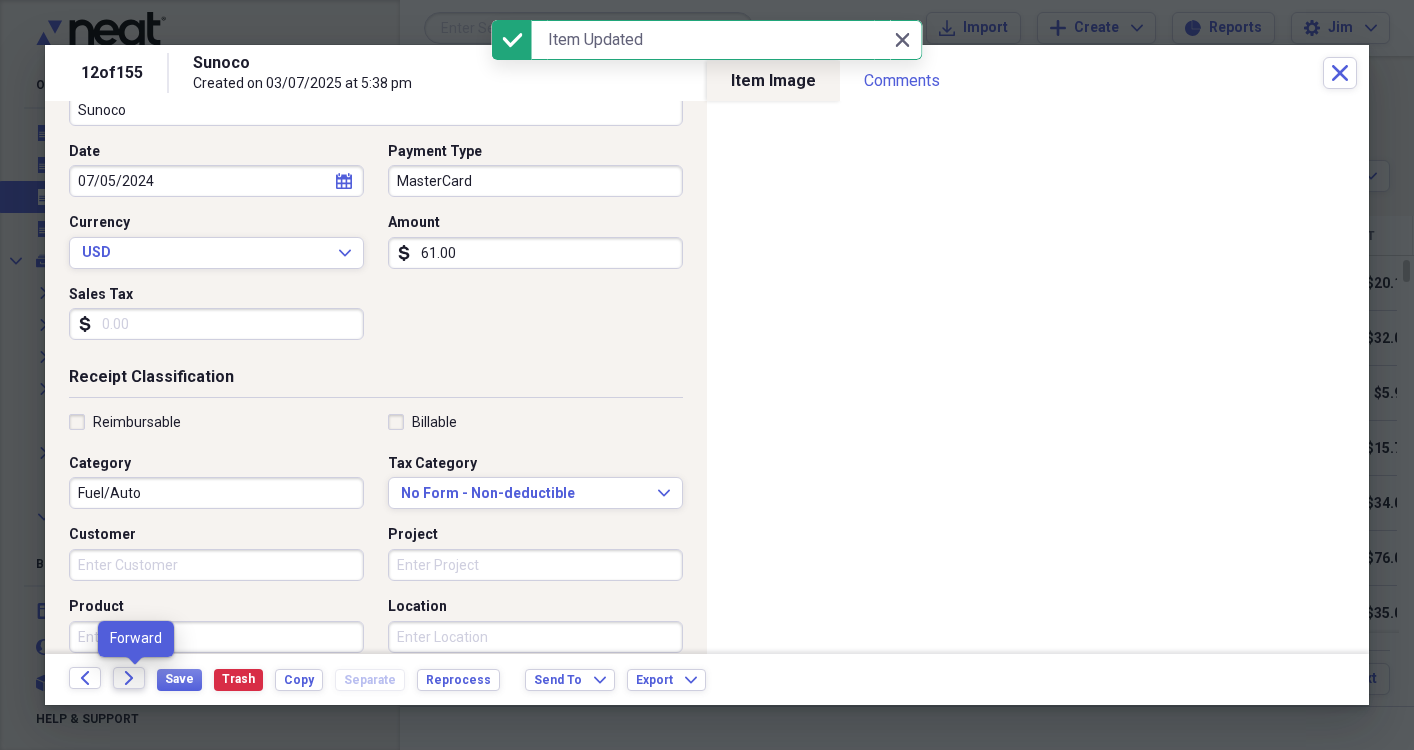 click on "Forward" 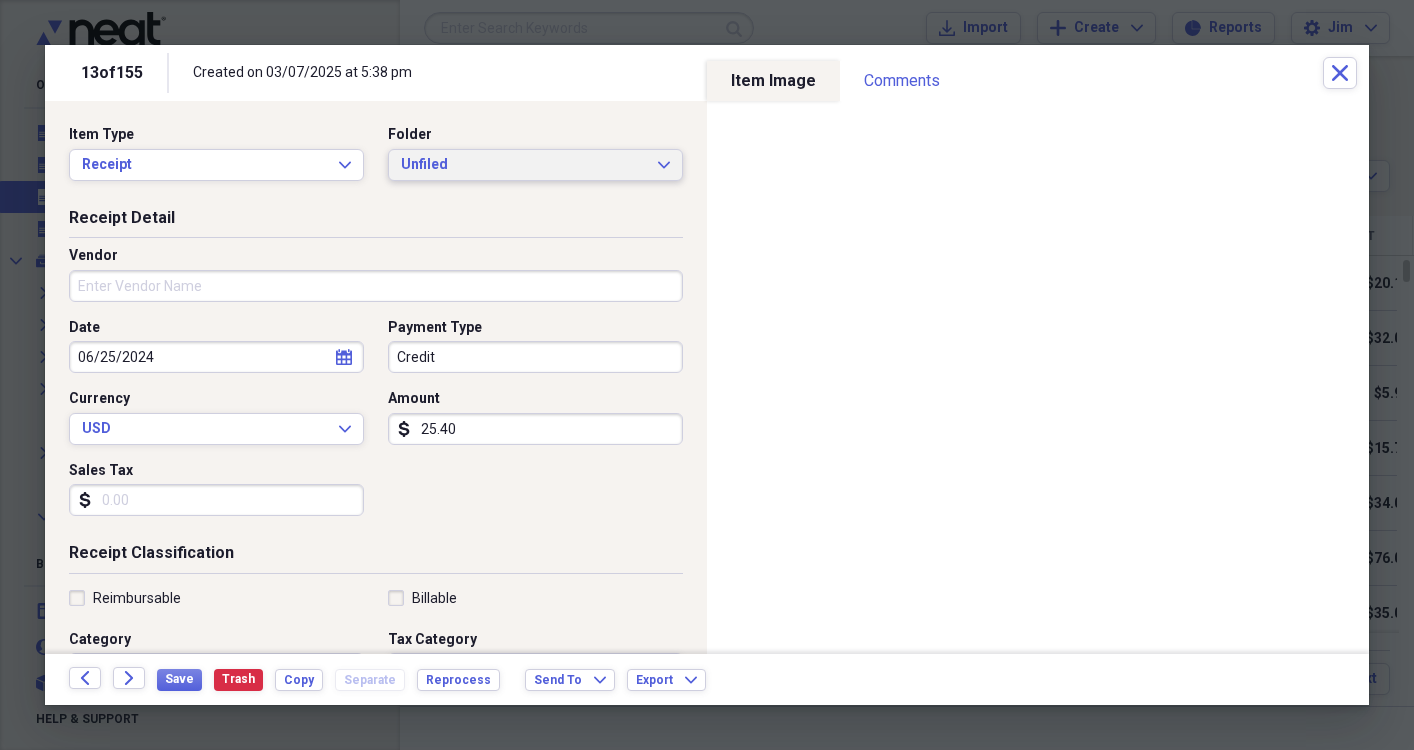 click on "Expand" 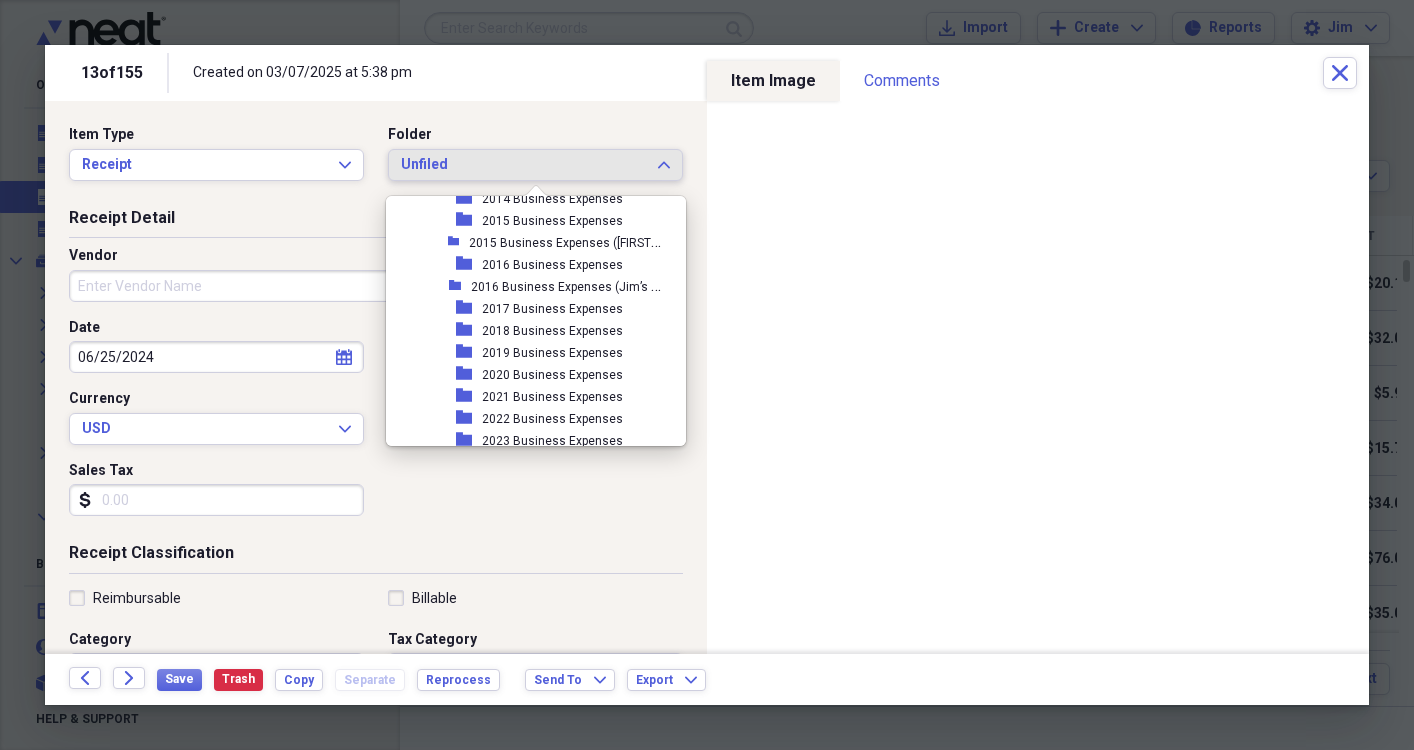 scroll, scrollTop: 491, scrollLeft: 0, axis: vertical 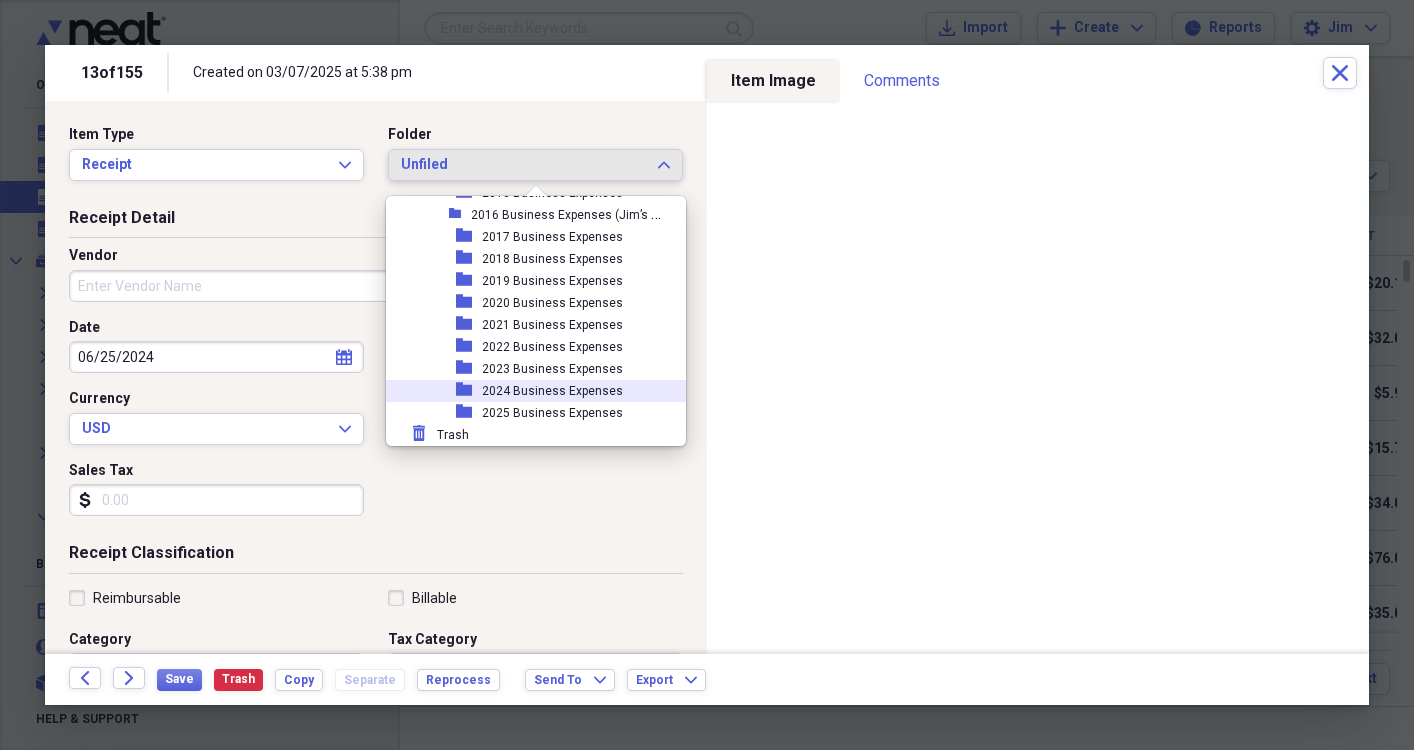 click on "2024 Business Expenses" at bounding box center (552, 391) 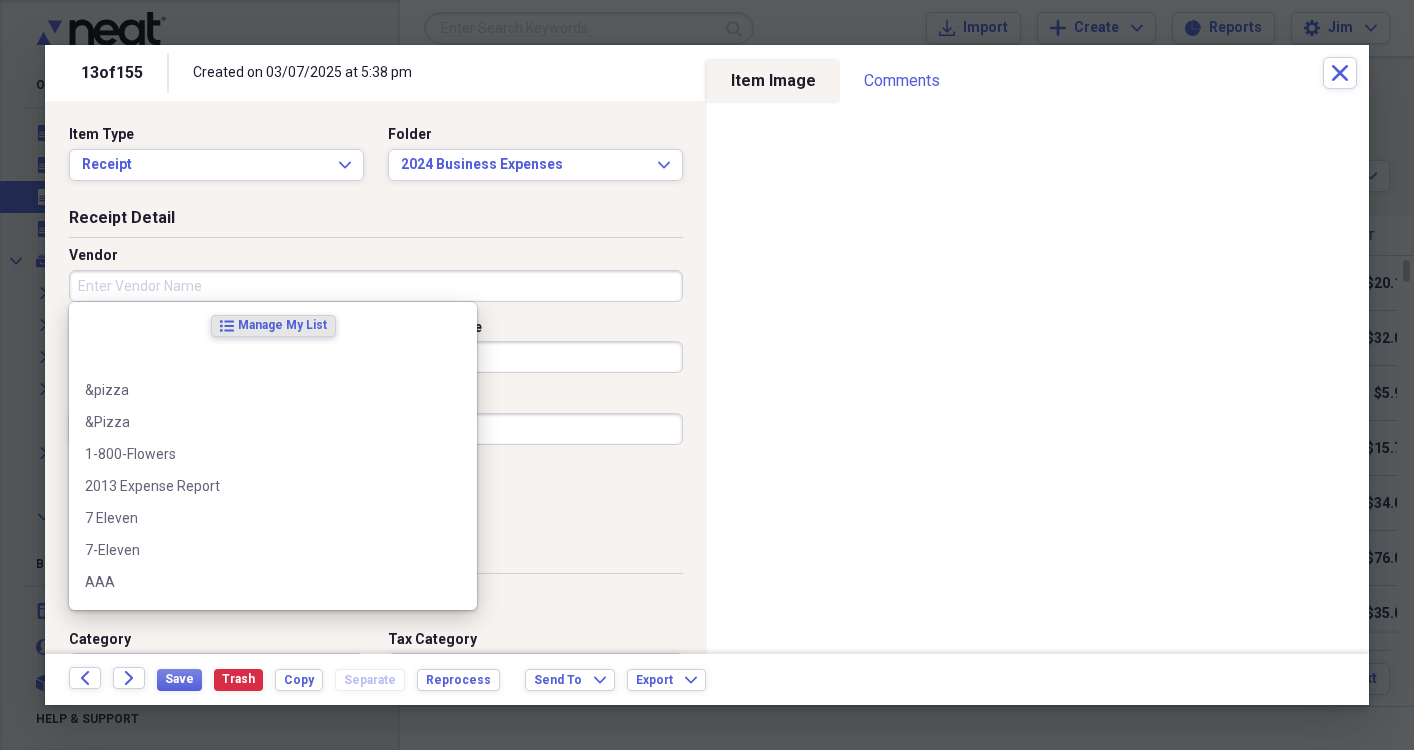 click on "Vendor" at bounding box center (376, 286) 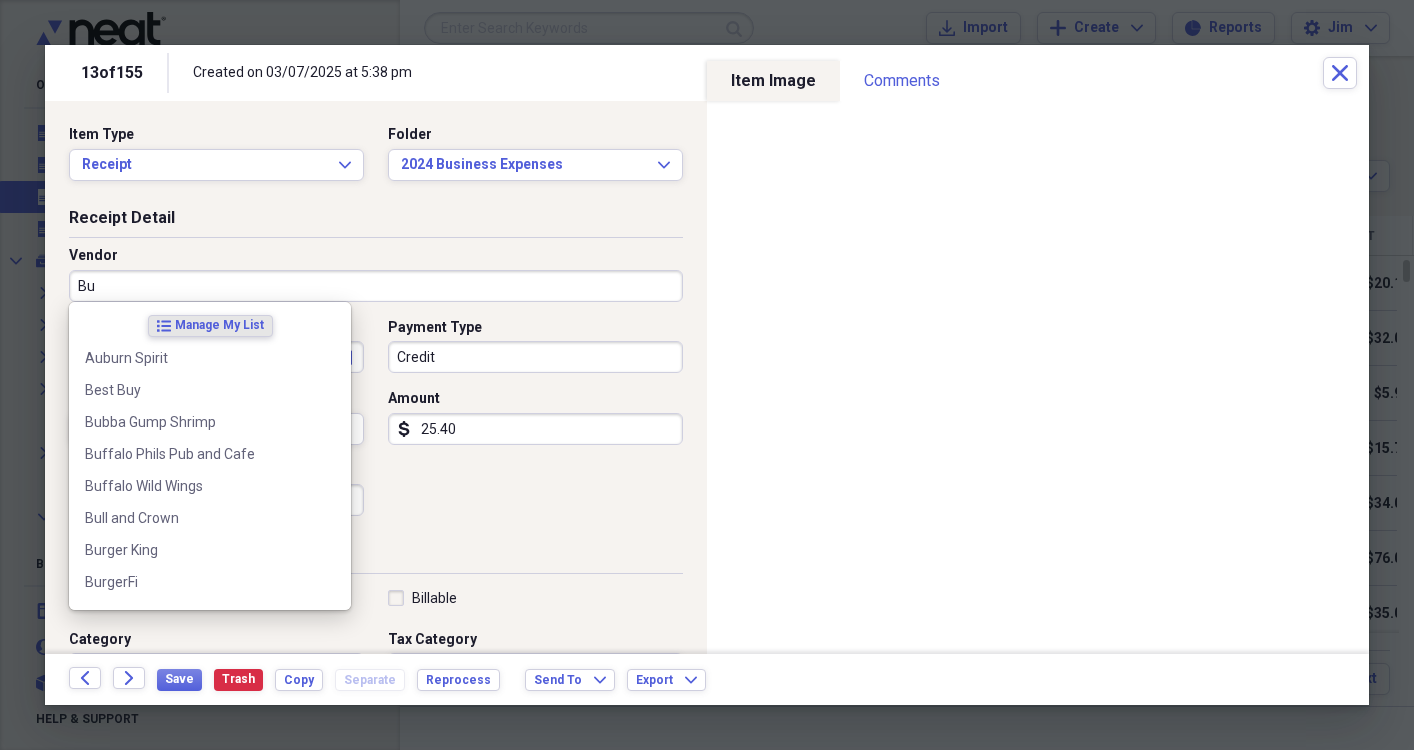 type on "B" 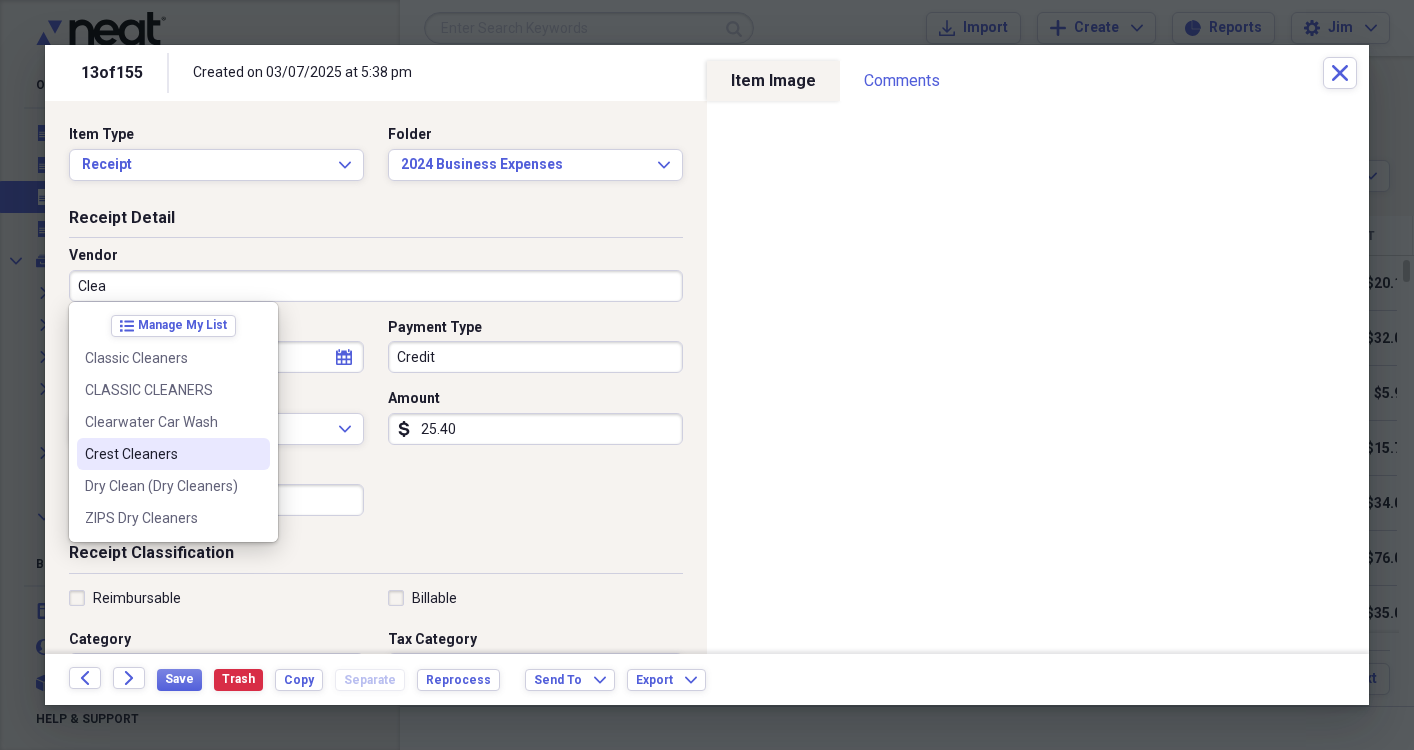 click on "Crest Cleaners" at bounding box center [161, 454] 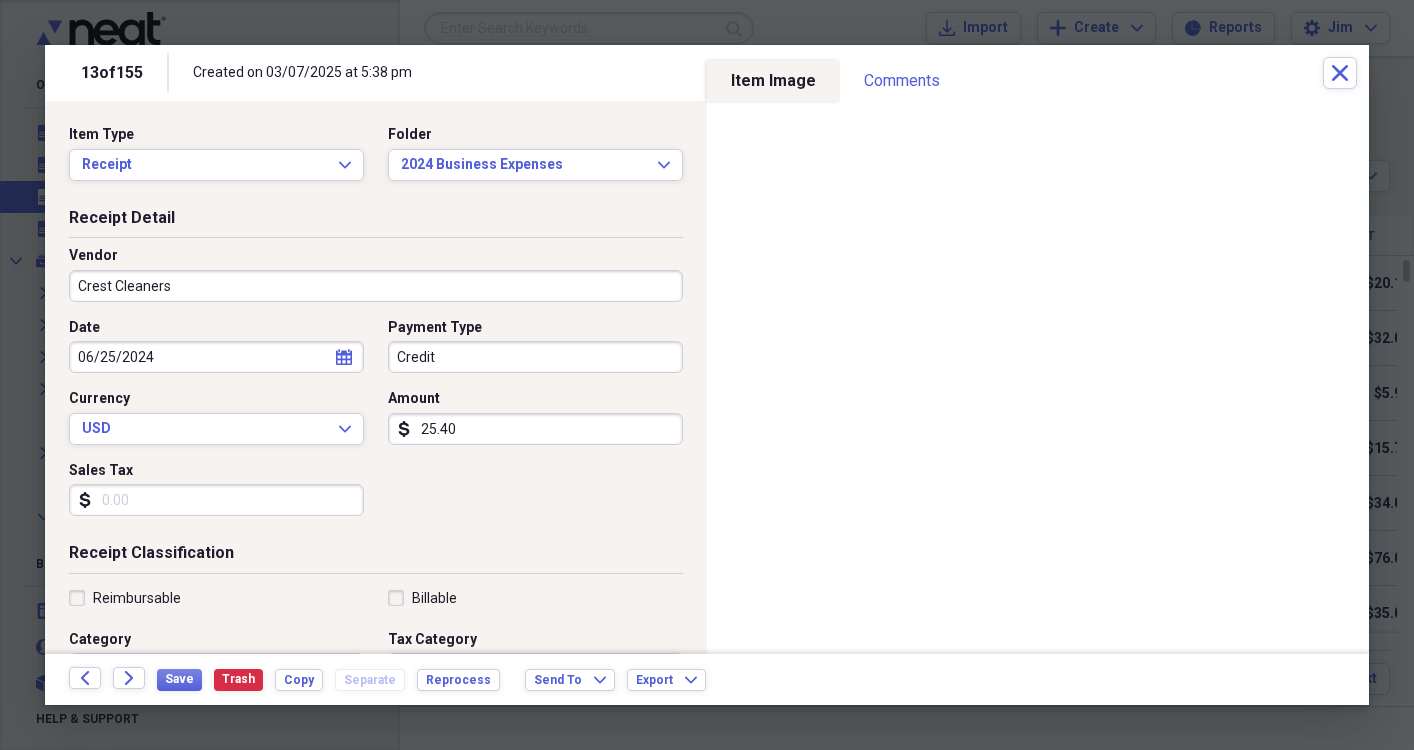 type on "Cleaners" 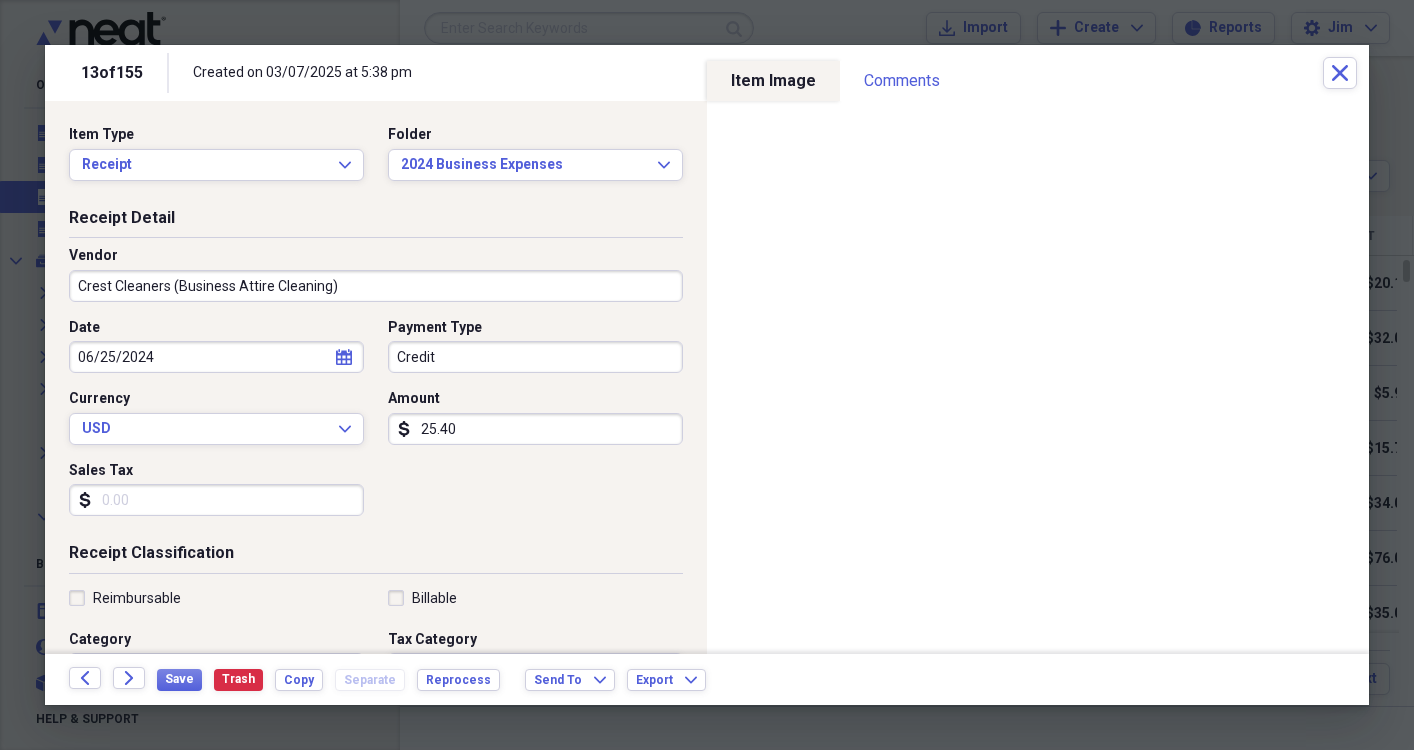 type on "Crest Cleaners (Business Attire Cleaning)" 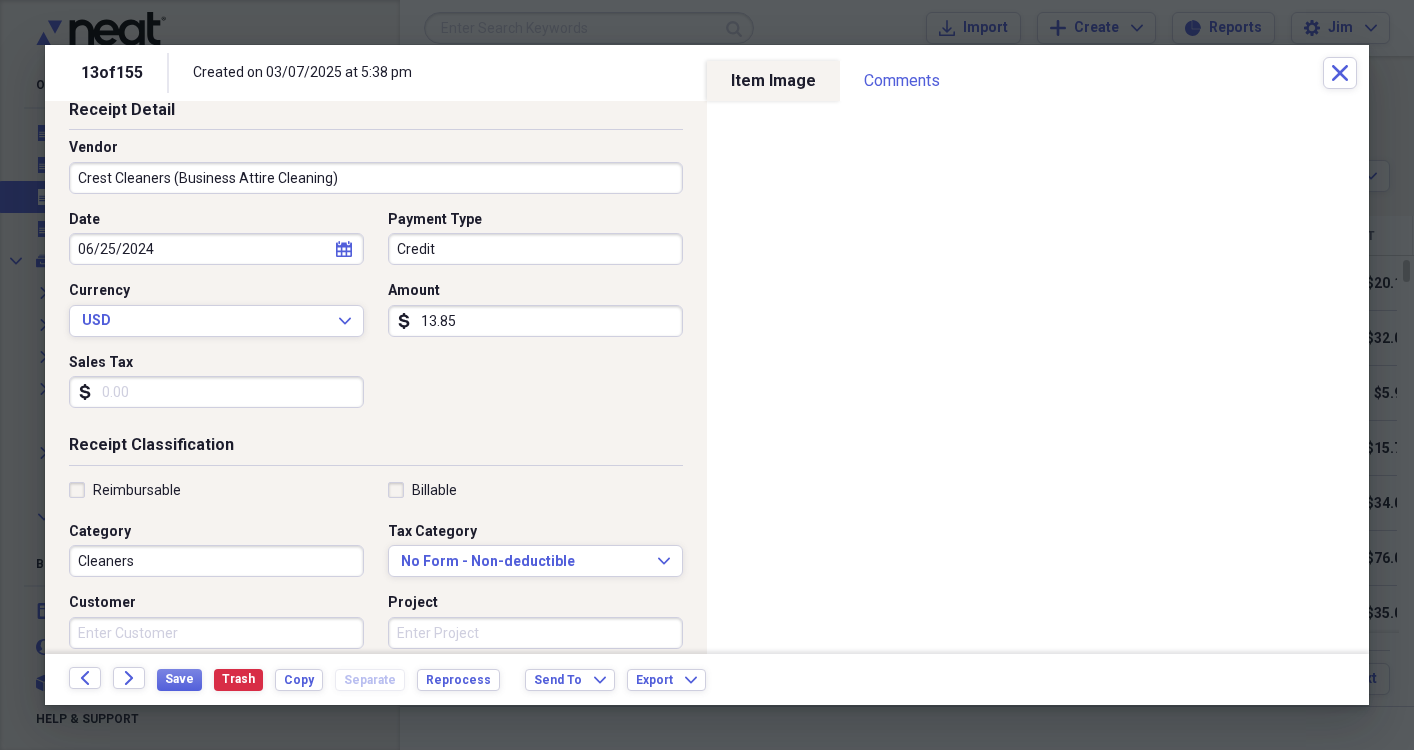 scroll, scrollTop: 109, scrollLeft: 0, axis: vertical 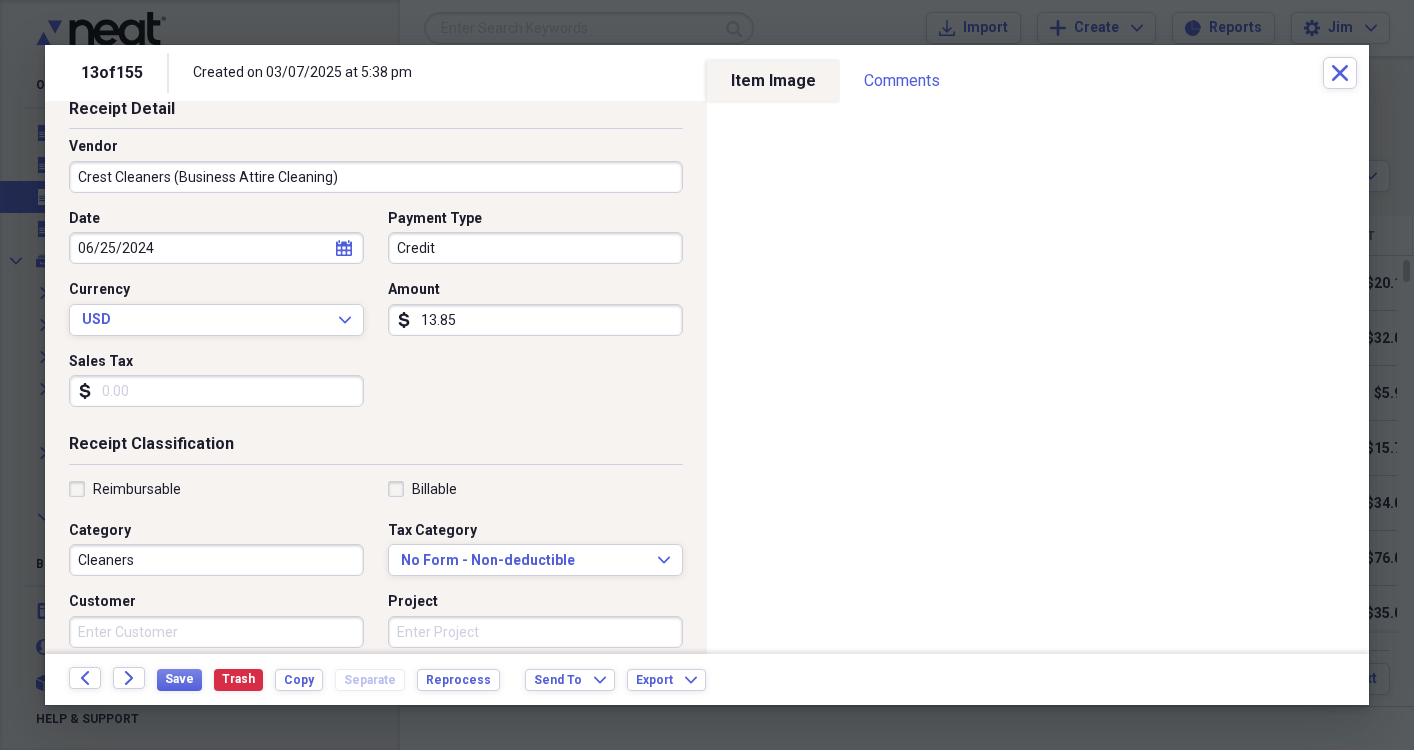 type on "13.85" 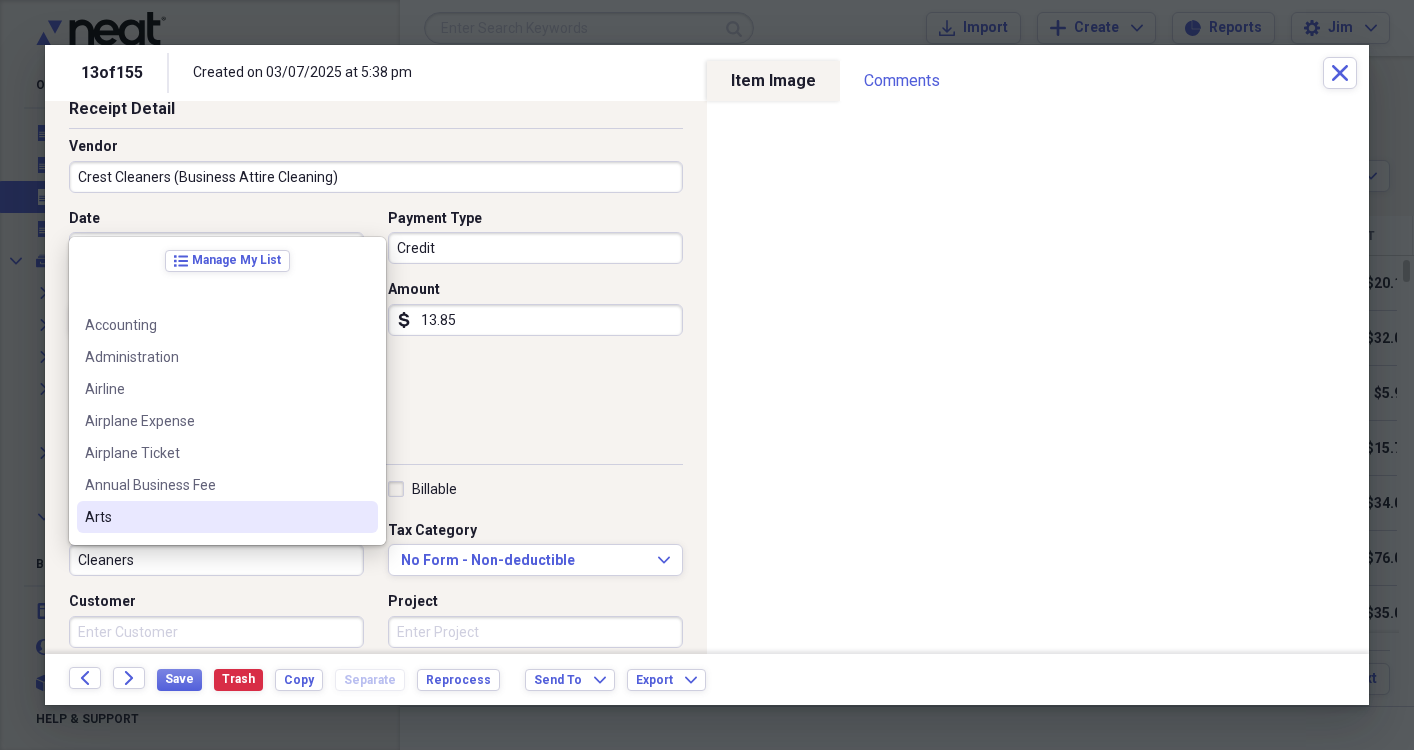 click on "Cleaners" at bounding box center [216, 560] 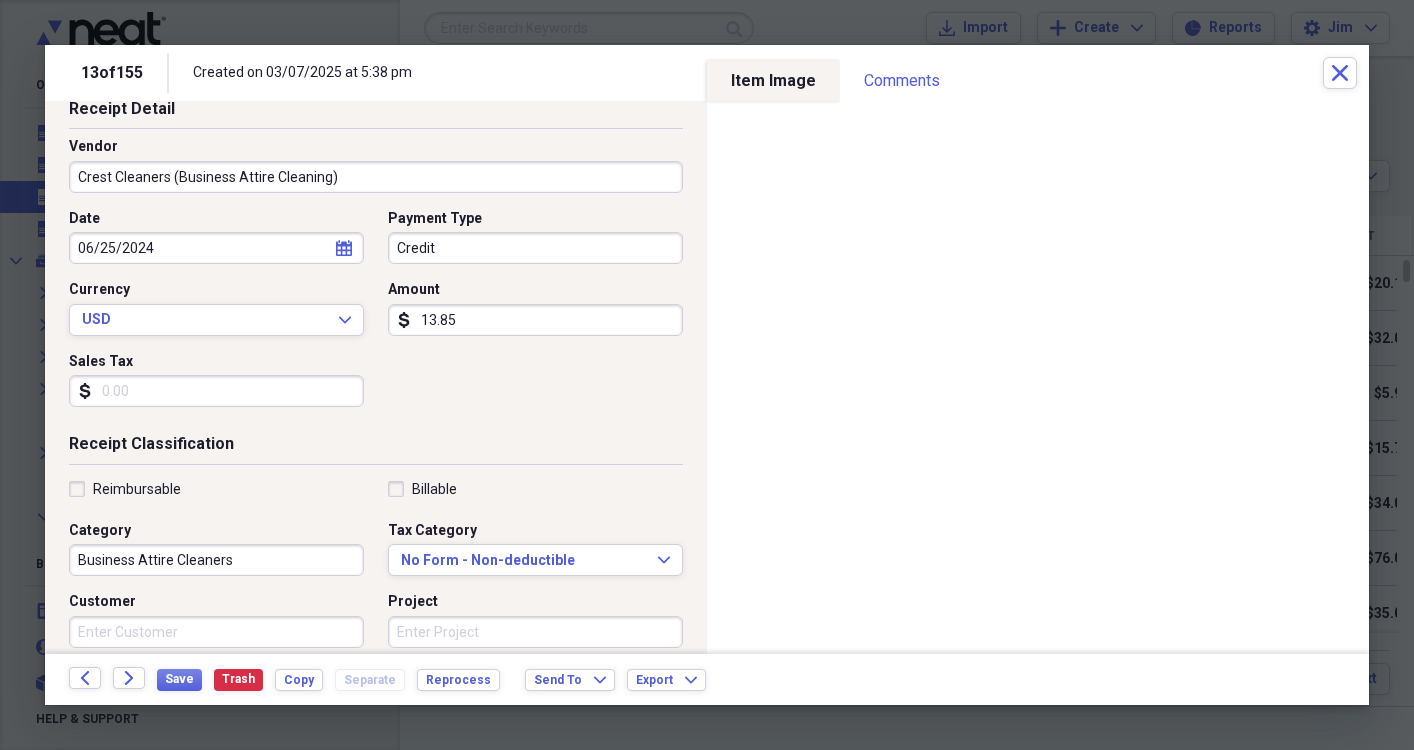 click on "Business Attire Cleaners" at bounding box center [216, 560] 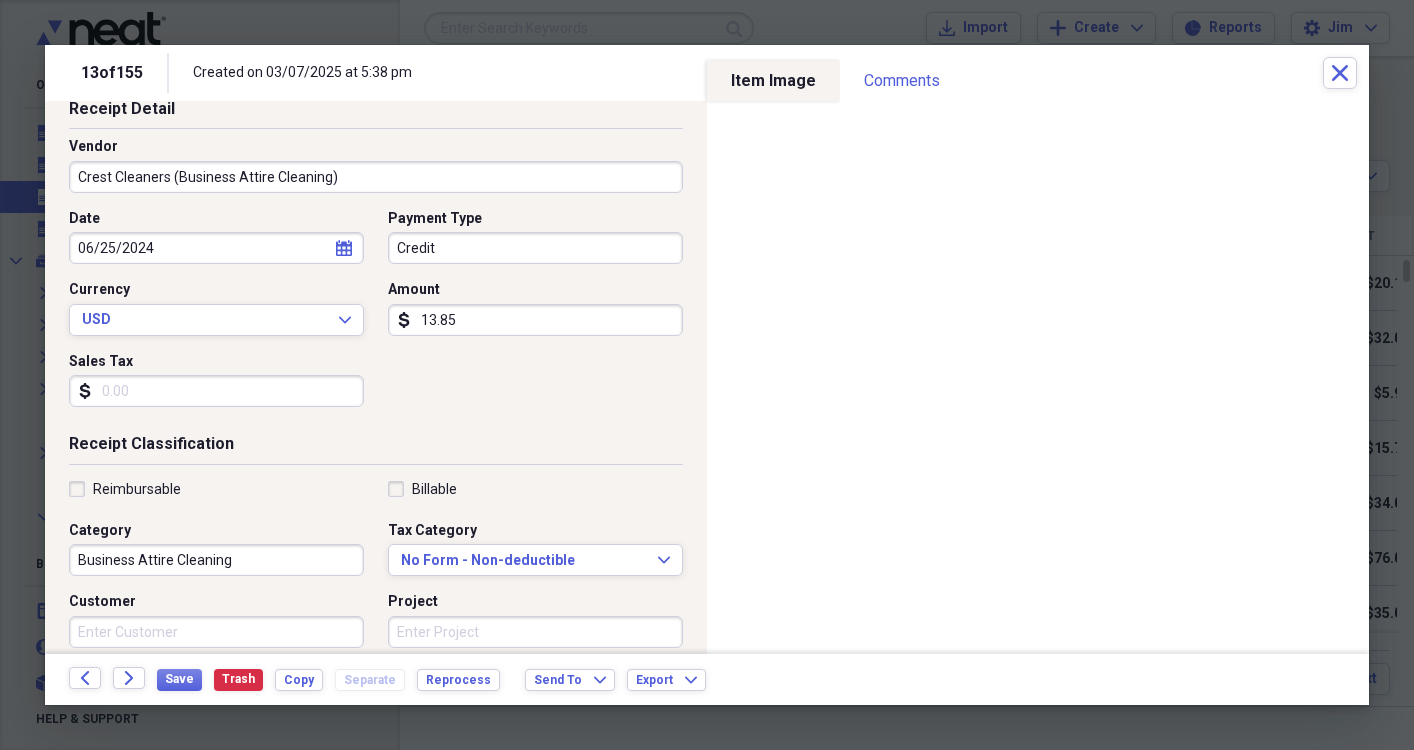 type on "Business Attire Cleaning" 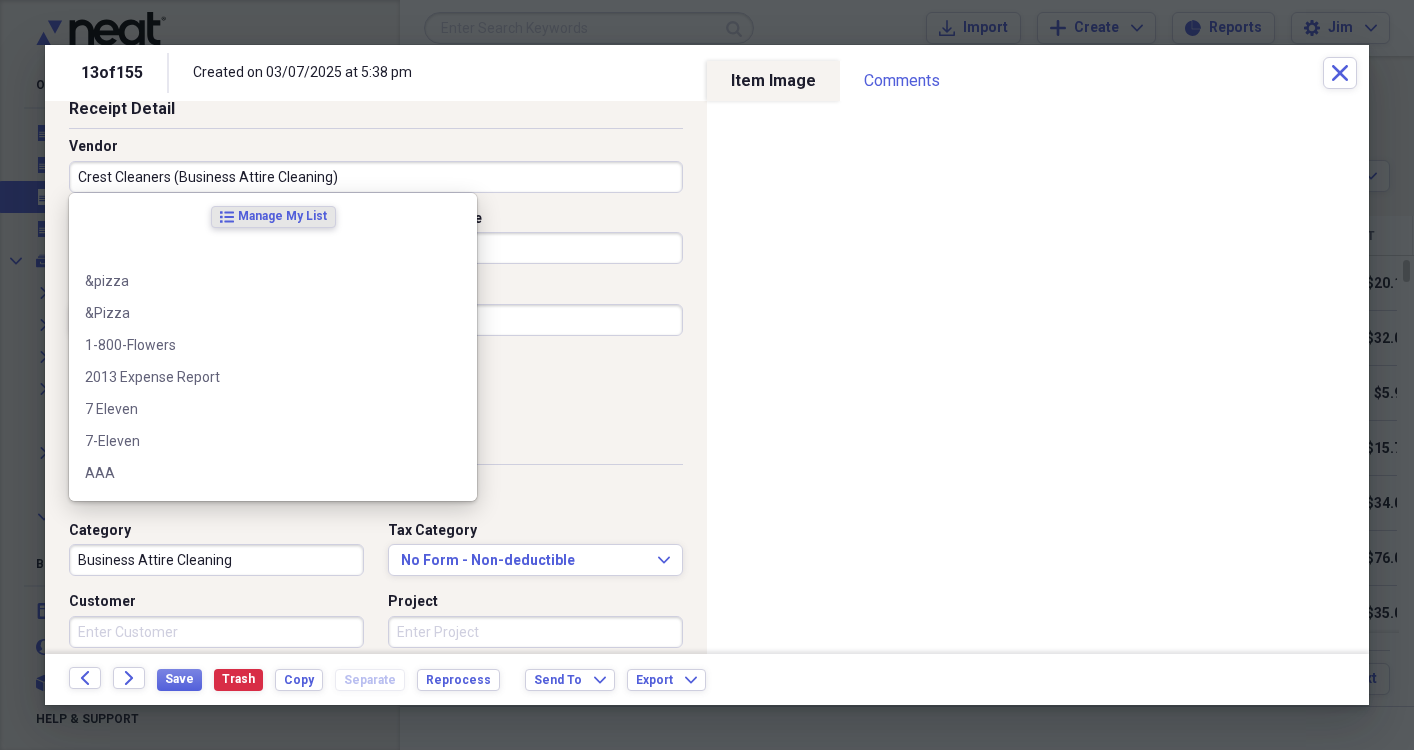 click on "Crest Cleaners (Business Attire Cleaning)" at bounding box center (376, 177) 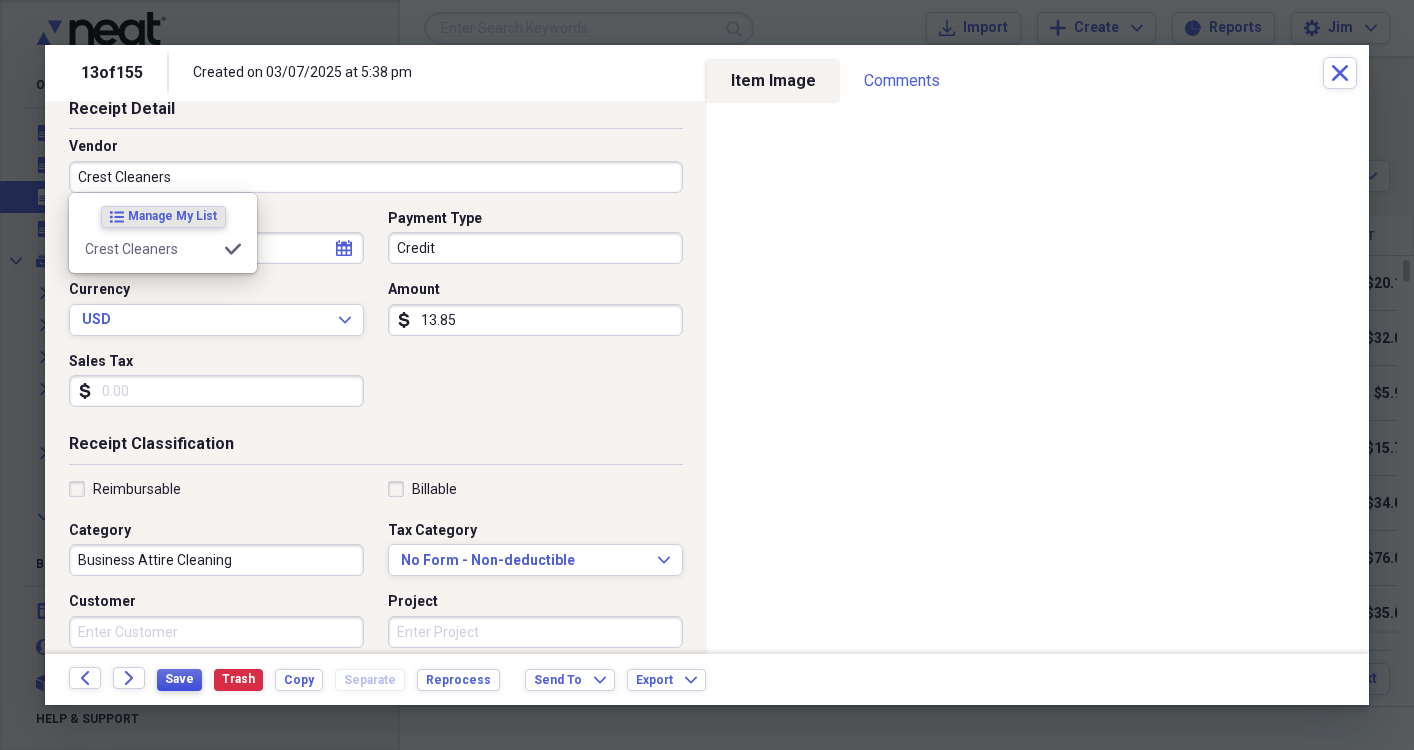 type on "Crest Cleaners" 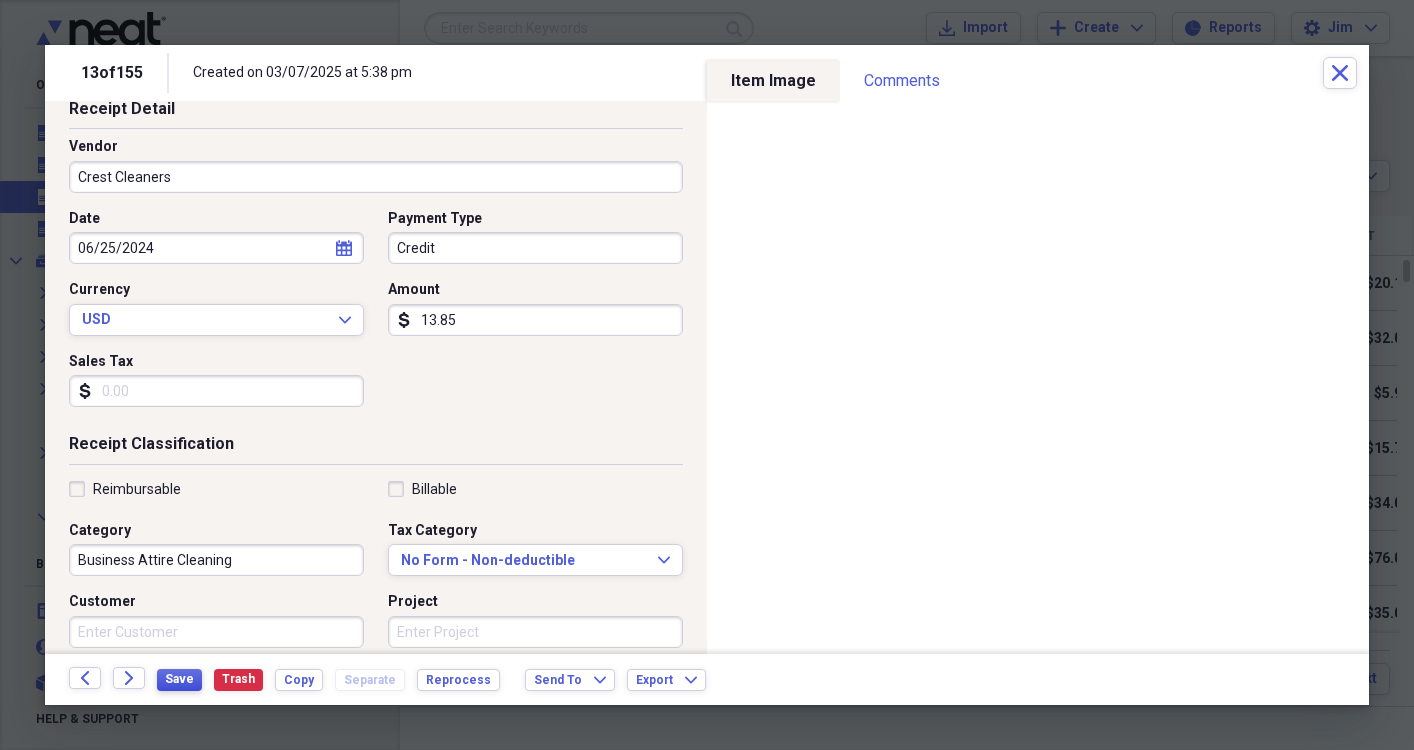 click on "Save" at bounding box center (179, 679) 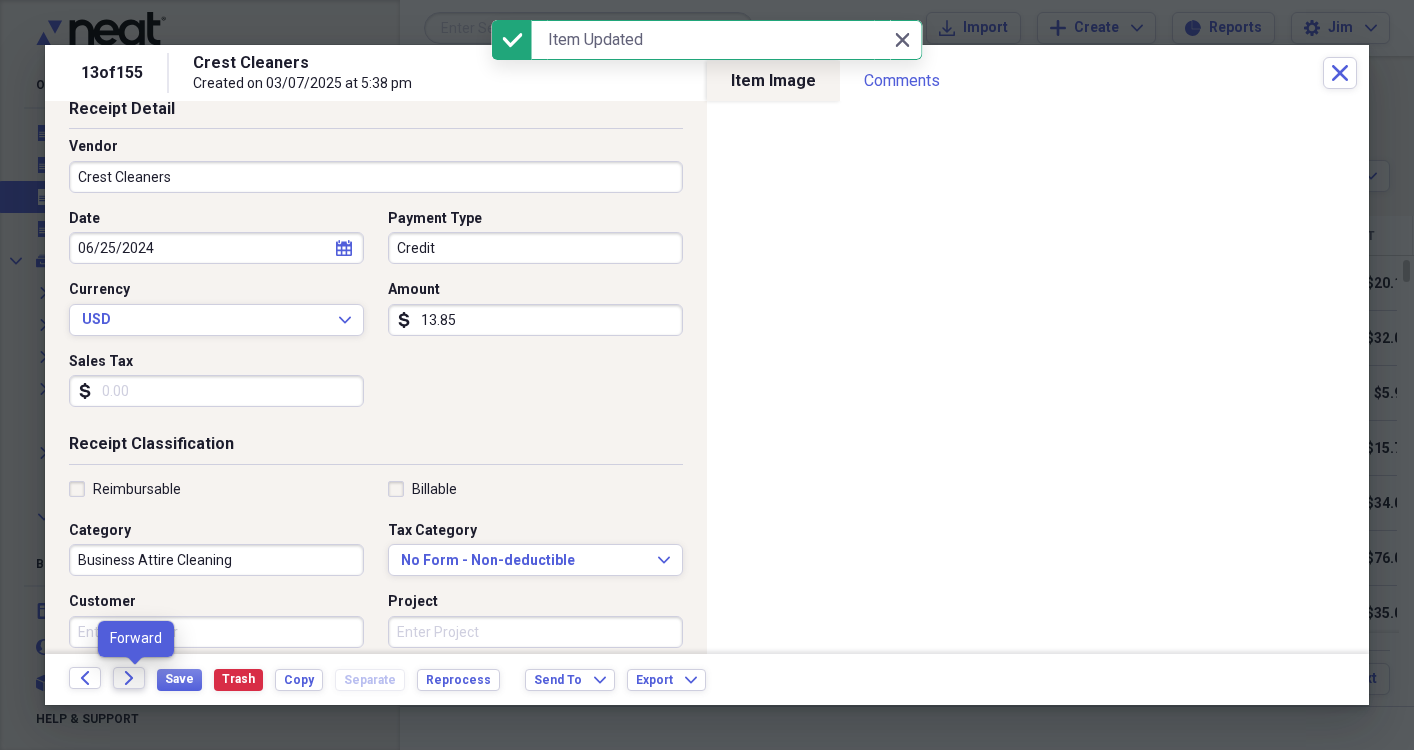 click 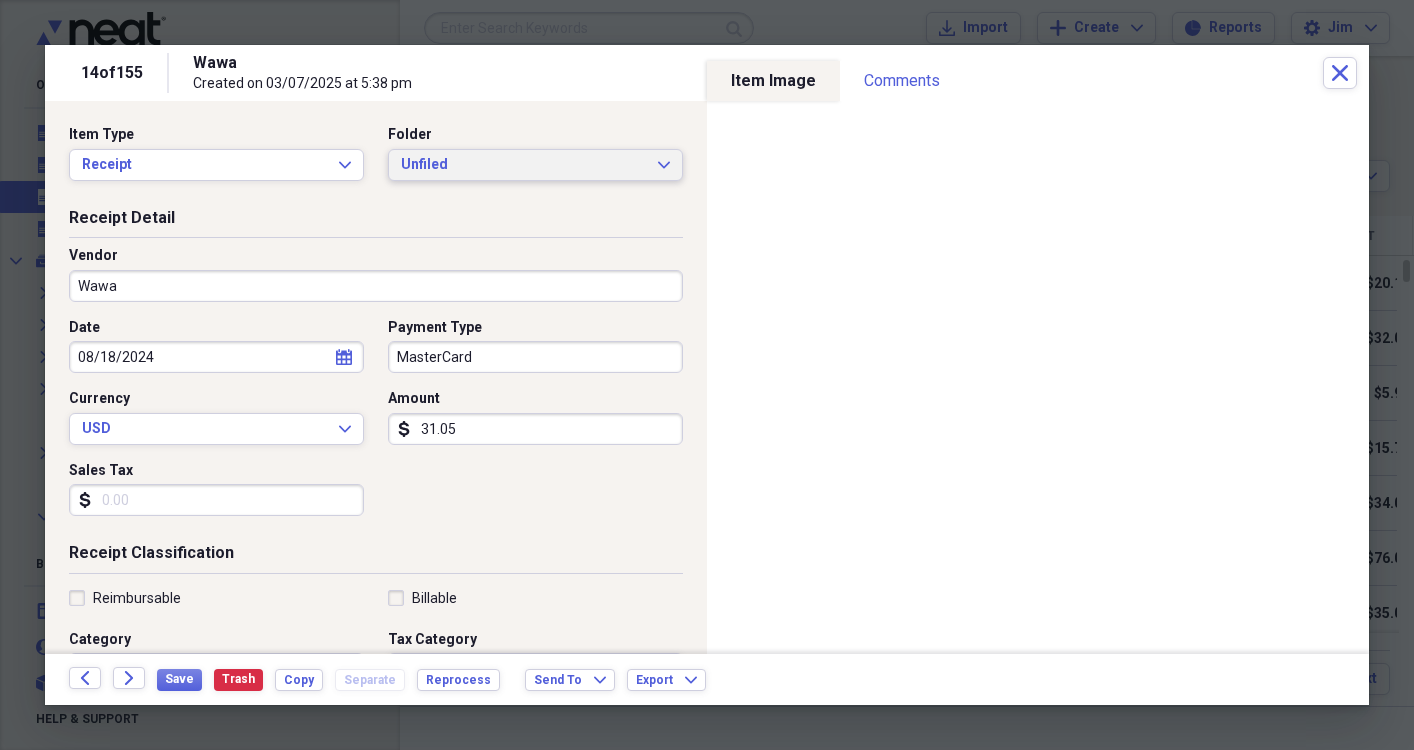 click on "Expand" 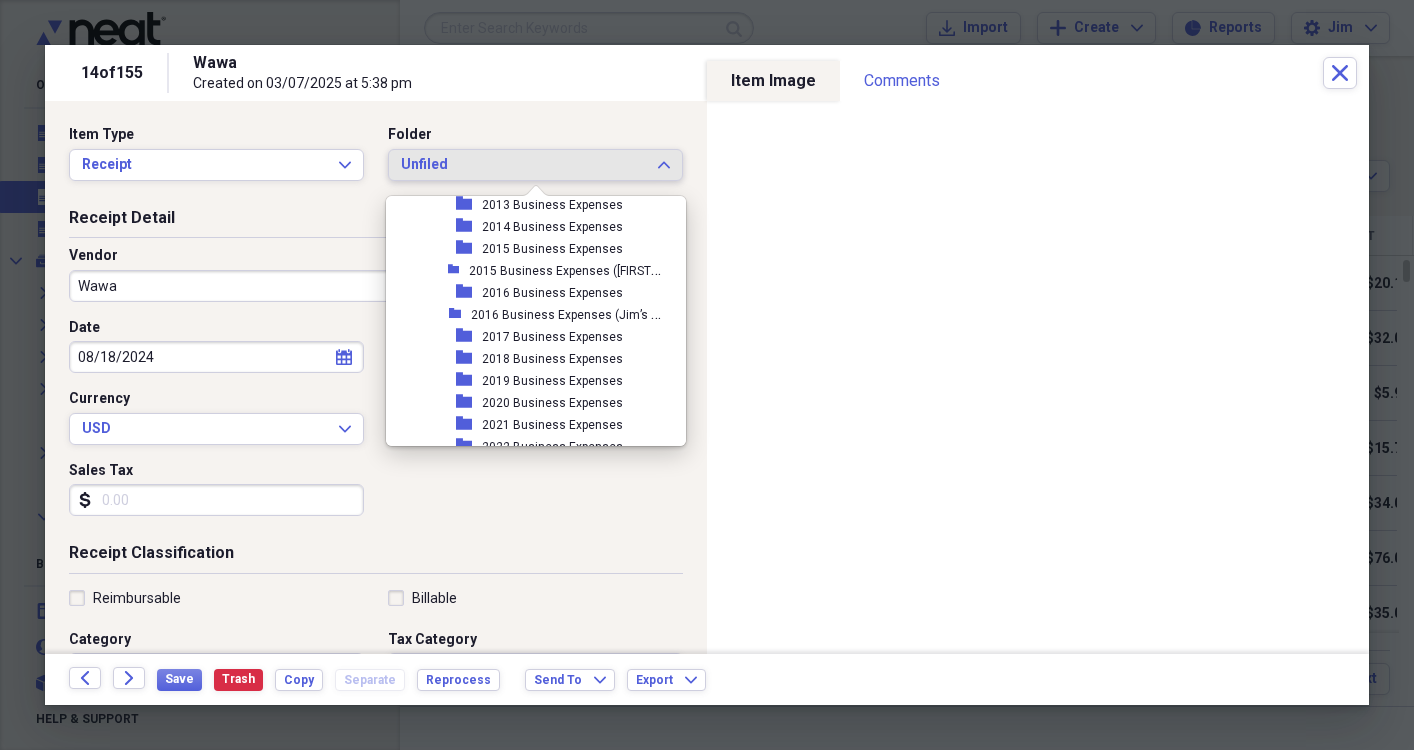 scroll, scrollTop: 491, scrollLeft: 0, axis: vertical 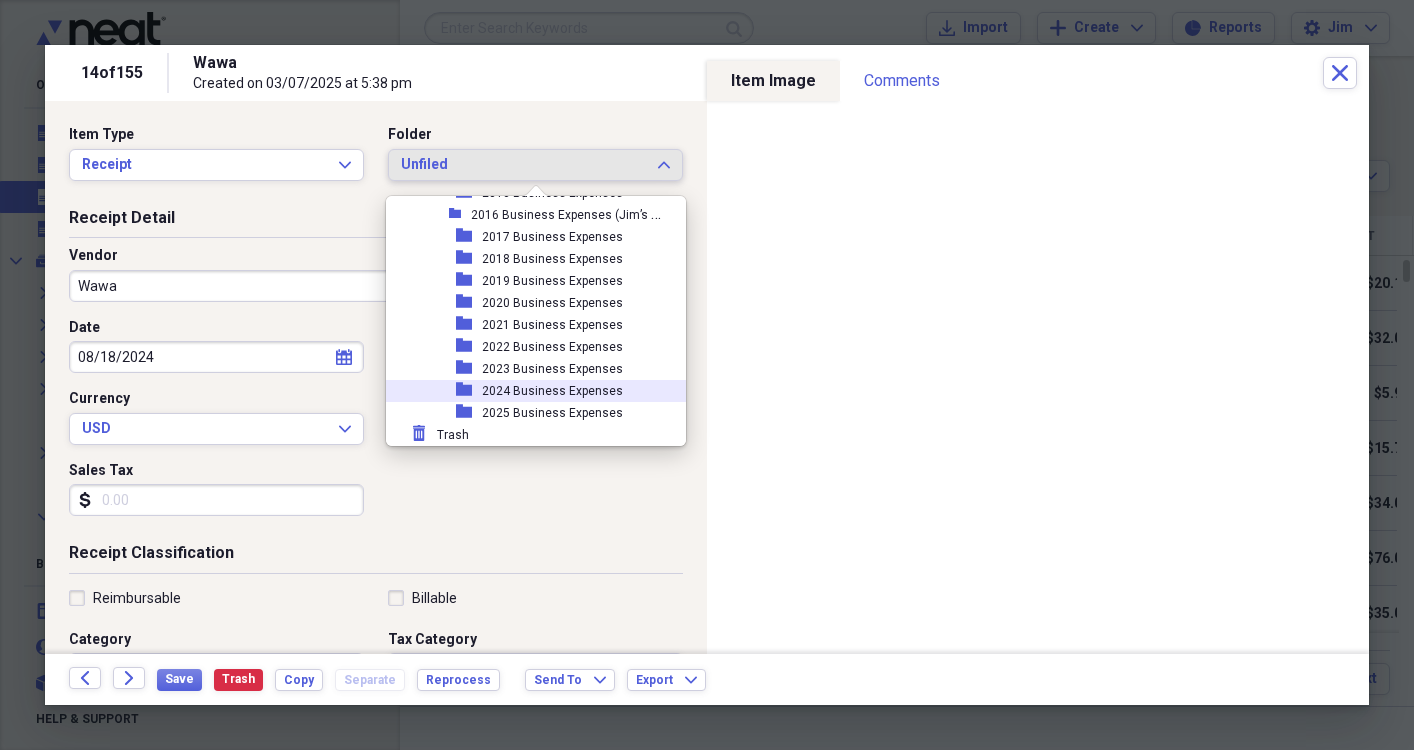 click on "2024 Business Expenses" at bounding box center (552, 391) 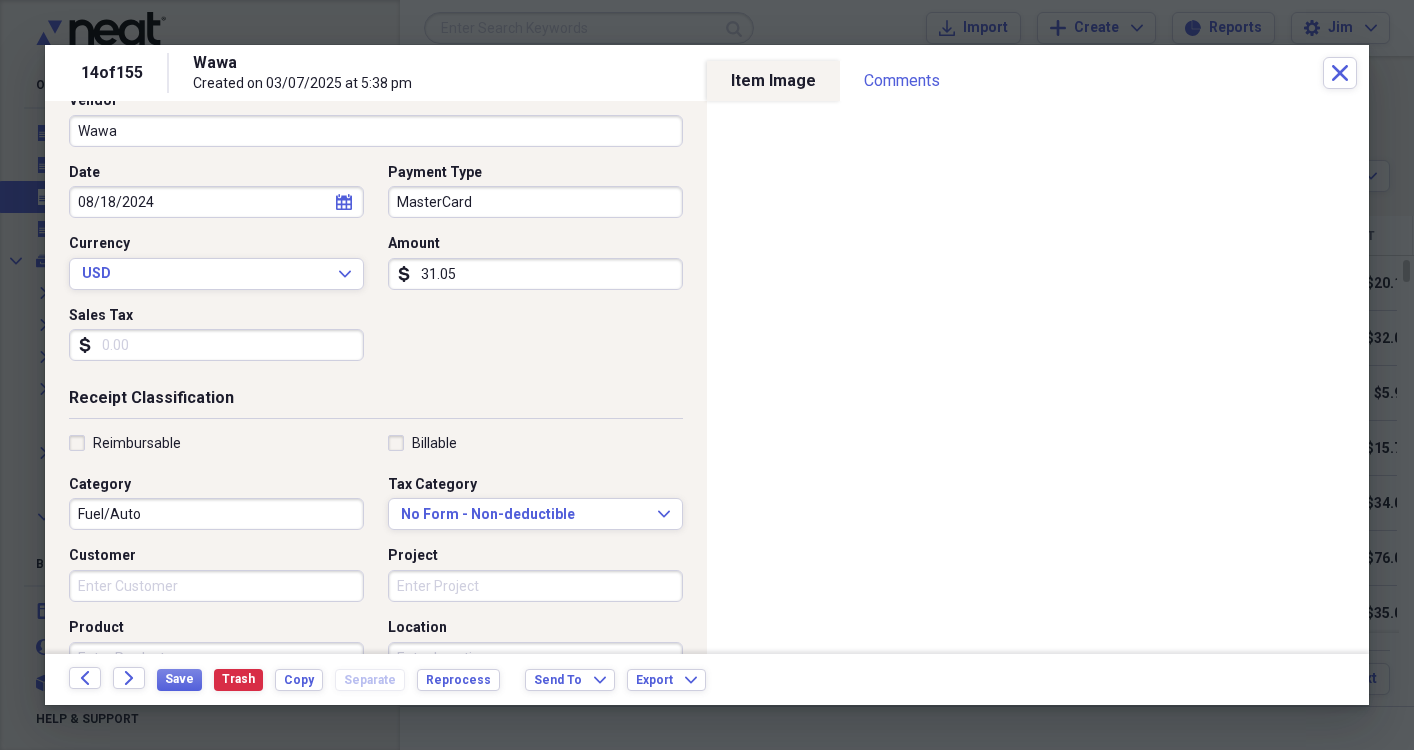 scroll, scrollTop: 160, scrollLeft: 0, axis: vertical 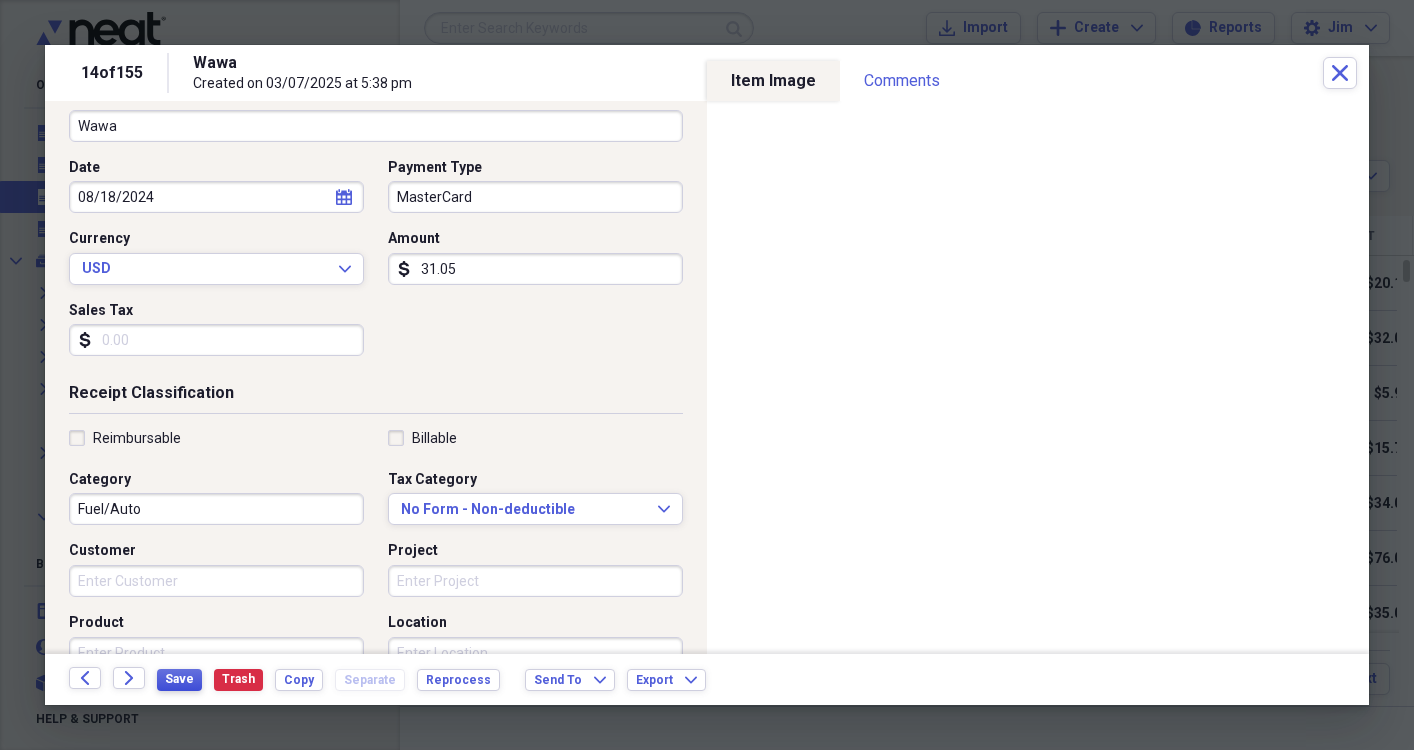 click on "Save" at bounding box center (179, 679) 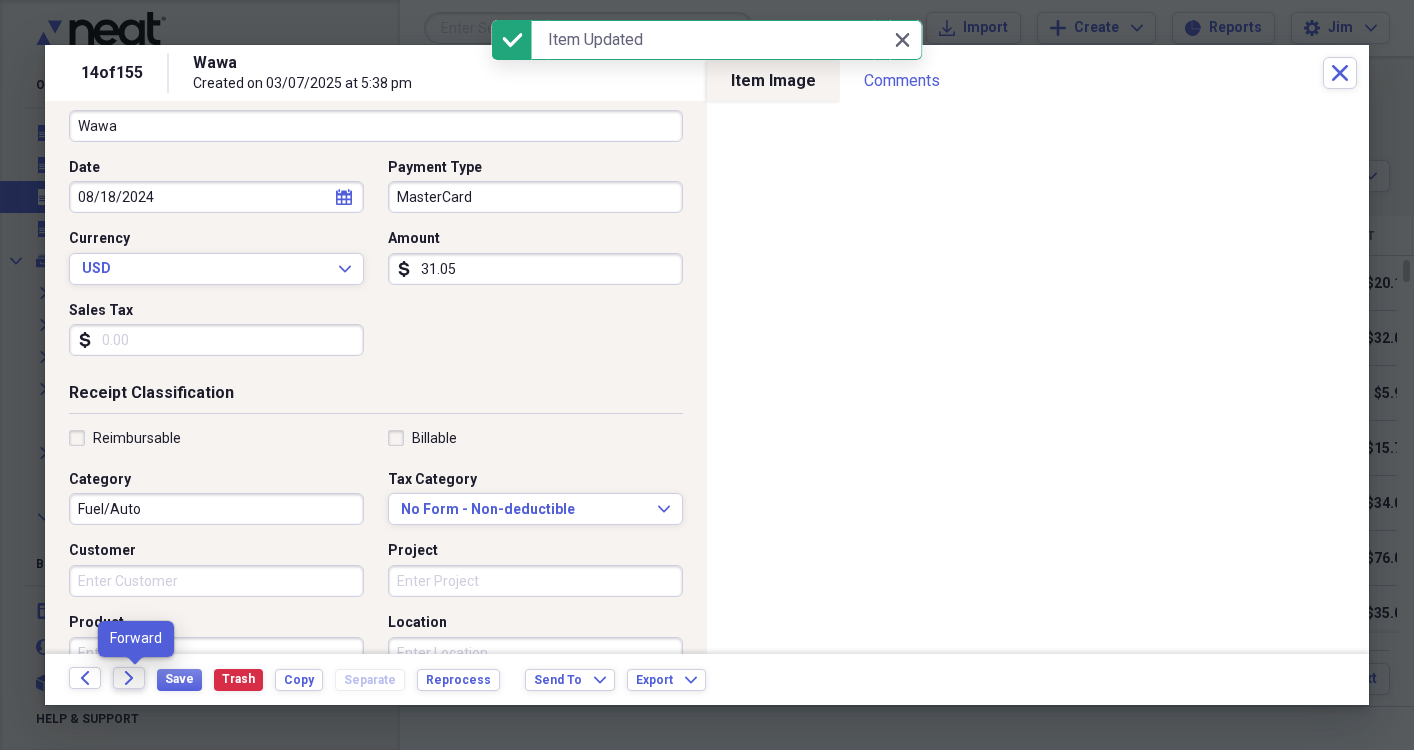 click 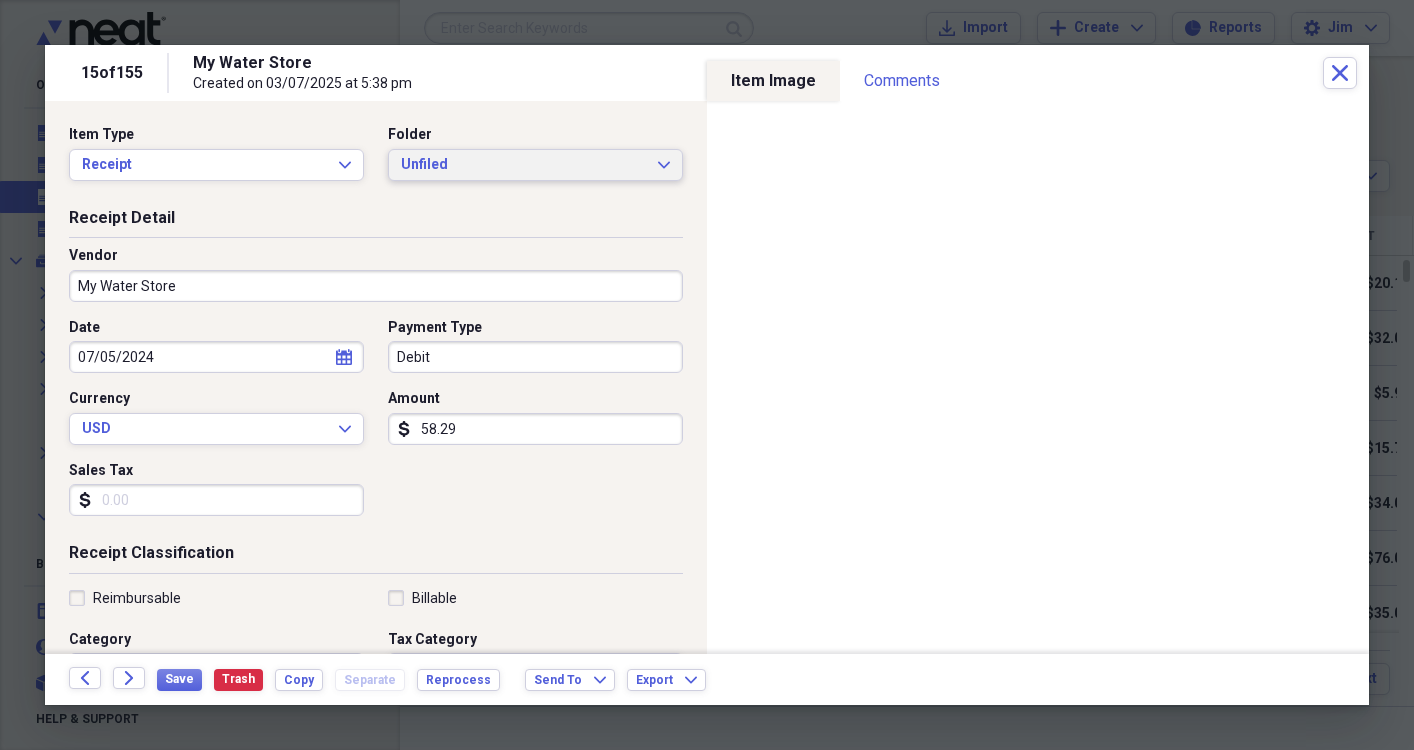 click 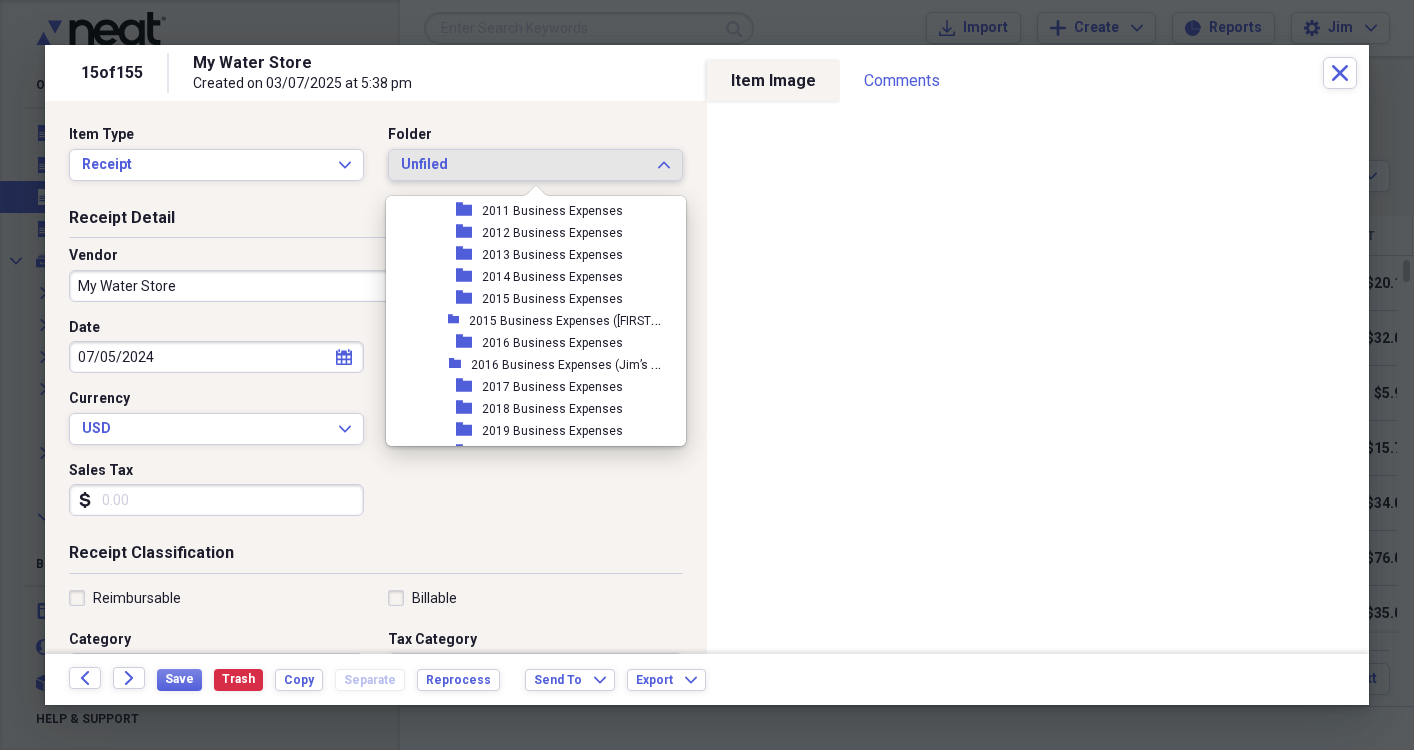 scroll, scrollTop: 491, scrollLeft: 0, axis: vertical 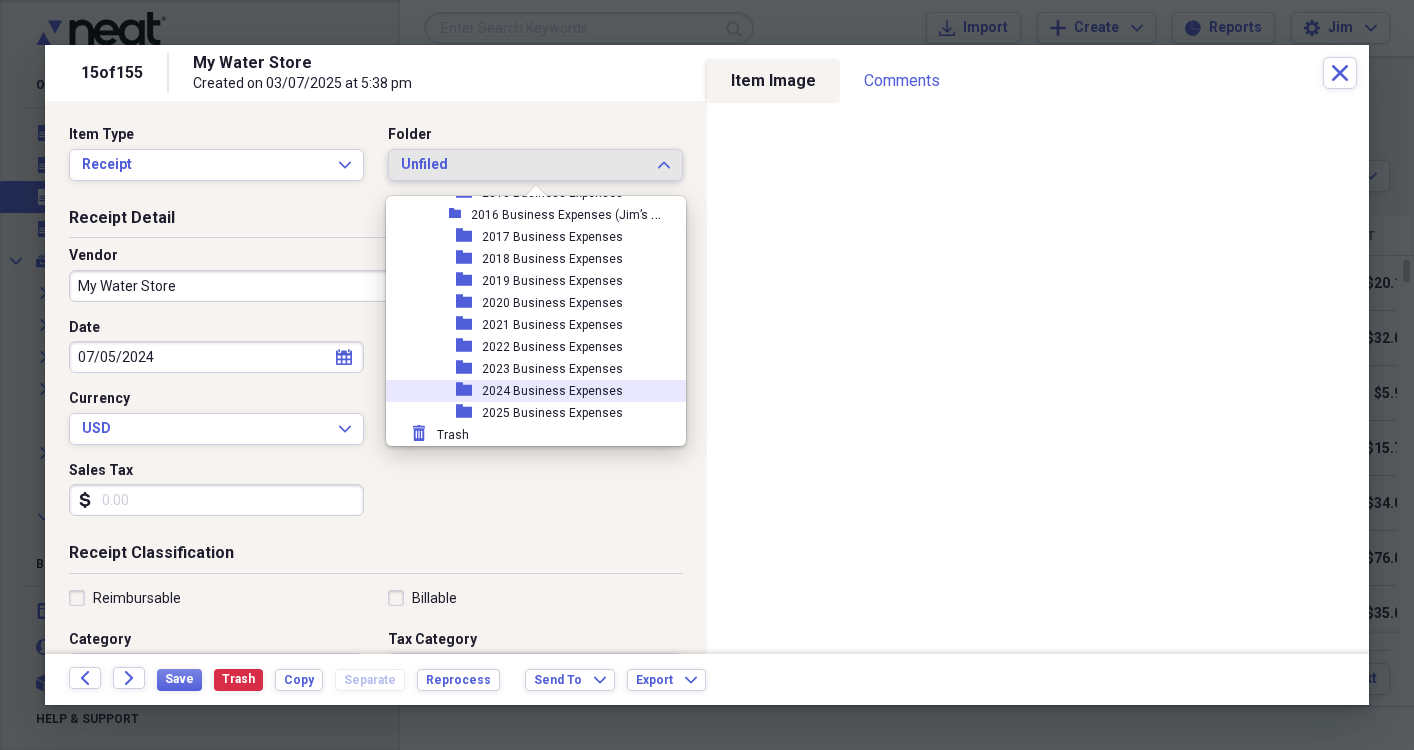 click on "2024 Business Expenses" at bounding box center (552, 391) 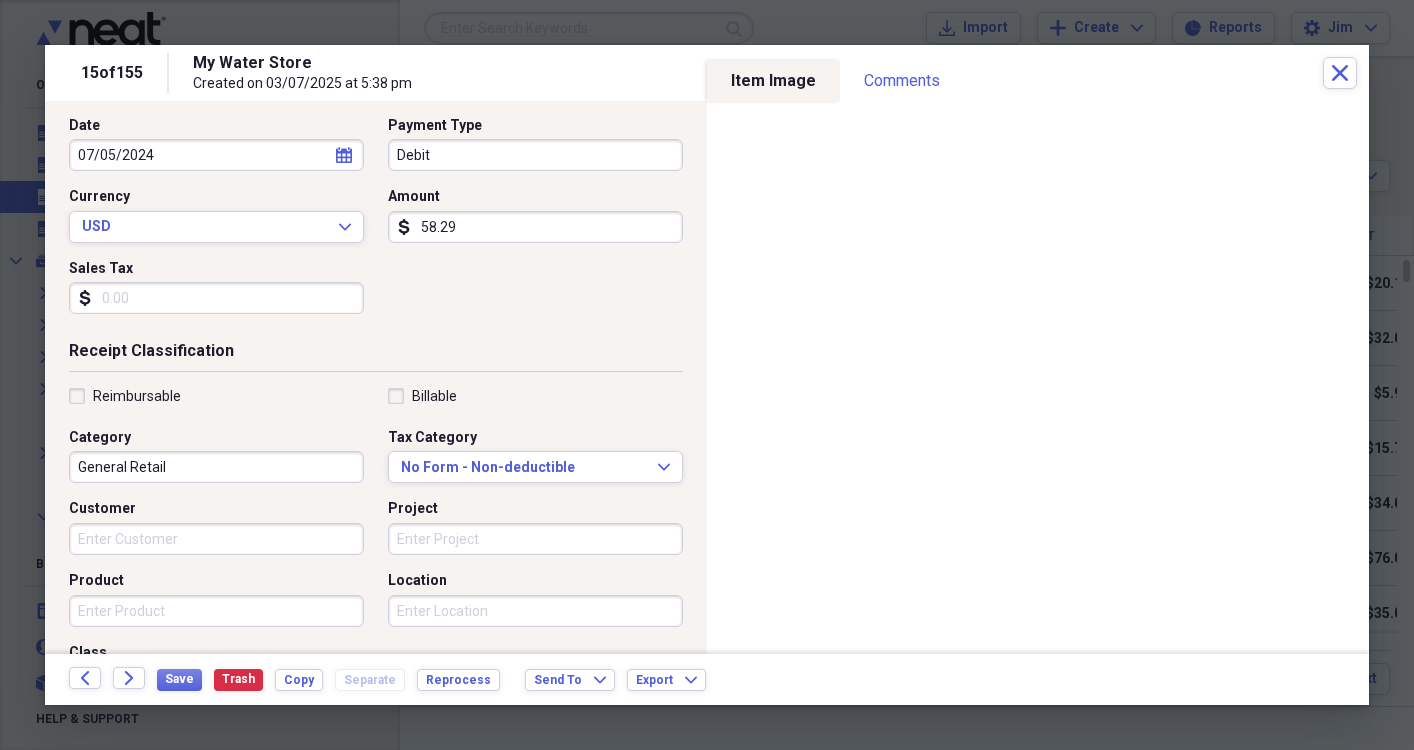 scroll, scrollTop: 208, scrollLeft: 0, axis: vertical 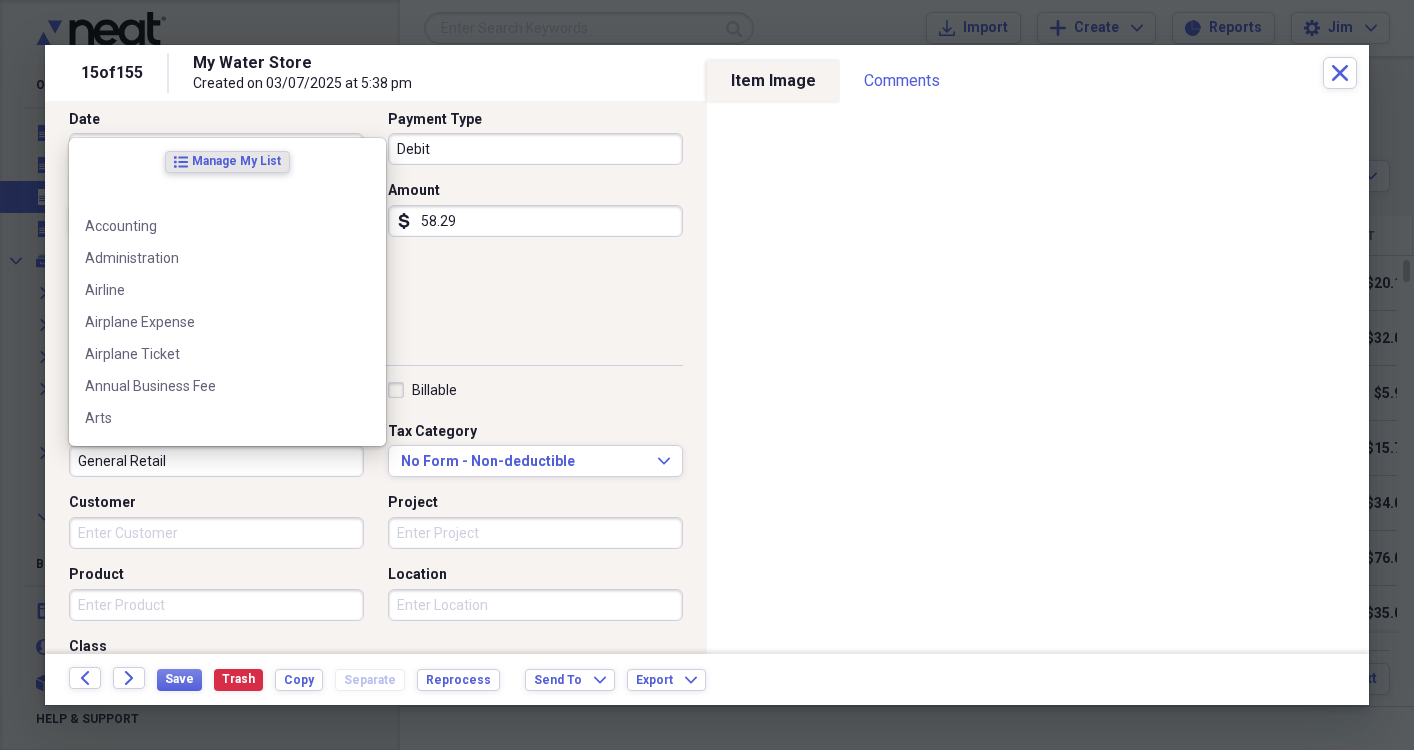 click on "General Retail" at bounding box center (216, 461) 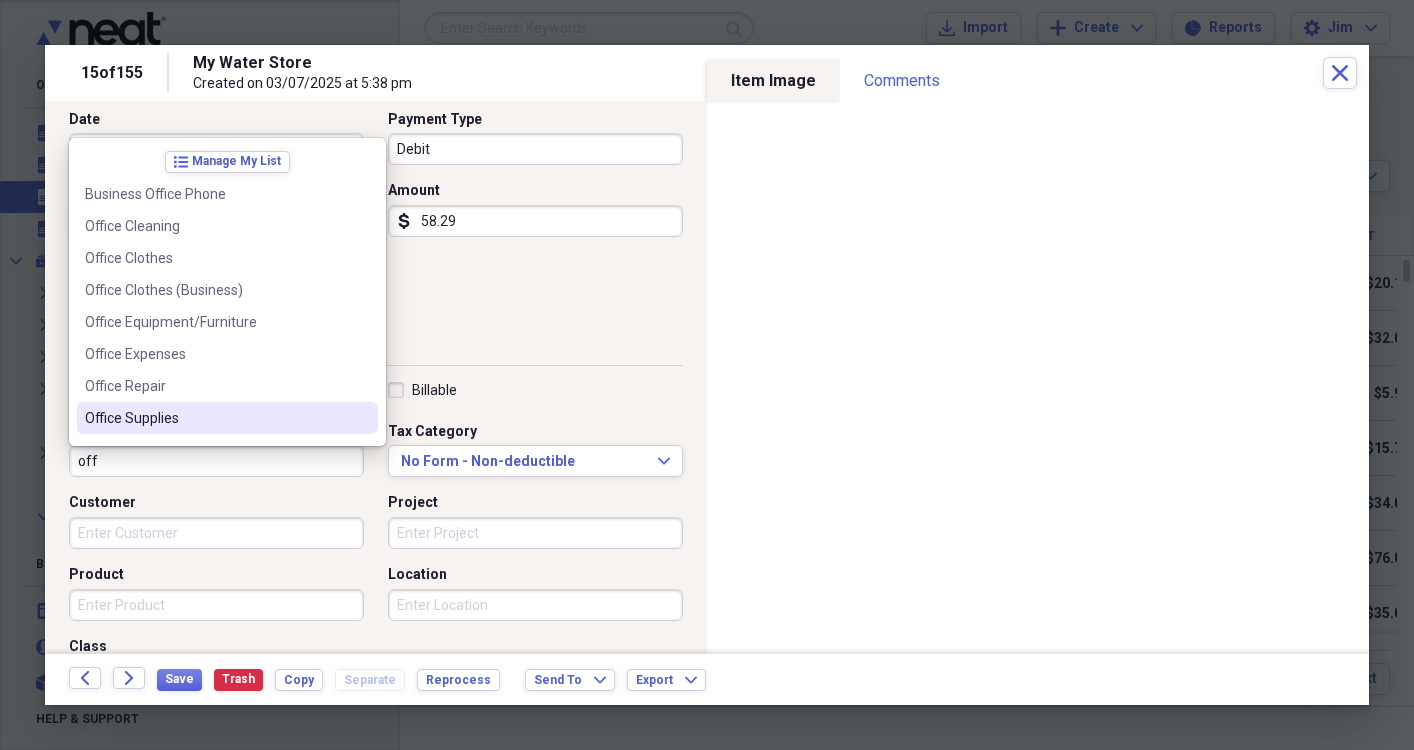click on "Office Supplies" at bounding box center (215, 418) 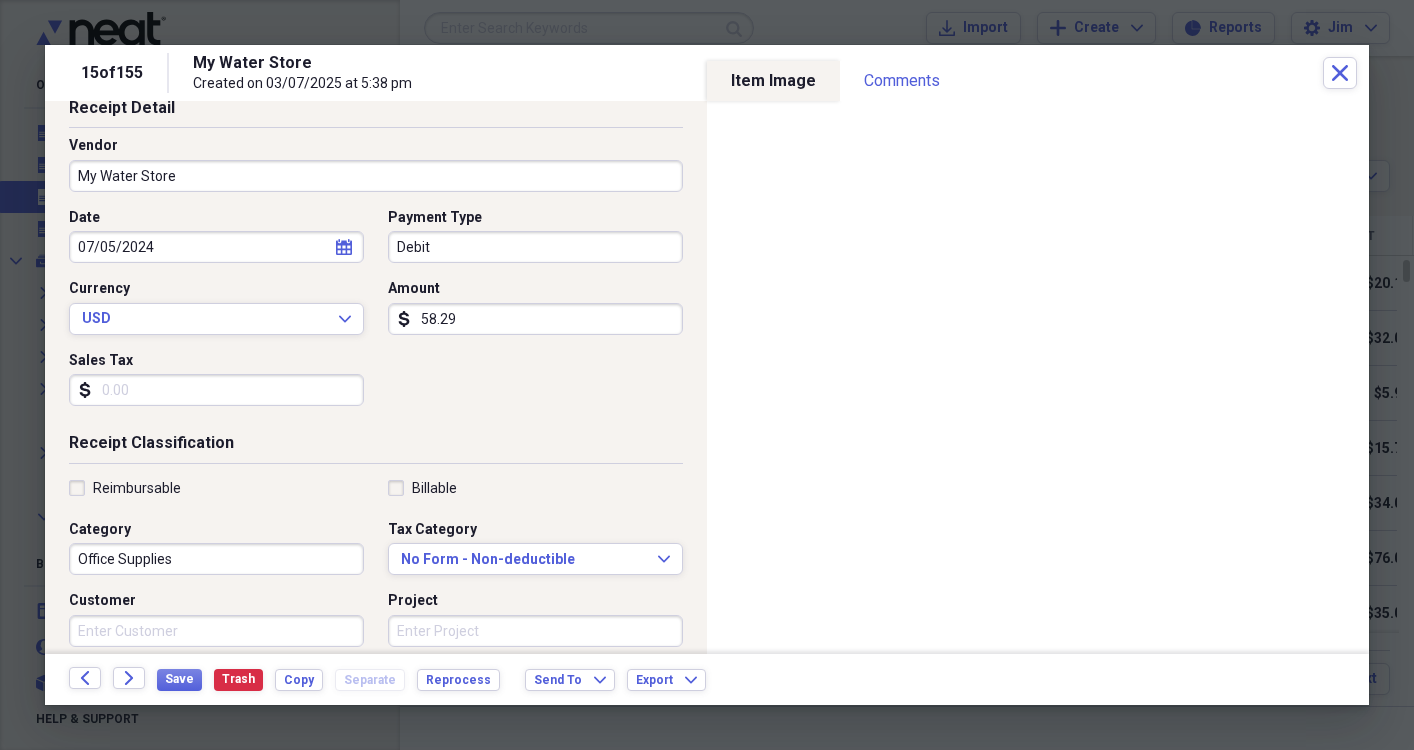 scroll, scrollTop: 115, scrollLeft: 0, axis: vertical 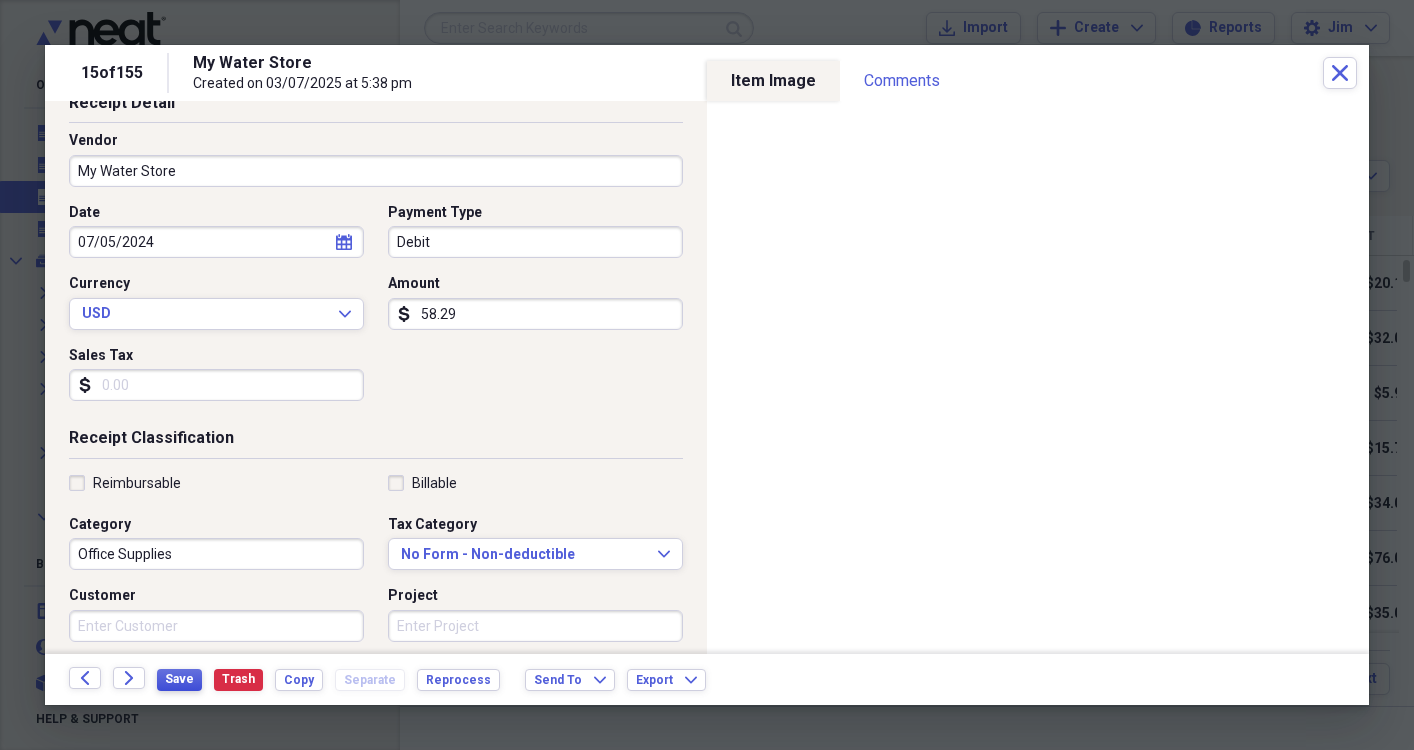 click on "Save" at bounding box center [179, 679] 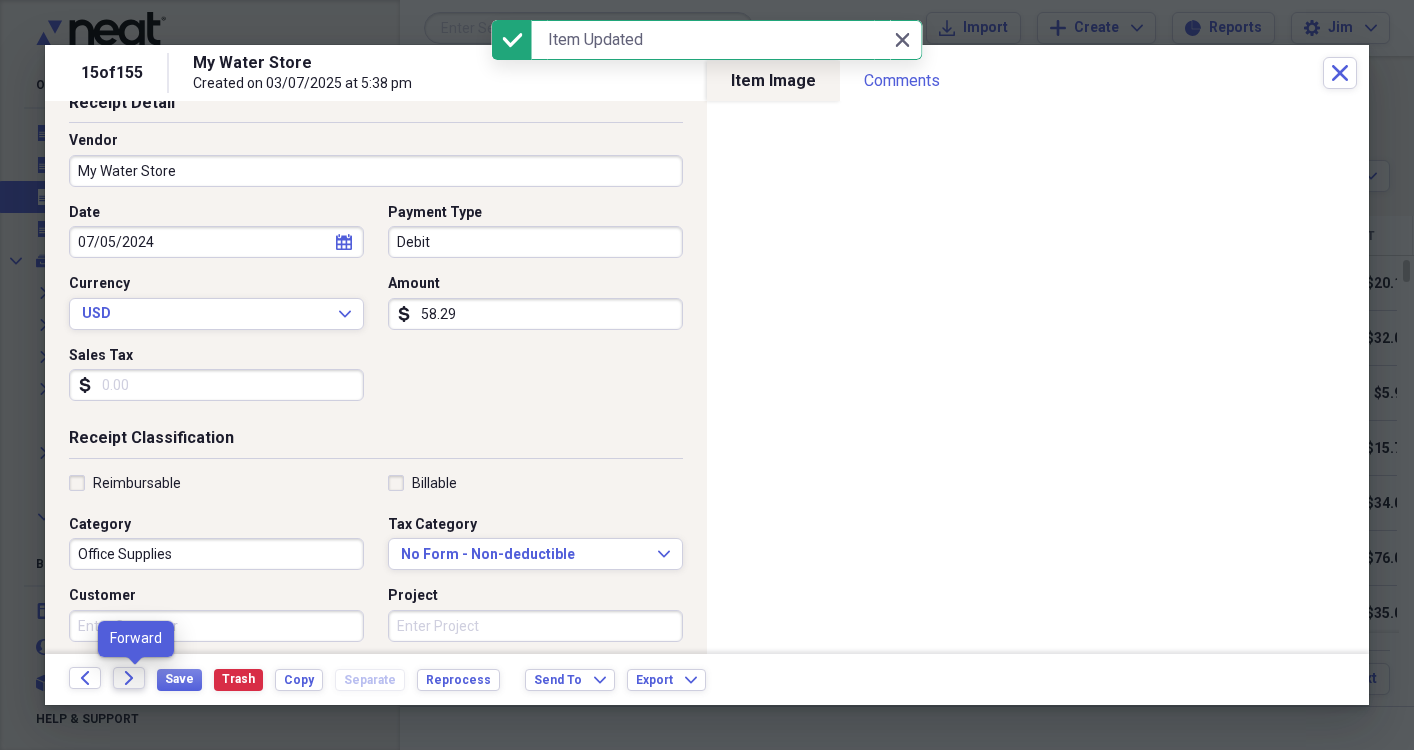 click 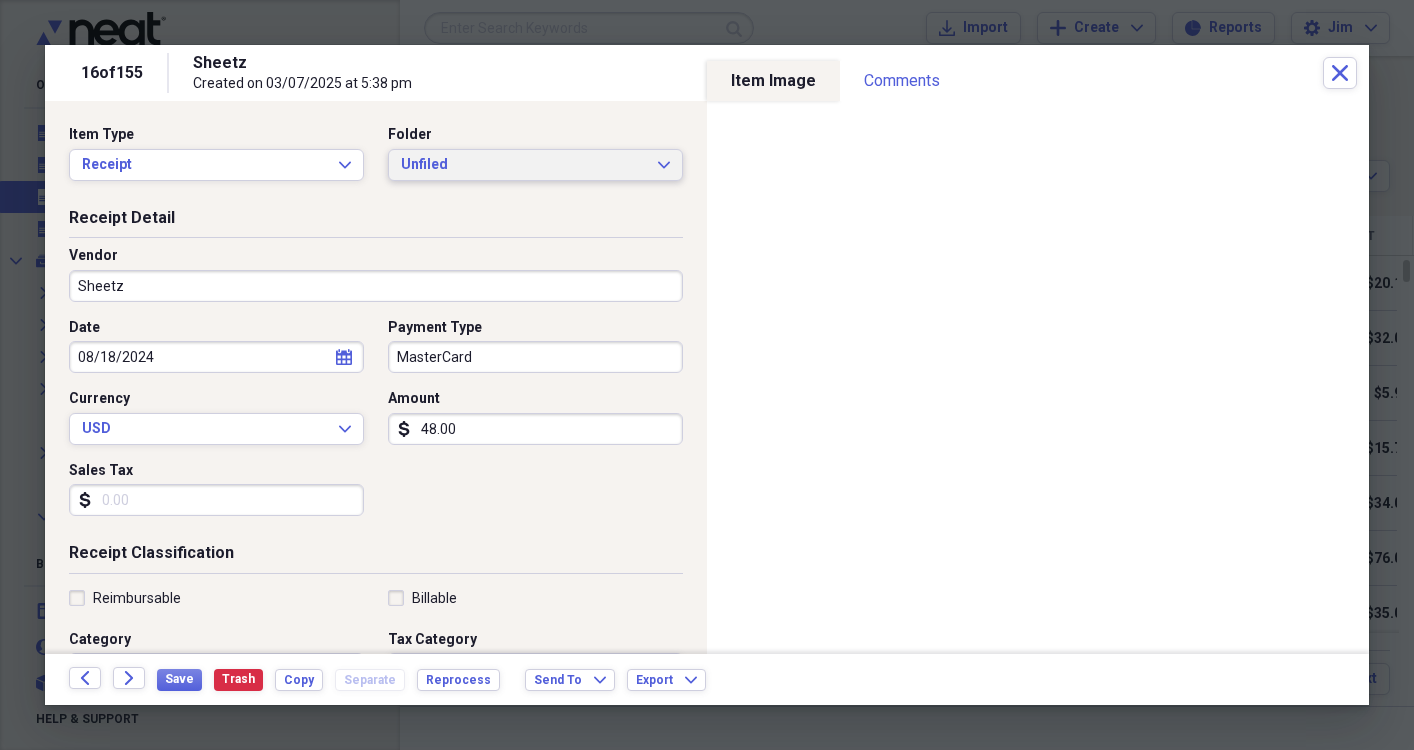 click on "Expand" 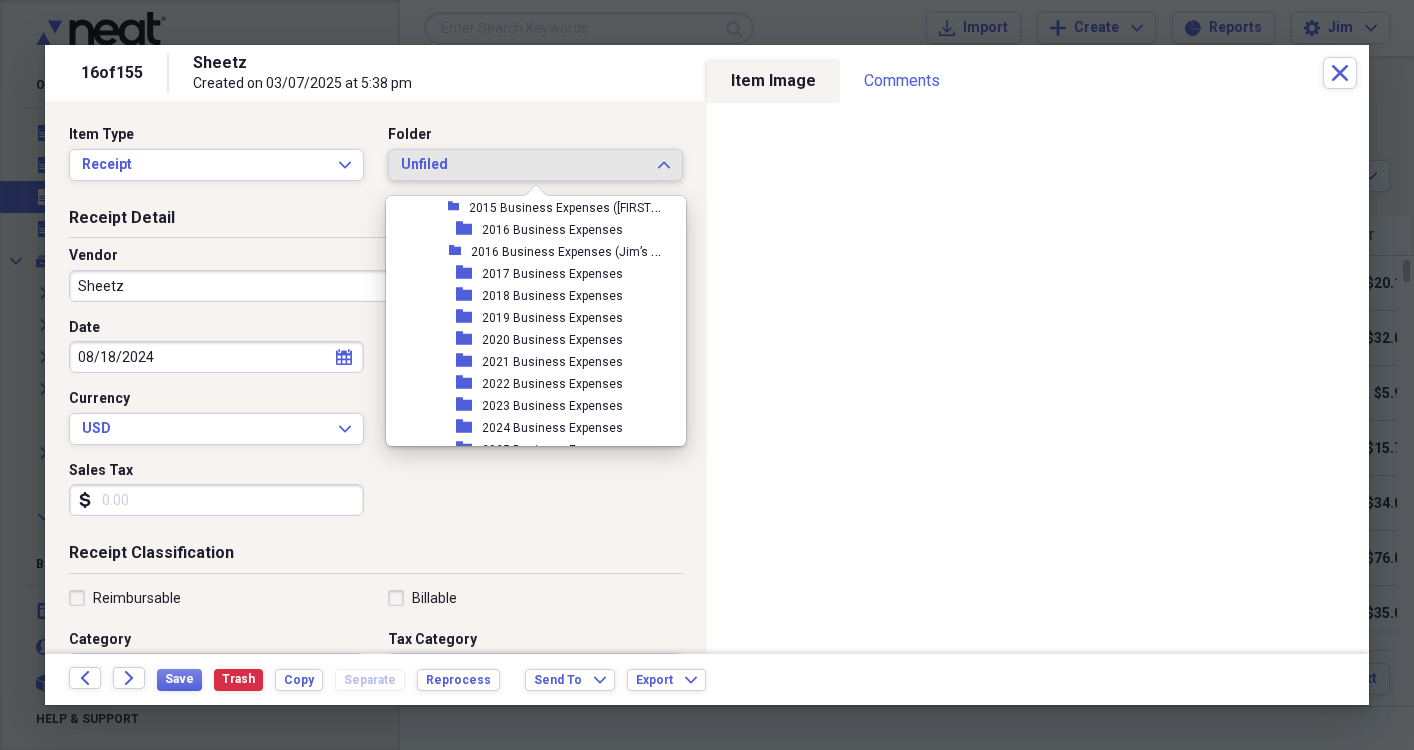 scroll, scrollTop: 491, scrollLeft: 0, axis: vertical 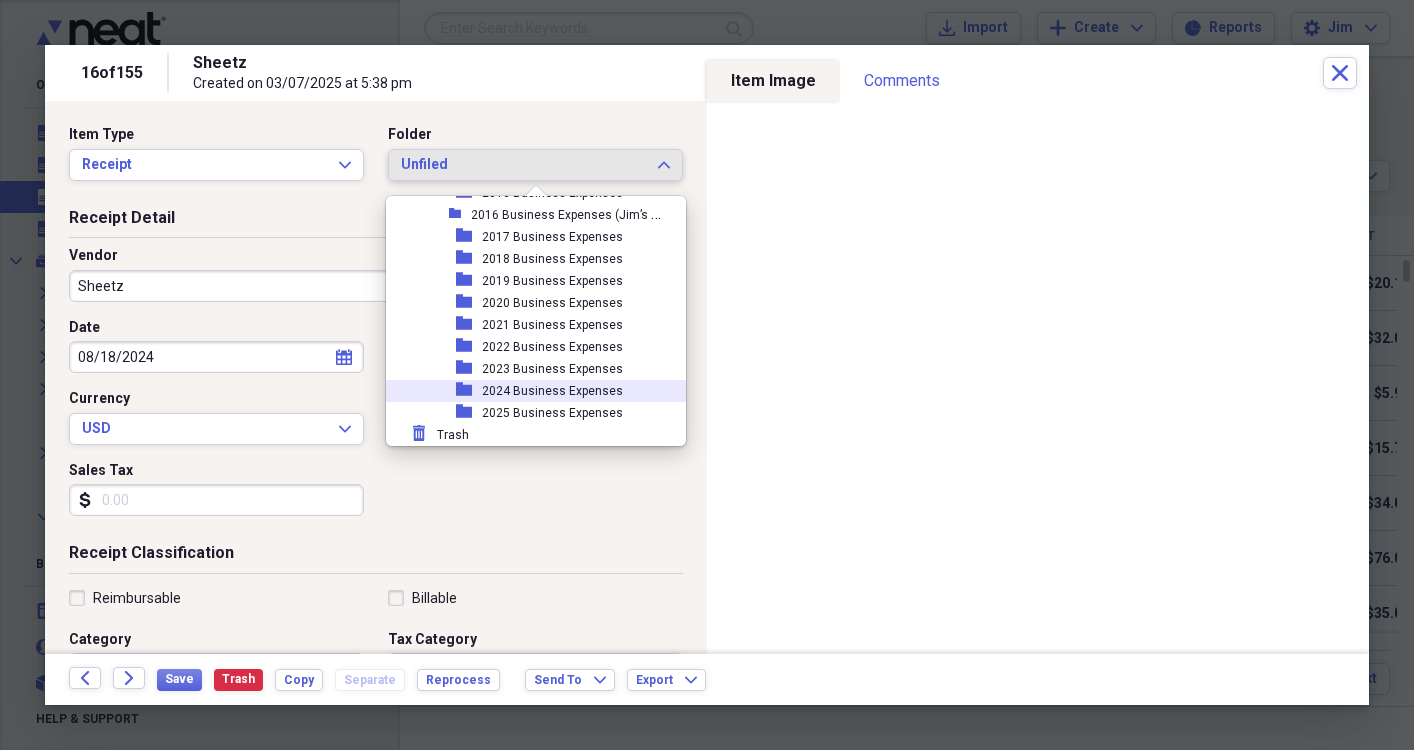 click on "2024 Business Expenses" at bounding box center (552, 391) 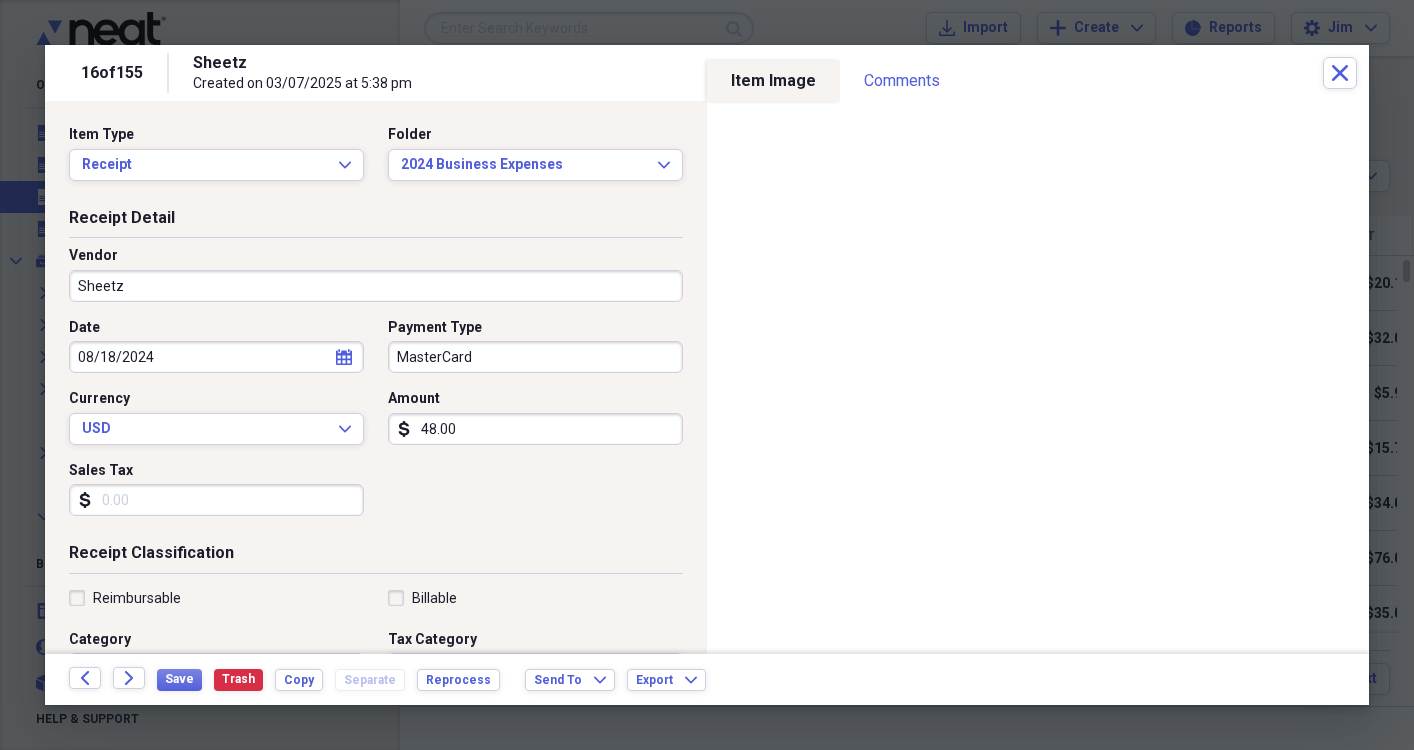 click on "Receipt Classification" at bounding box center (376, 557) 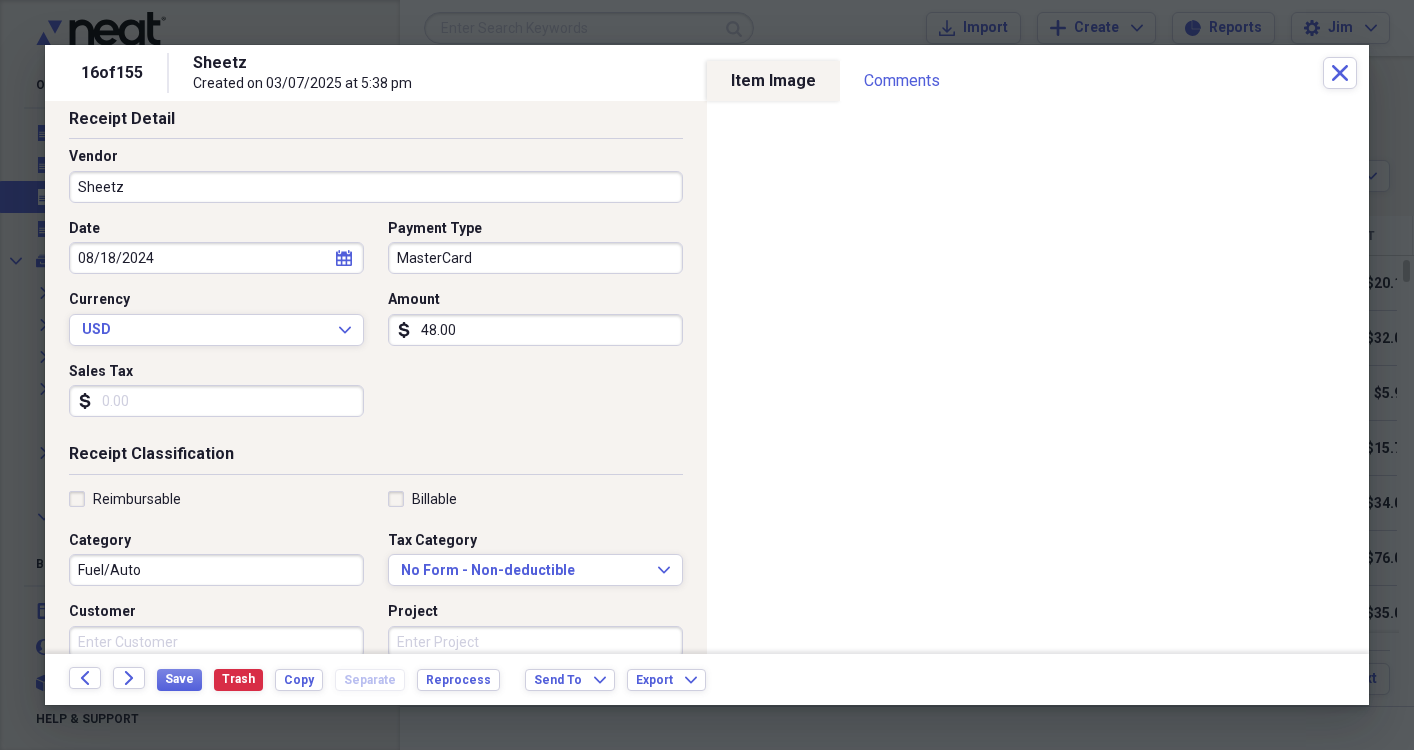 scroll, scrollTop: 103, scrollLeft: 0, axis: vertical 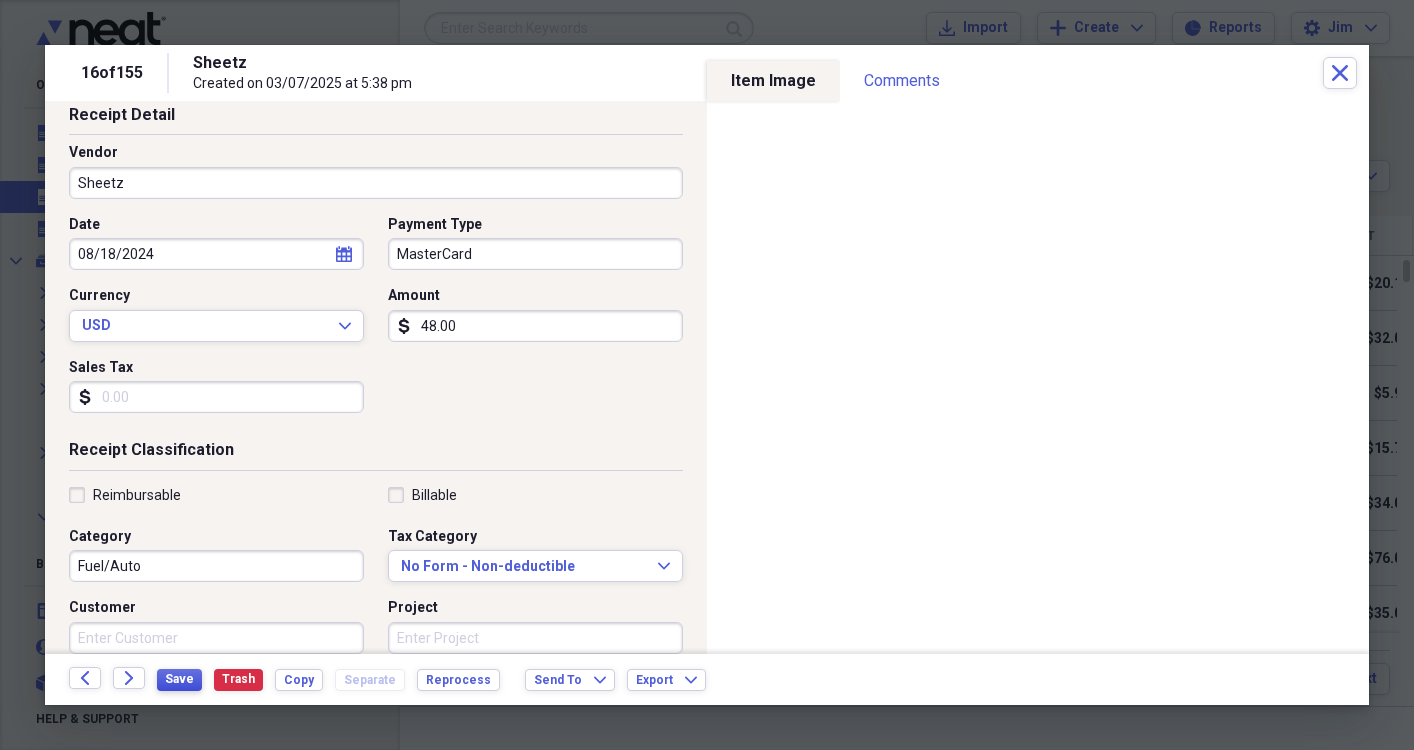 click on "Save" at bounding box center (179, 679) 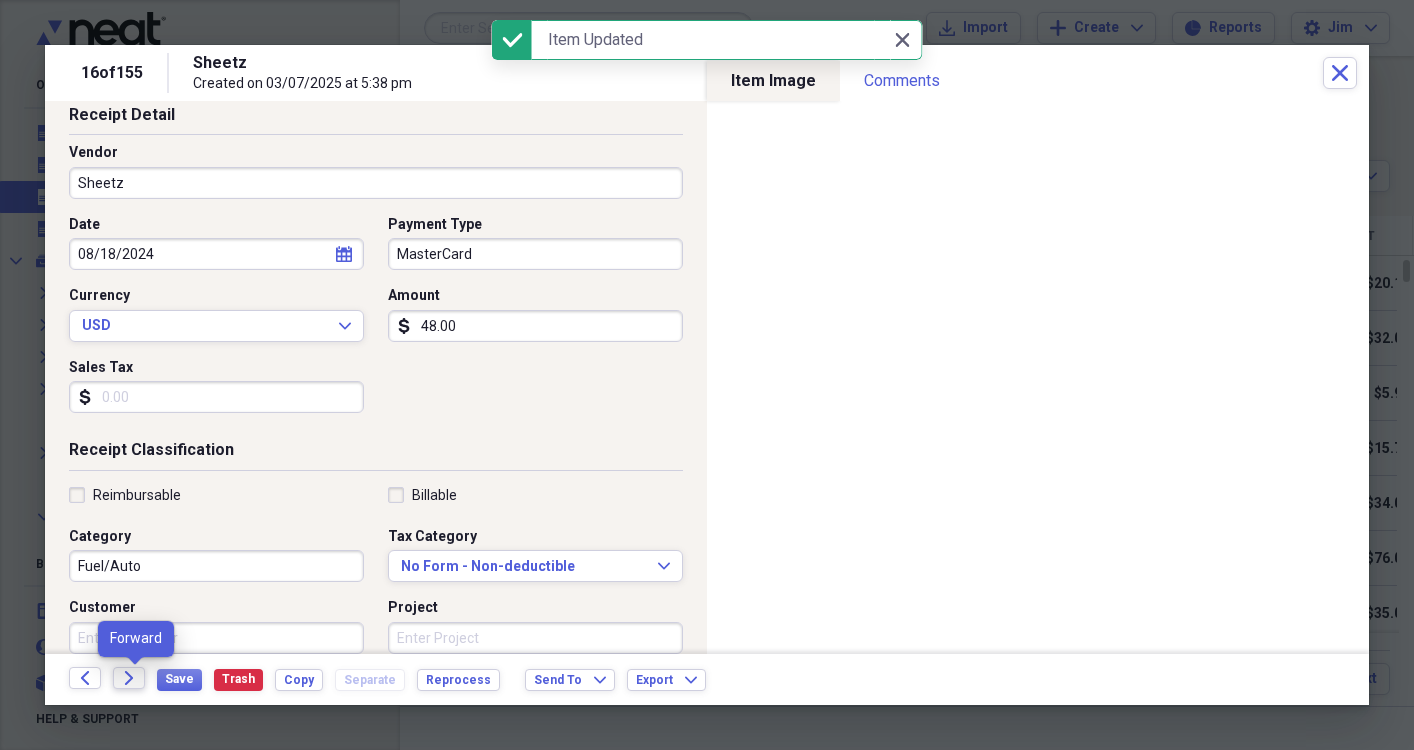 click on "Forward" 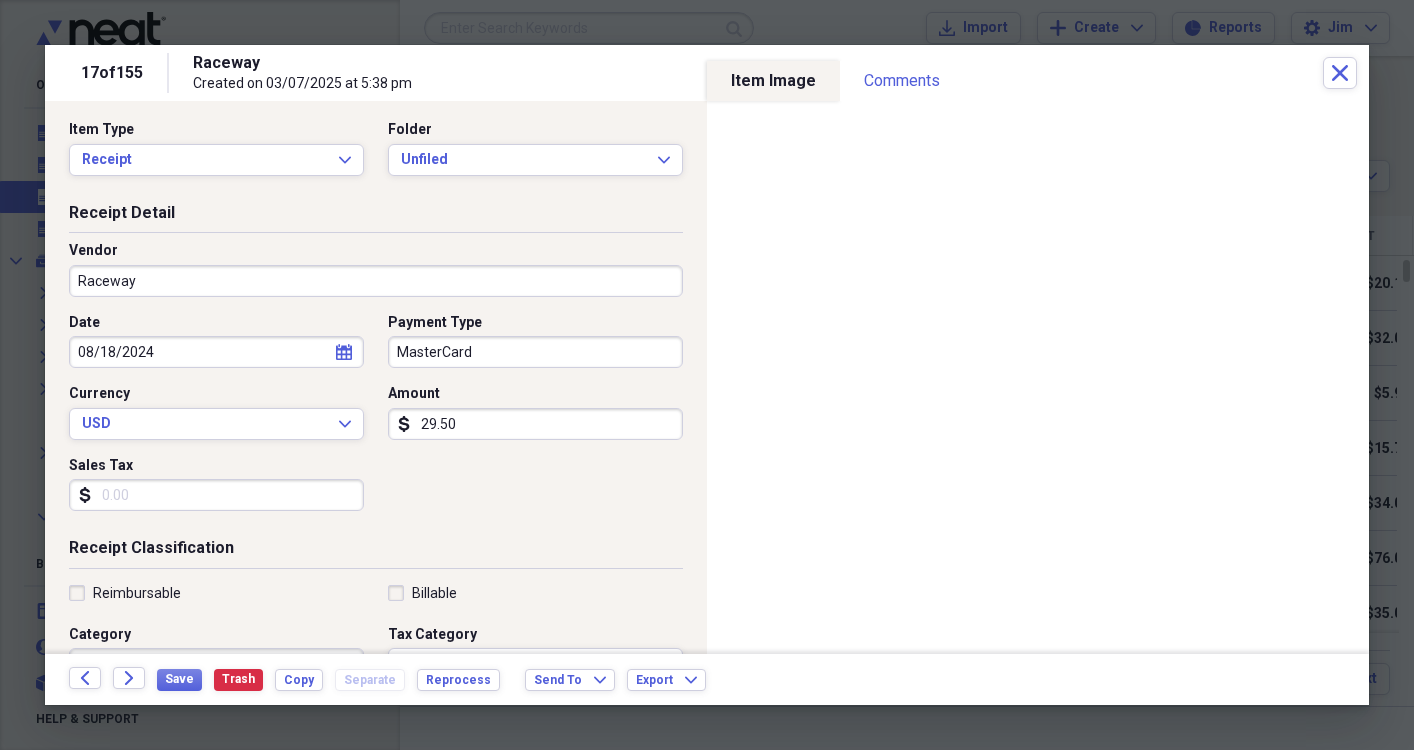 scroll, scrollTop: 0, scrollLeft: 0, axis: both 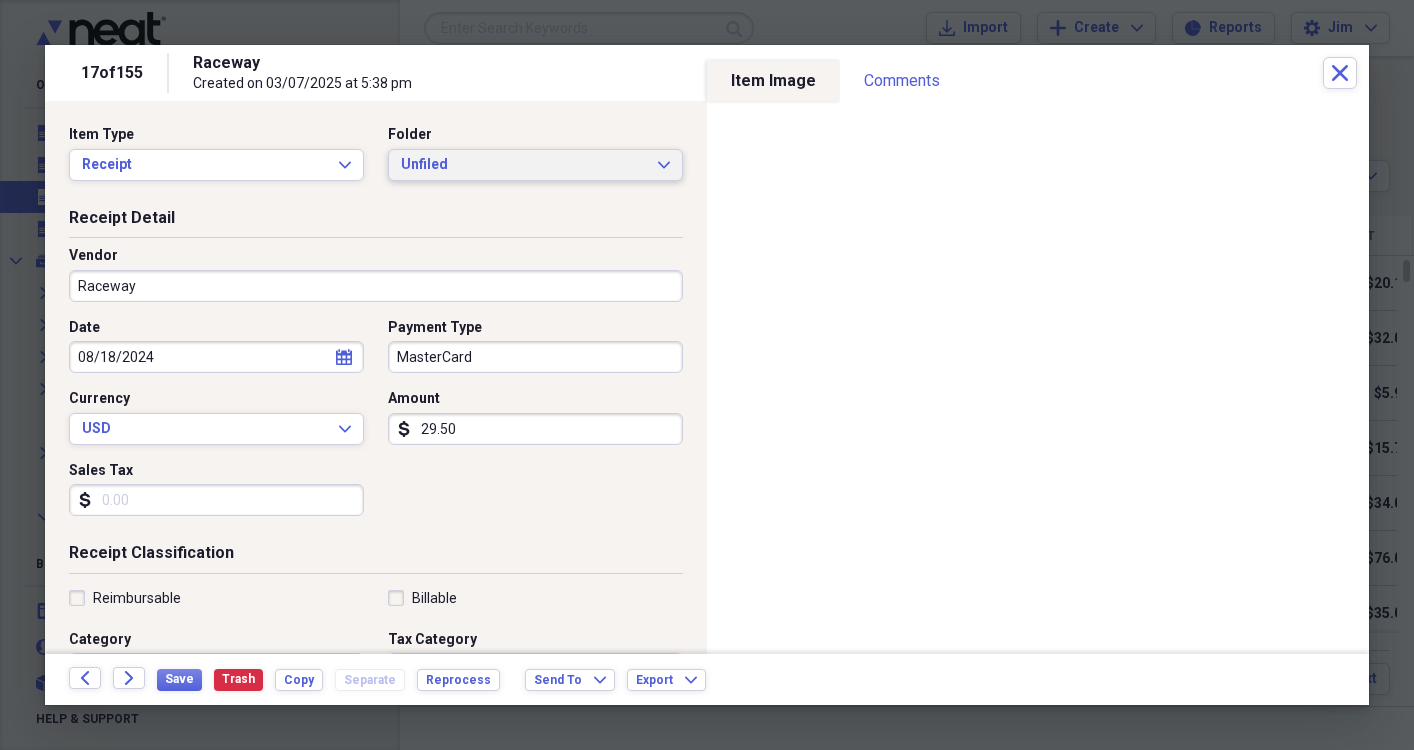click on "Expand" 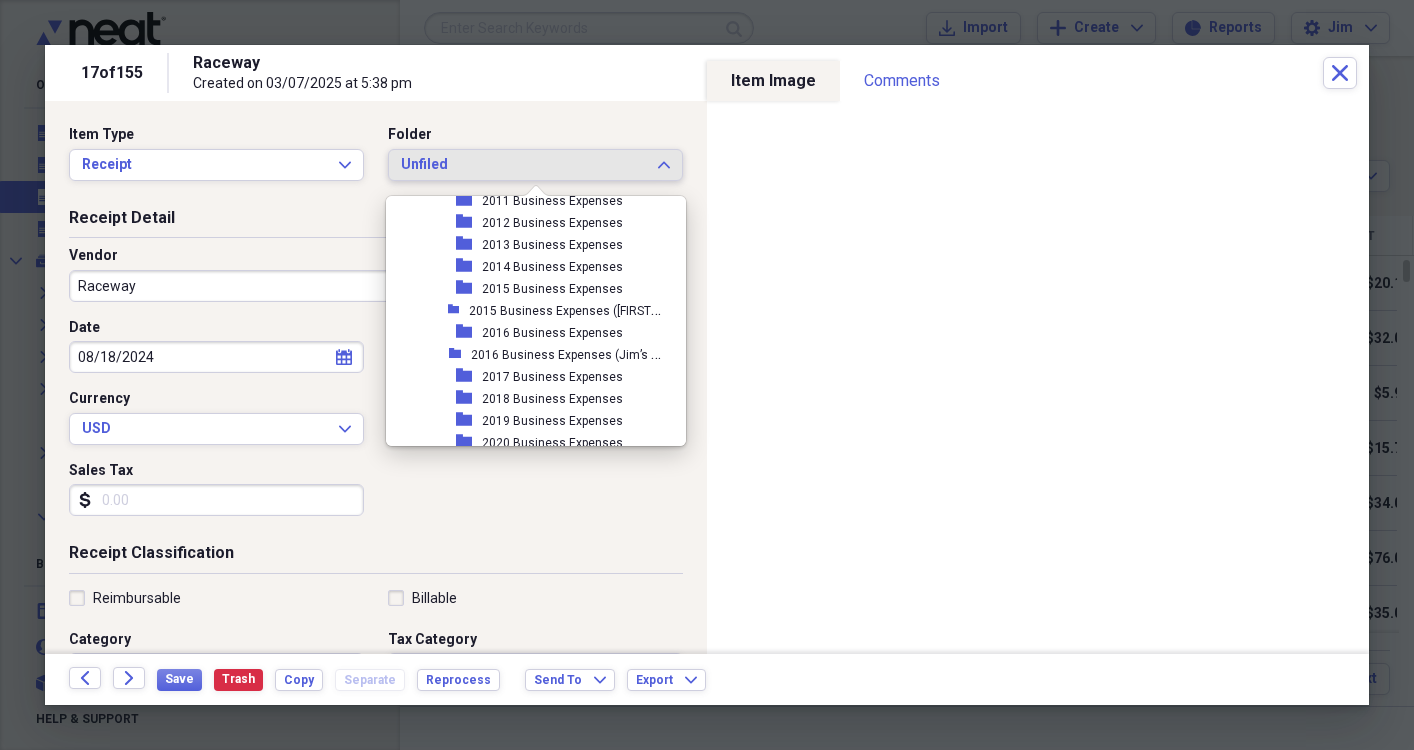 scroll, scrollTop: 491, scrollLeft: 0, axis: vertical 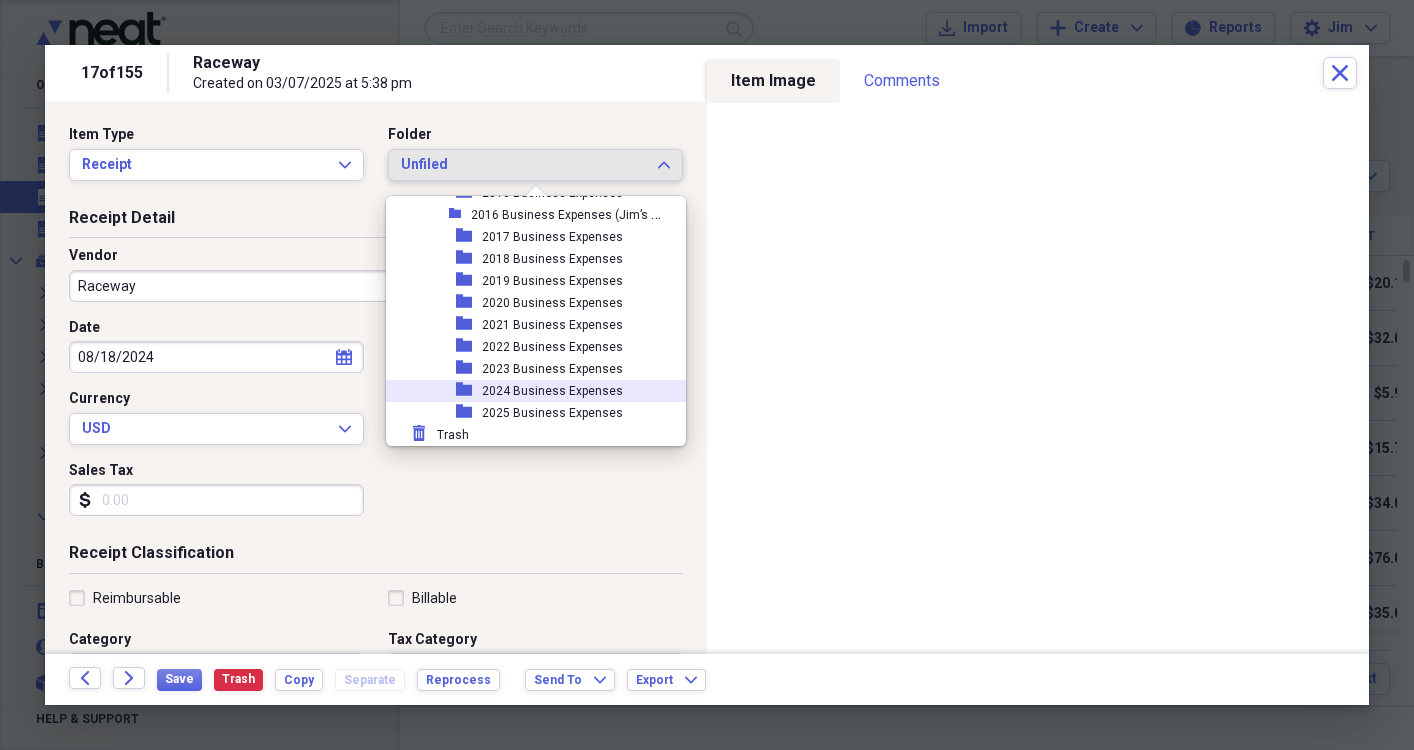 click on "2024 Business Expenses" at bounding box center (552, 391) 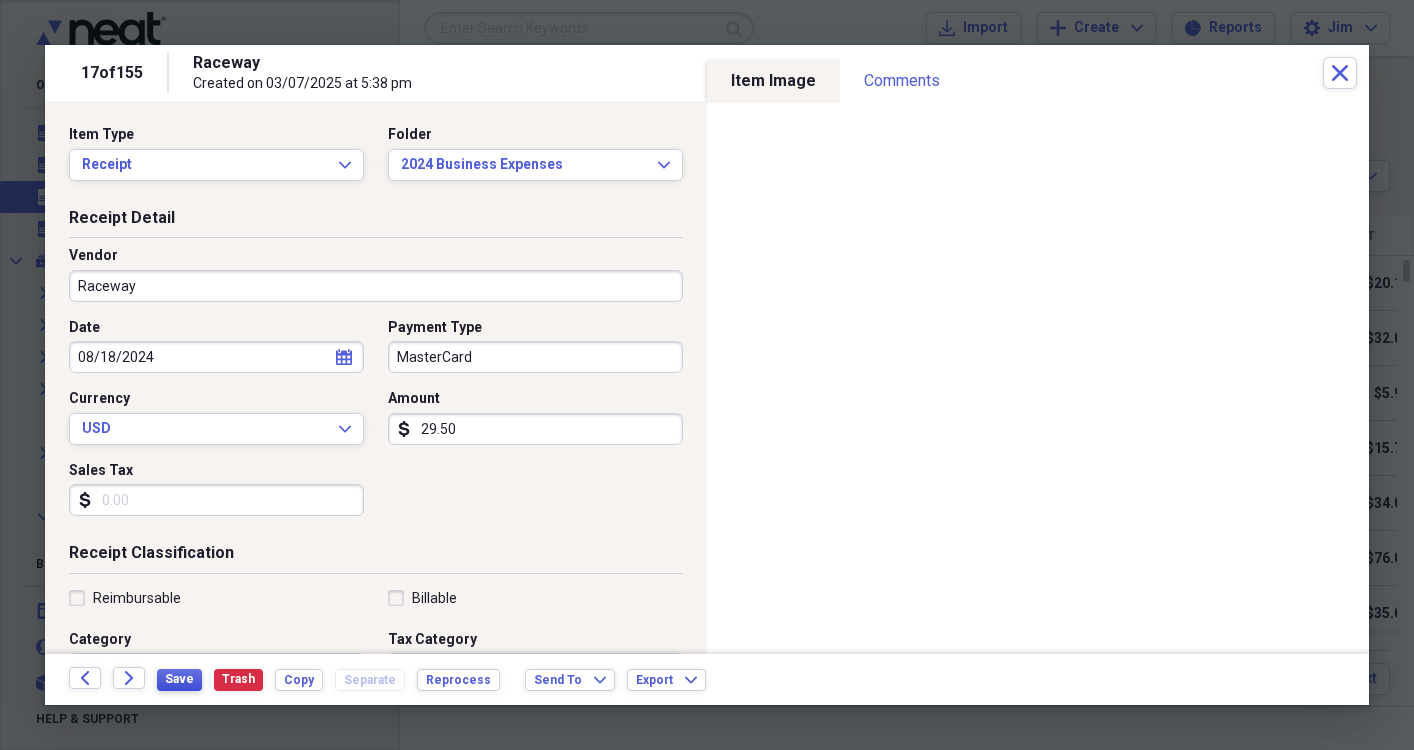click on "Save" at bounding box center (179, 679) 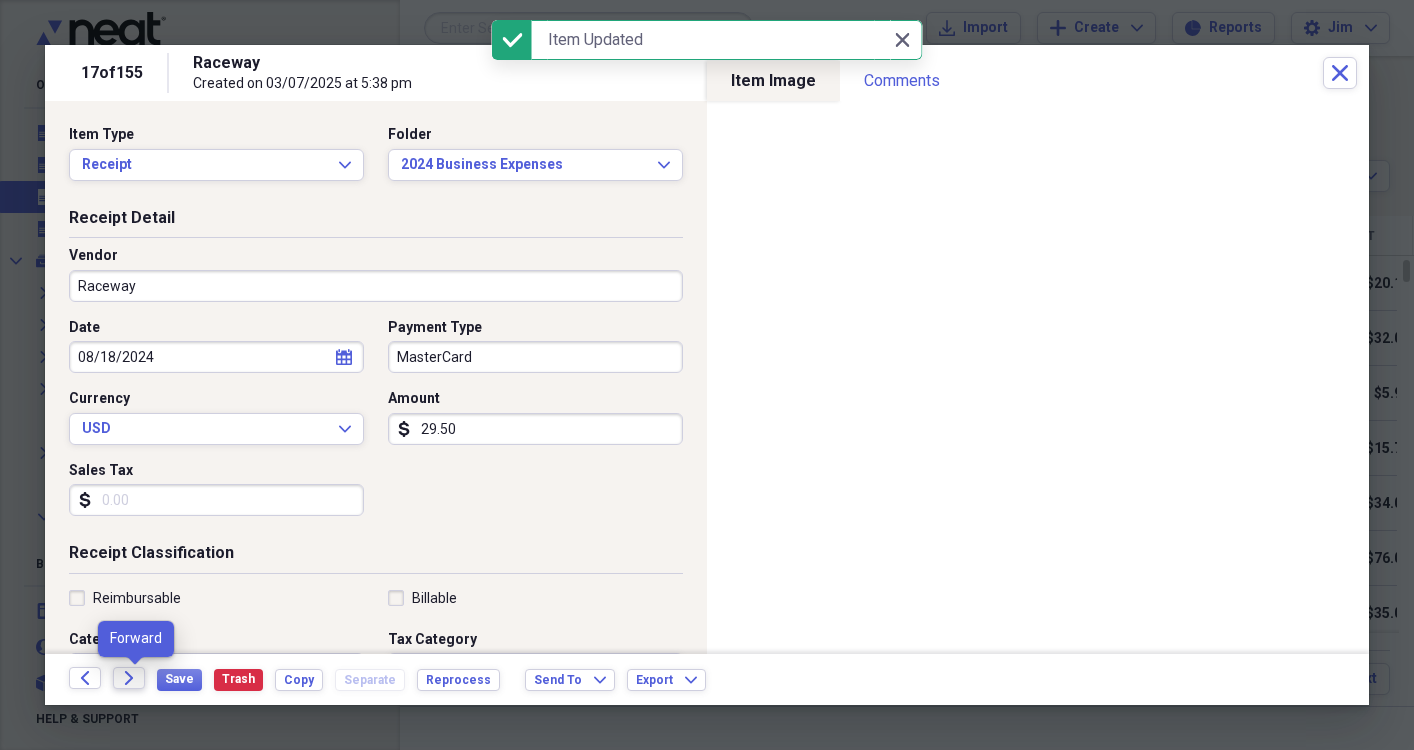 click on "Forward" 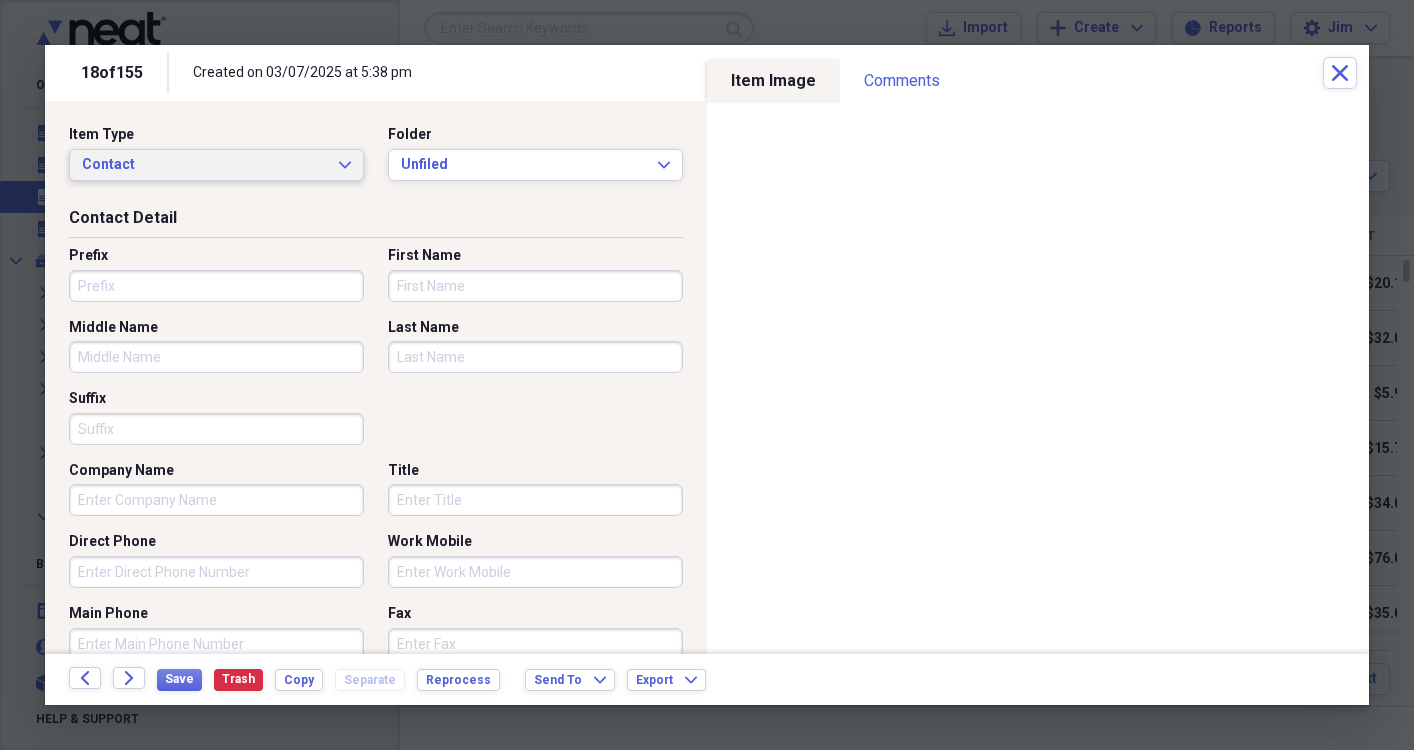 click on "Expand" 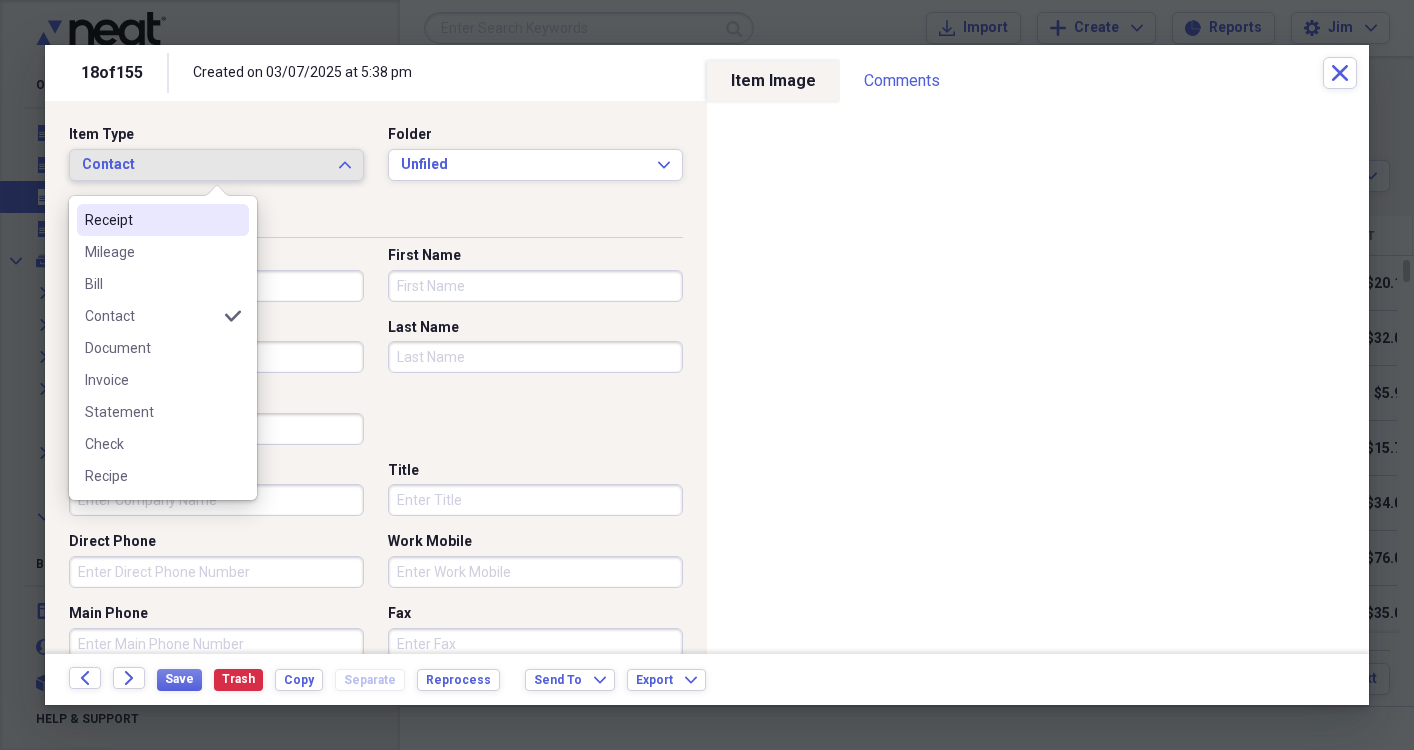 click on "Receipt" at bounding box center [151, 220] 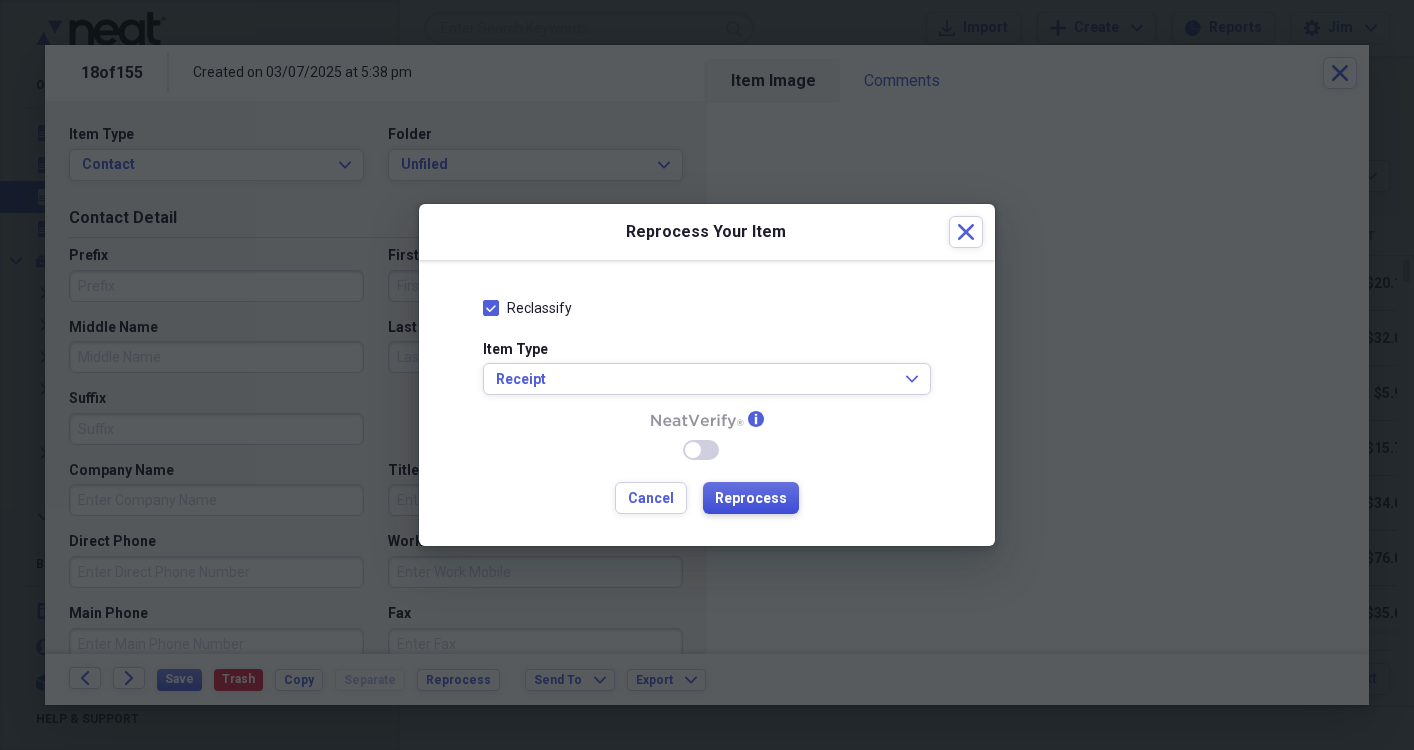 click on "Reprocess" at bounding box center [751, 499] 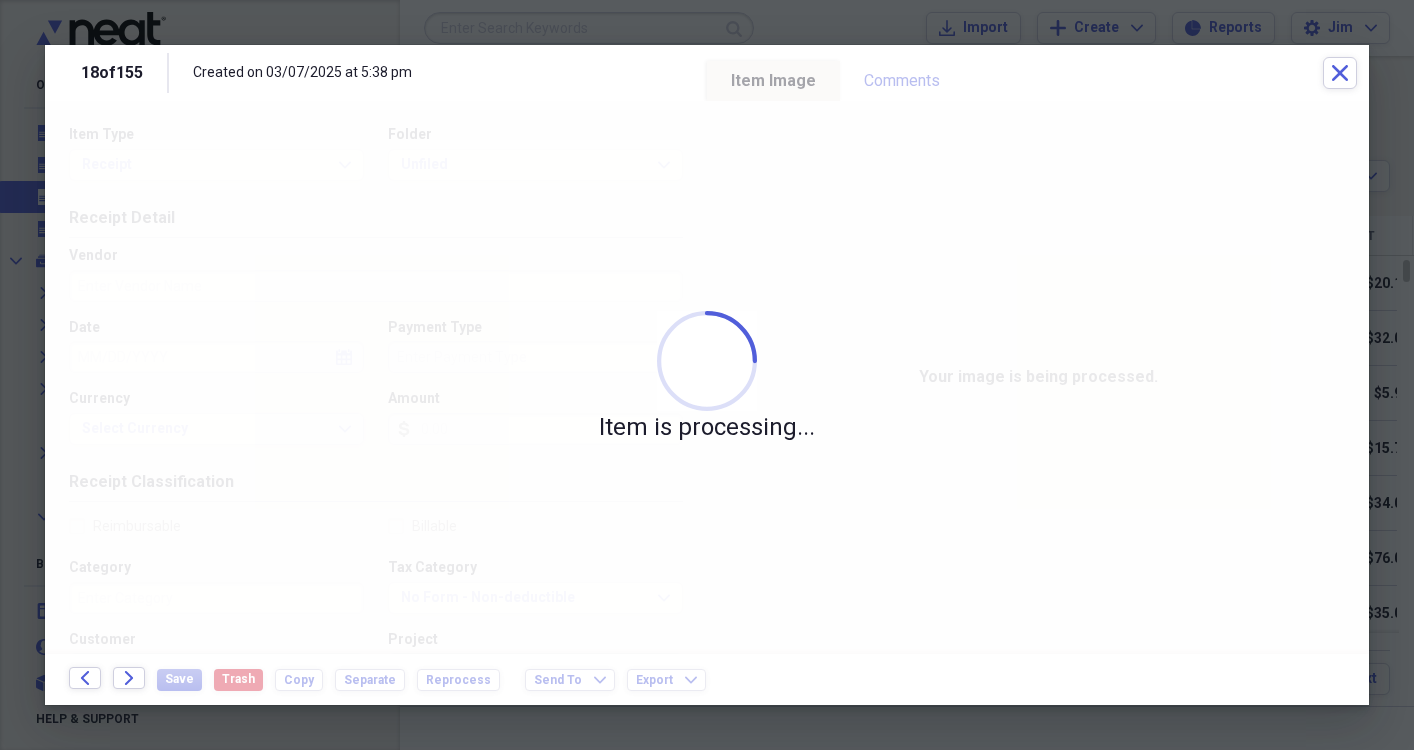type on "08/17/2024" 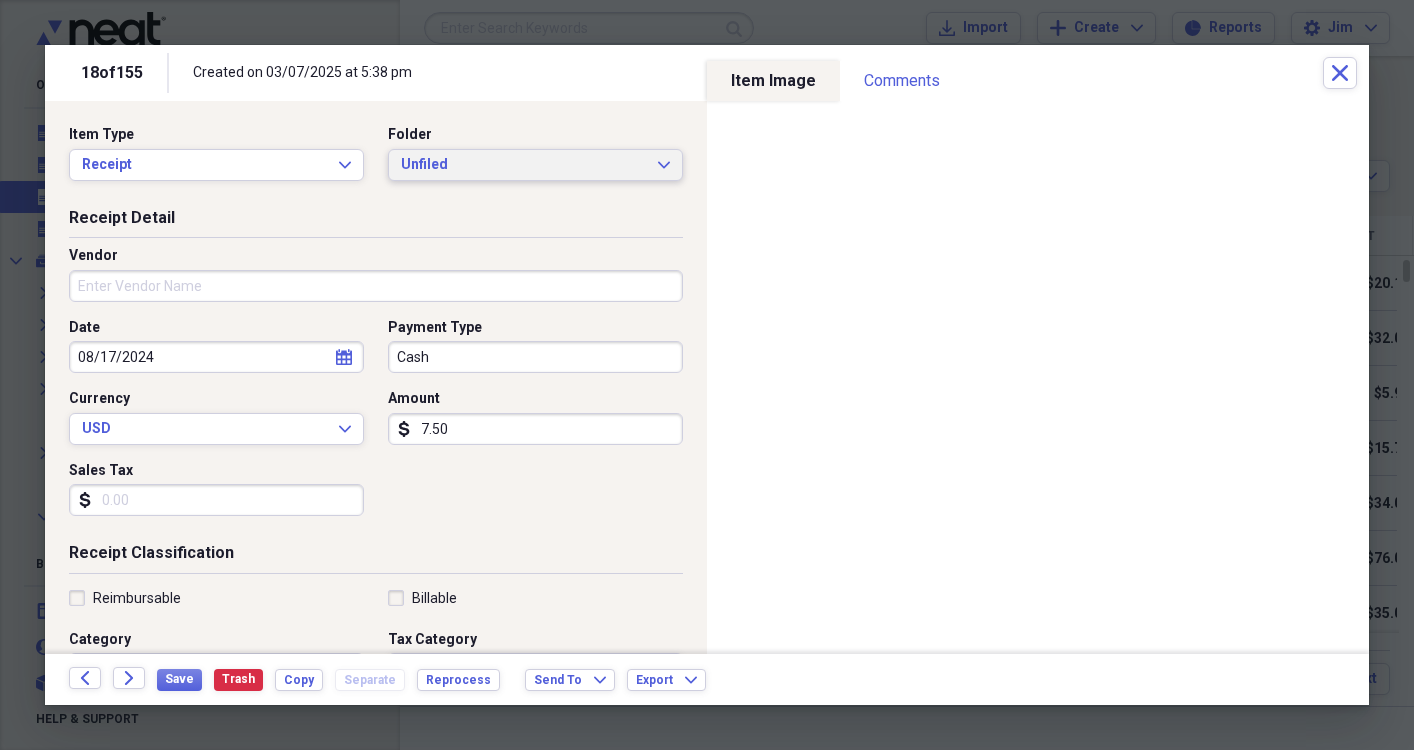 click on "Unfiled Expand" at bounding box center (535, 165) 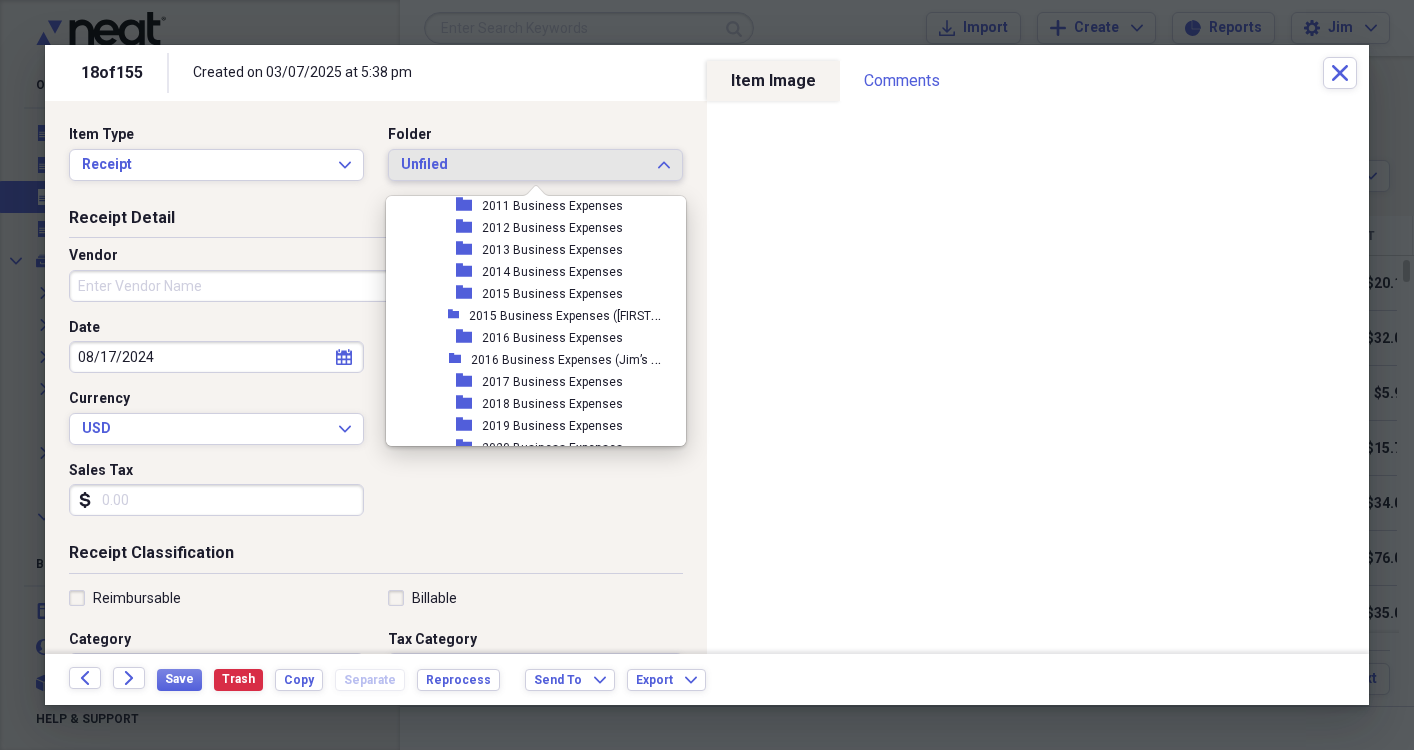 scroll, scrollTop: 491, scrollLeft: 0, axis: vertical 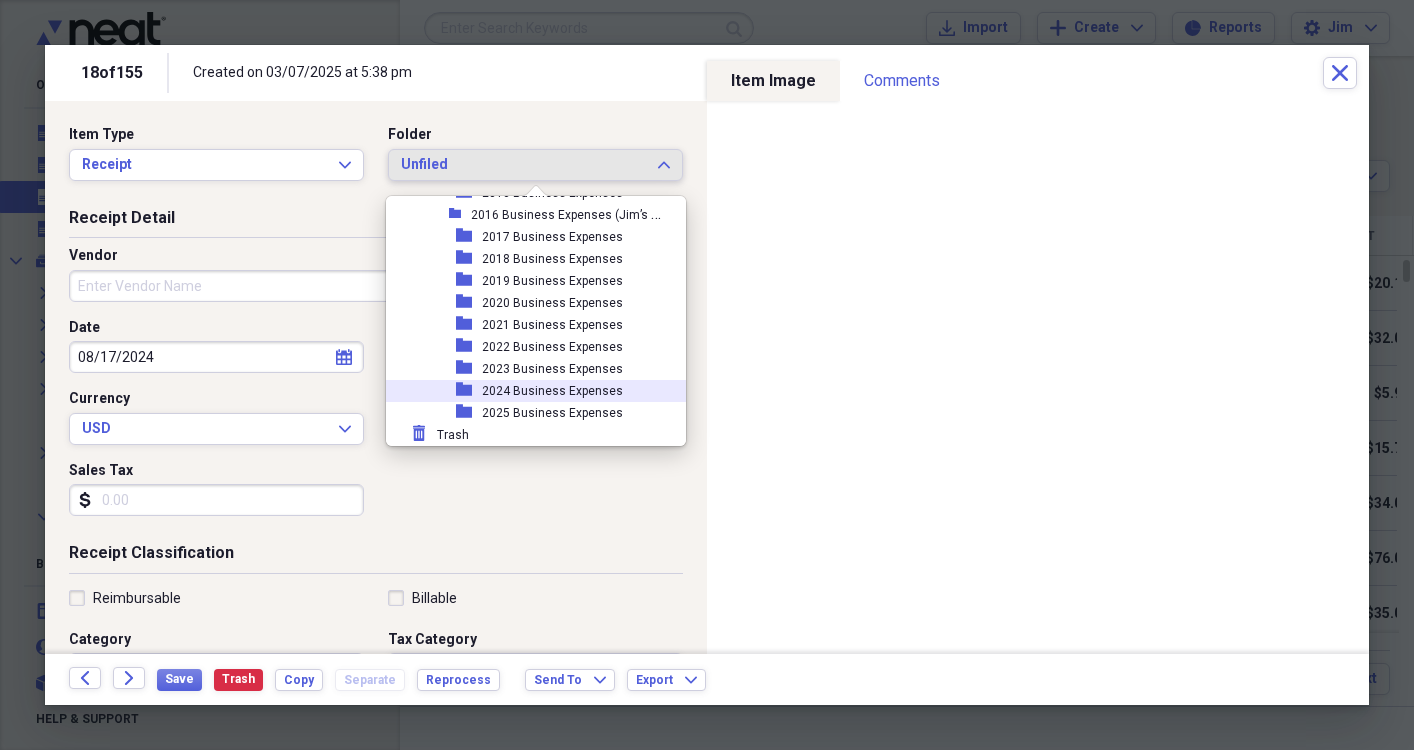 click on "2024 Business Expenses" at bounding box center (552, 391) 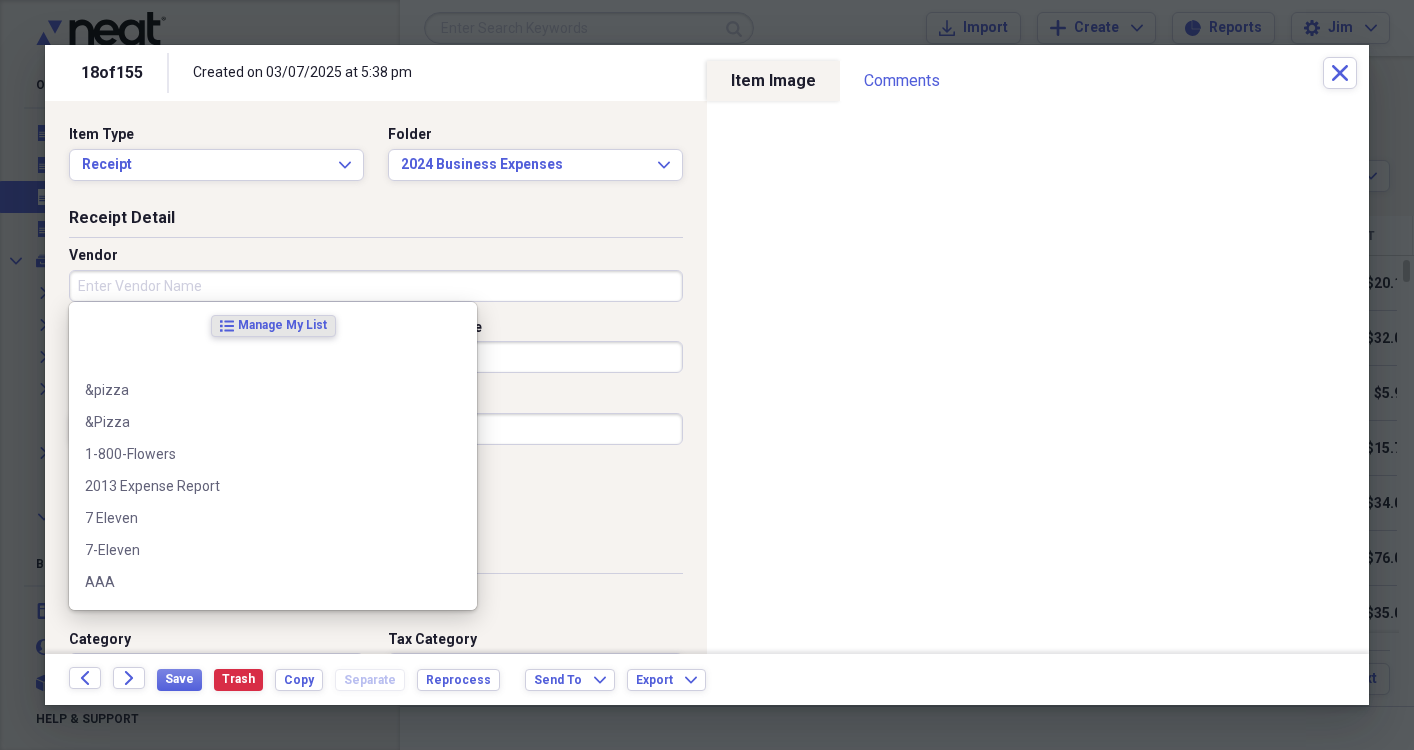 click on "Vendor" at bounding box center [376, 286] 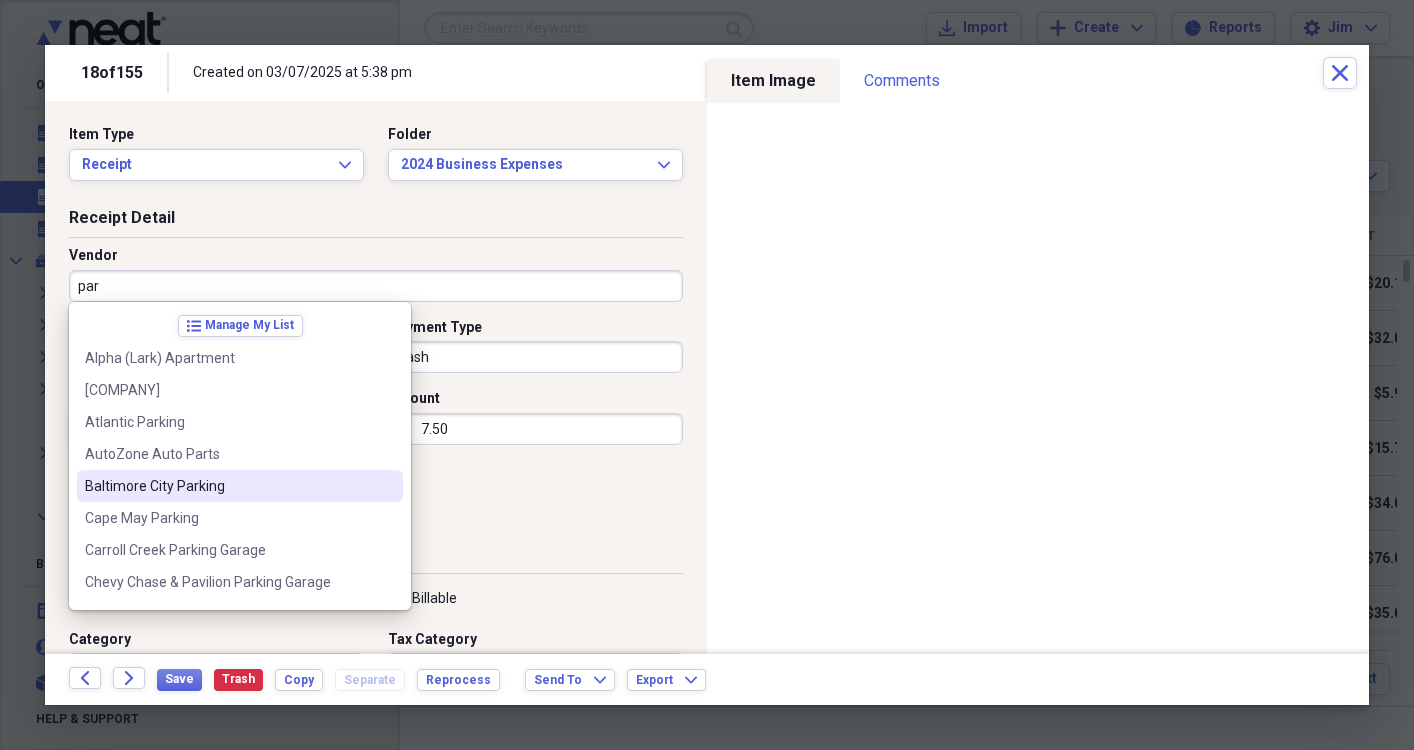 click on "Baltimore City Parking" at bounding box center [228, 486] 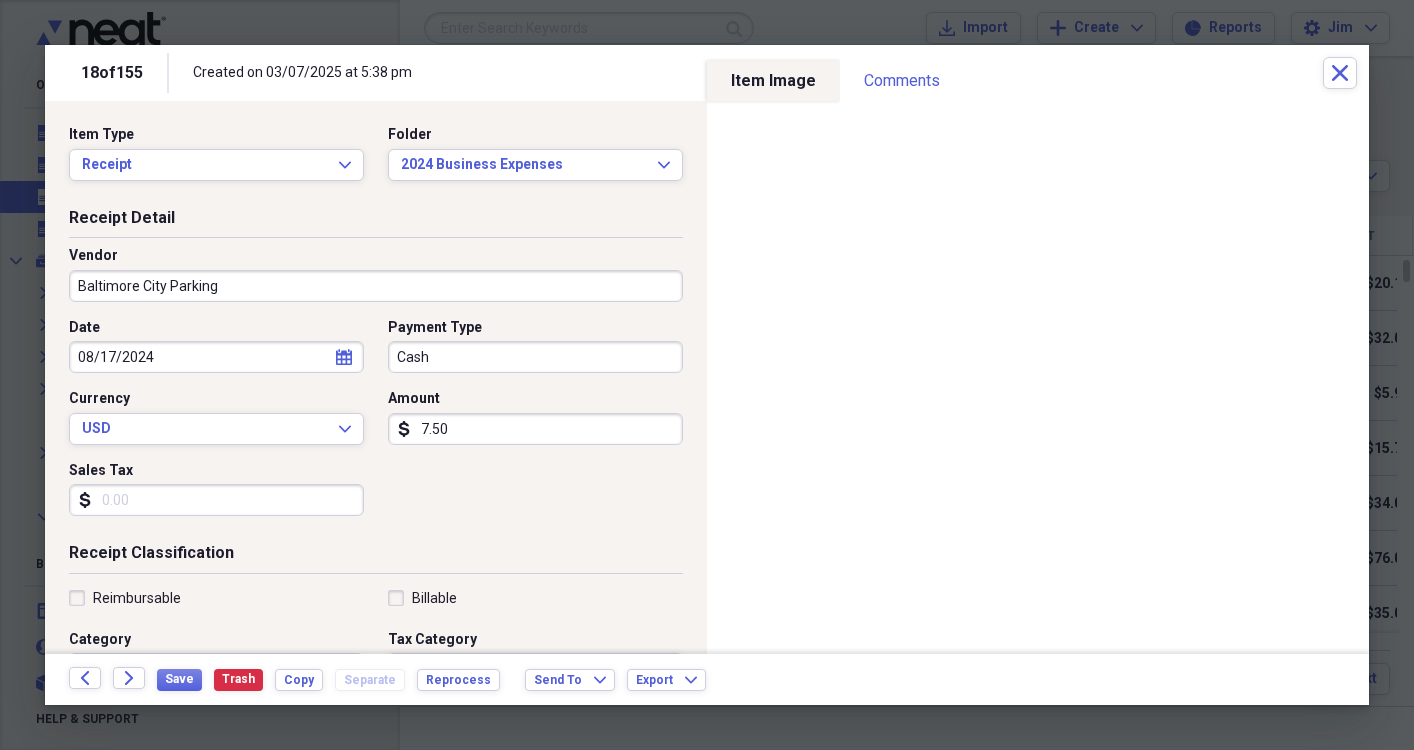 click on "Date [DATE] calendar Calendar Payment Type Cash Currency USD Expand Amount dollar-sign [PRICE] Sales Tax dollar-sign" at bounding box center [376, 425] 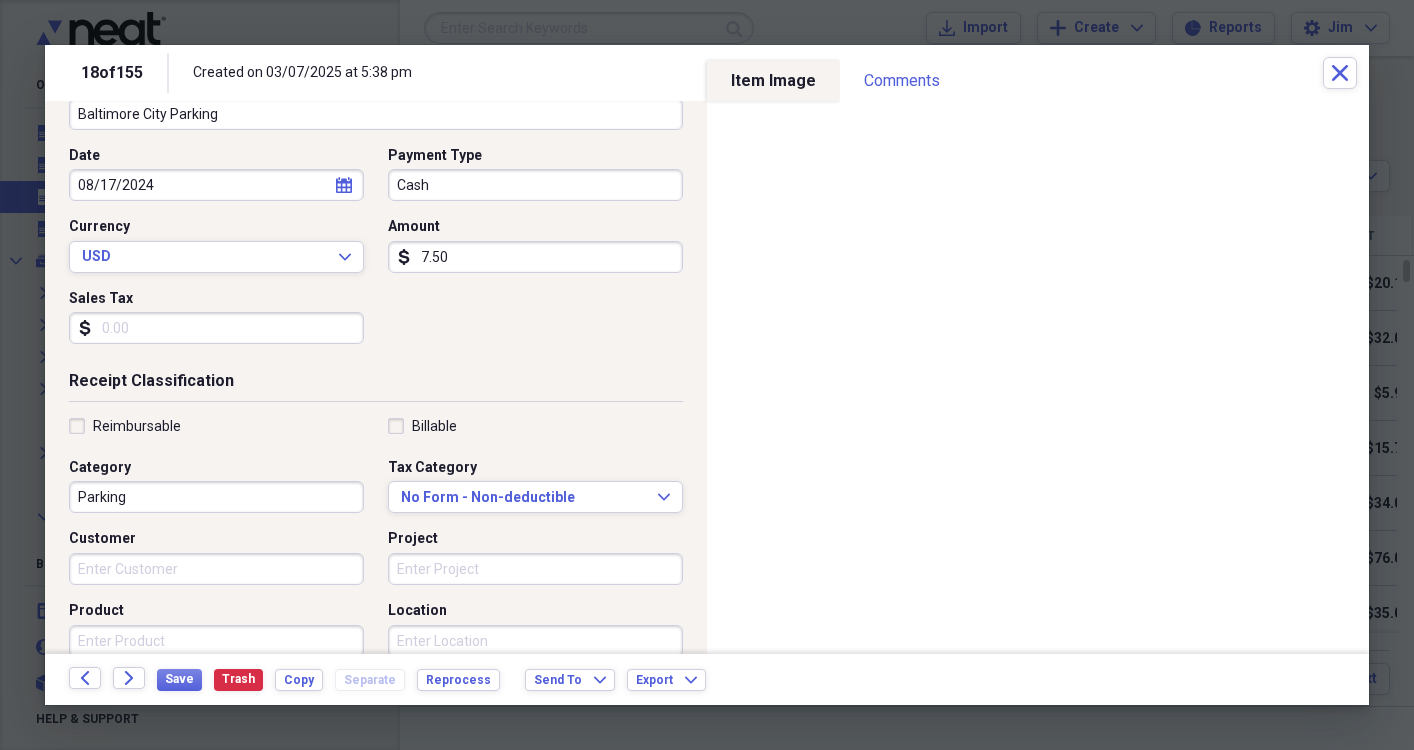 scroll, scrollTop: 179, scrollLeft: 0, axis: vertical 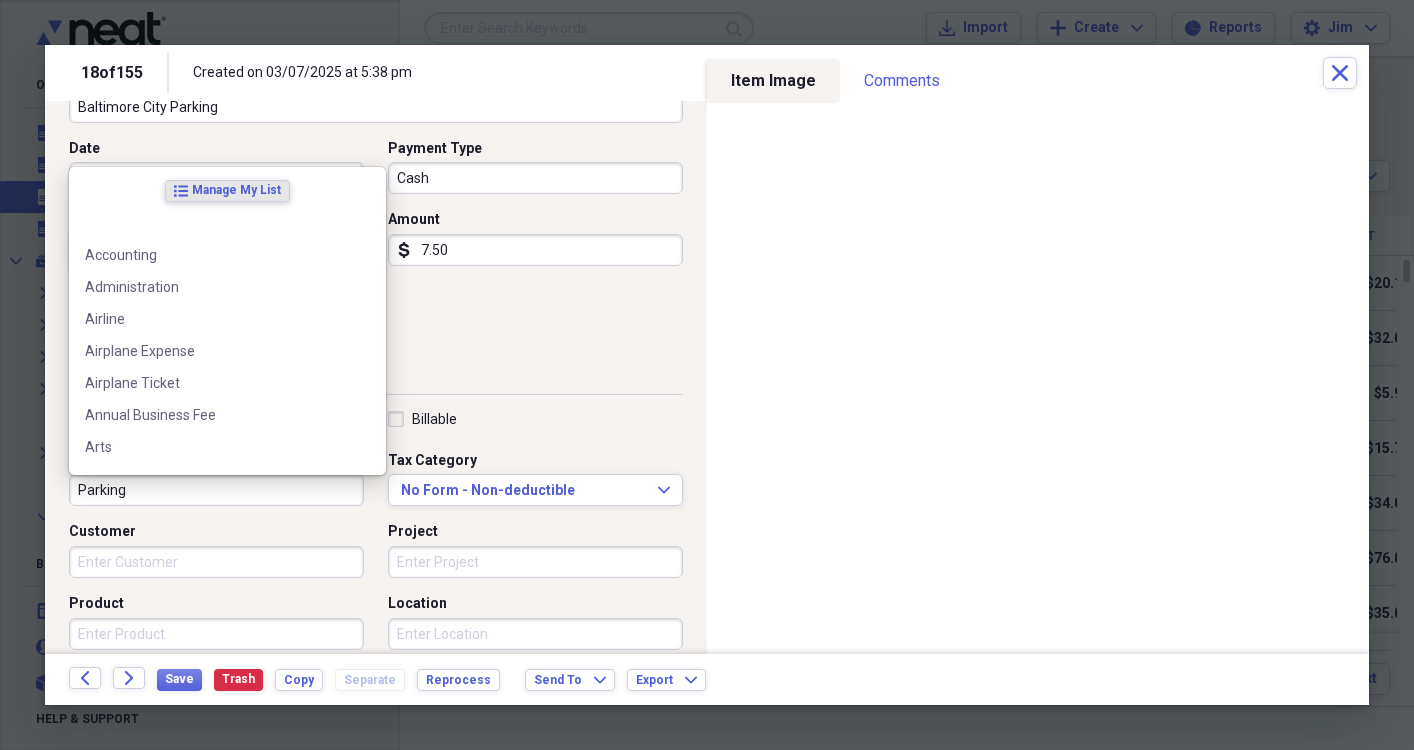 click on "Parking" at bounding box center (216, 490) 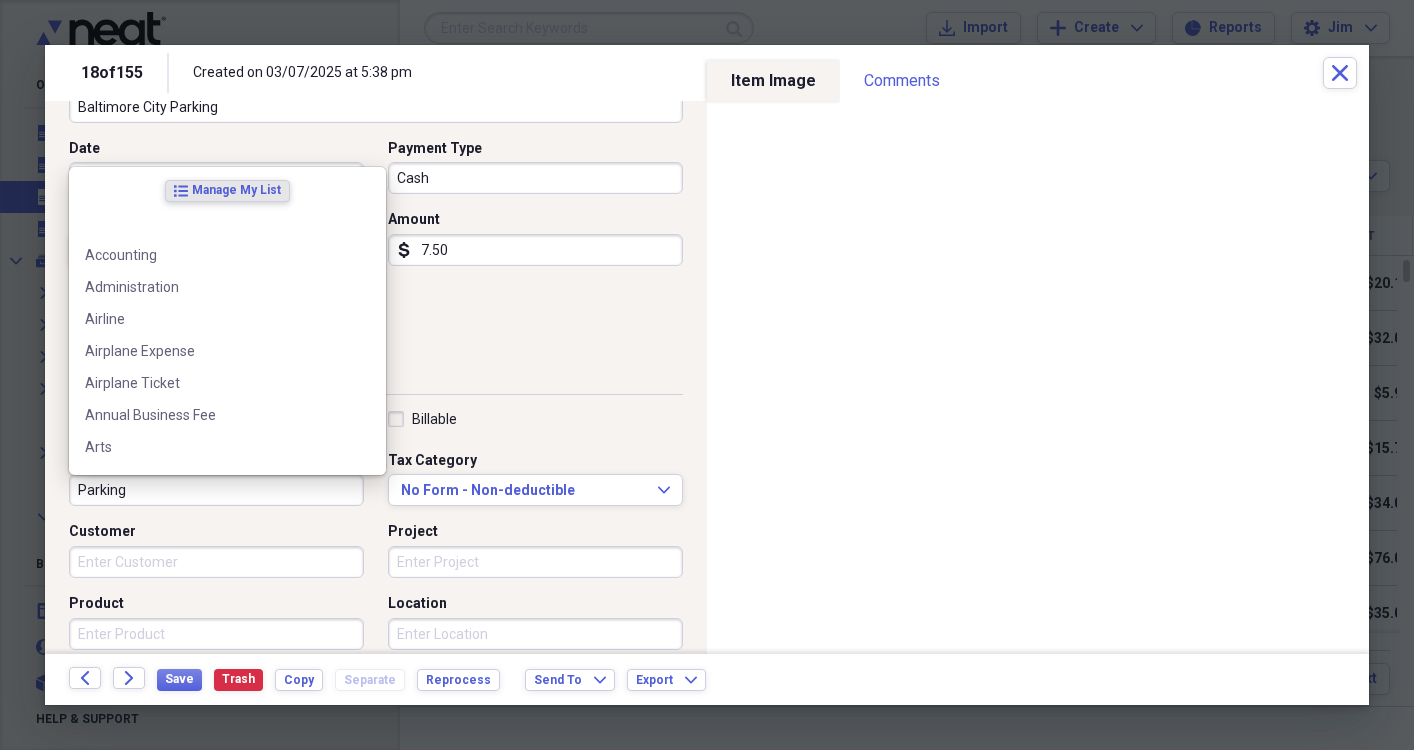 click on "Parking" at bounding box center (216, 490) 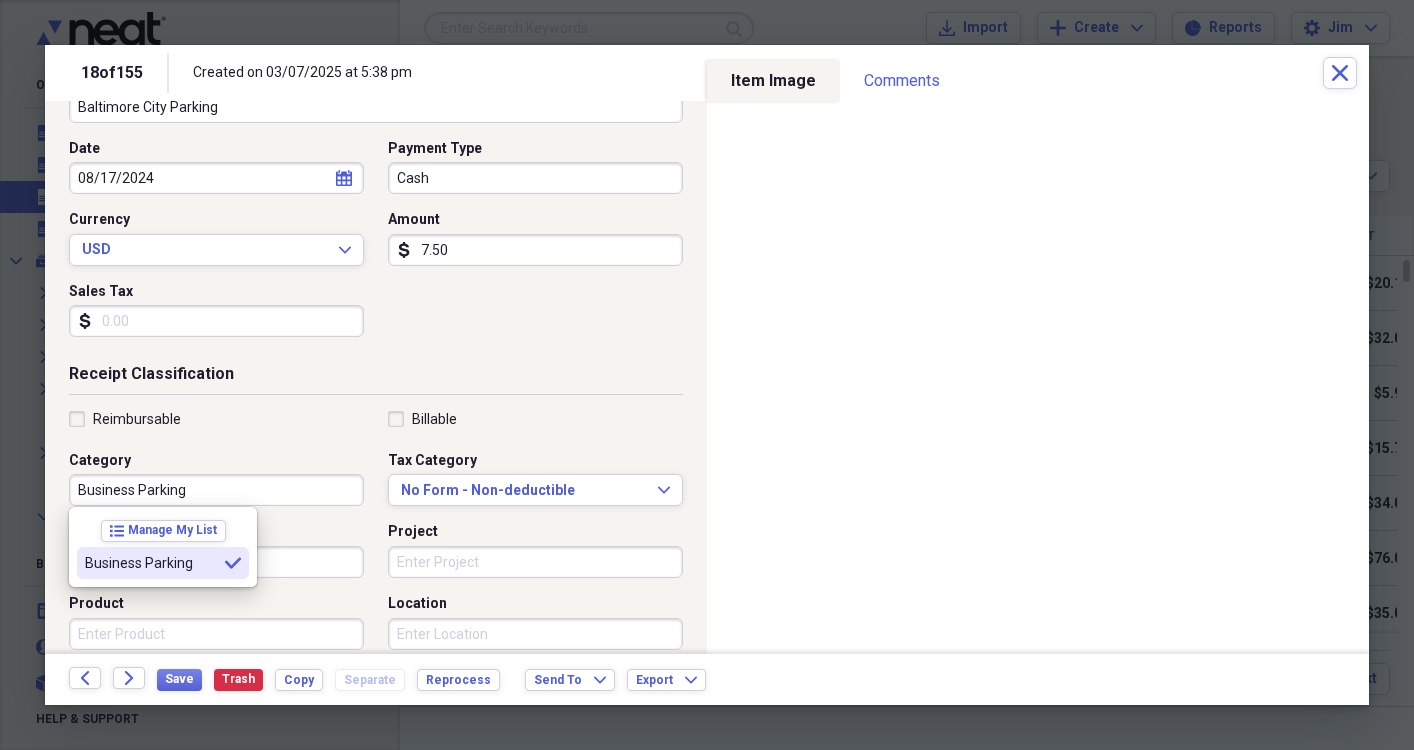 type on "Business Parking" 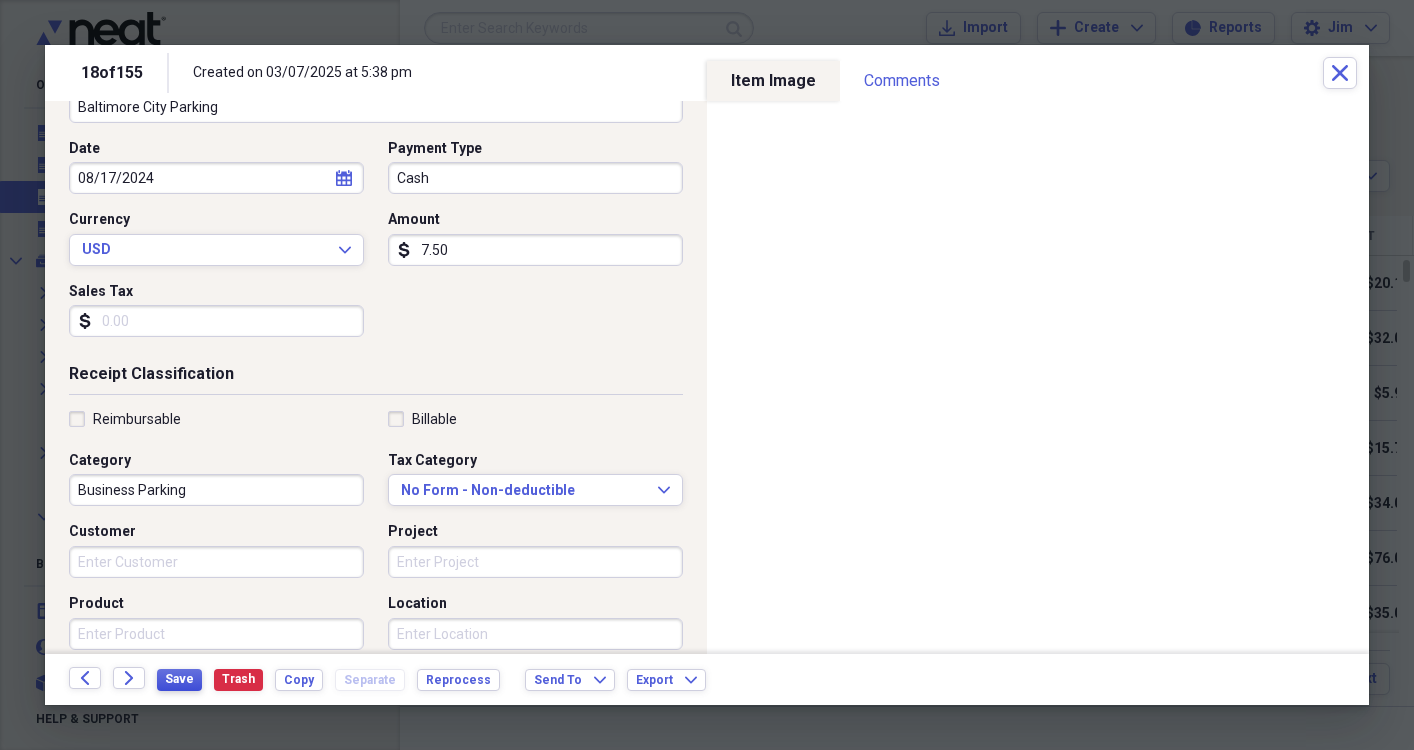 click on "Save" at bounding box center (179, 679) 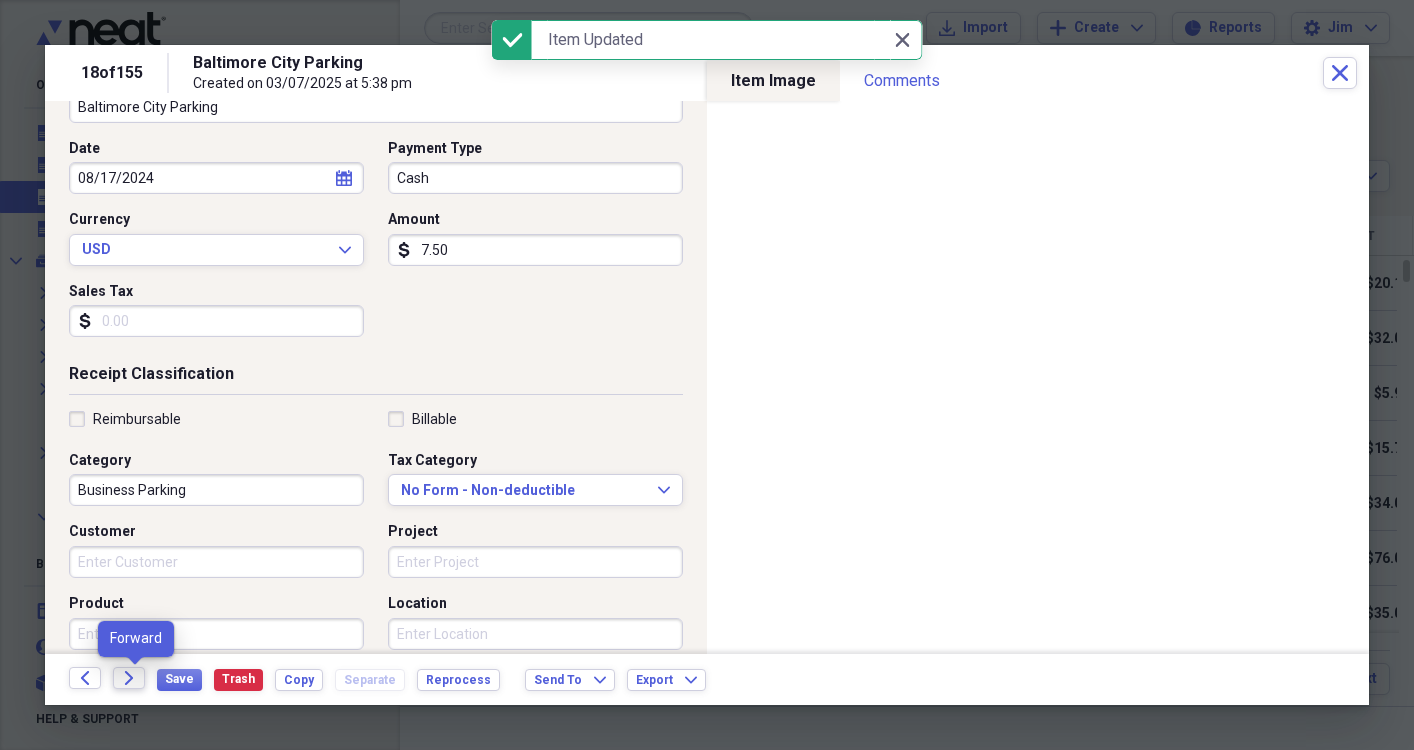 click 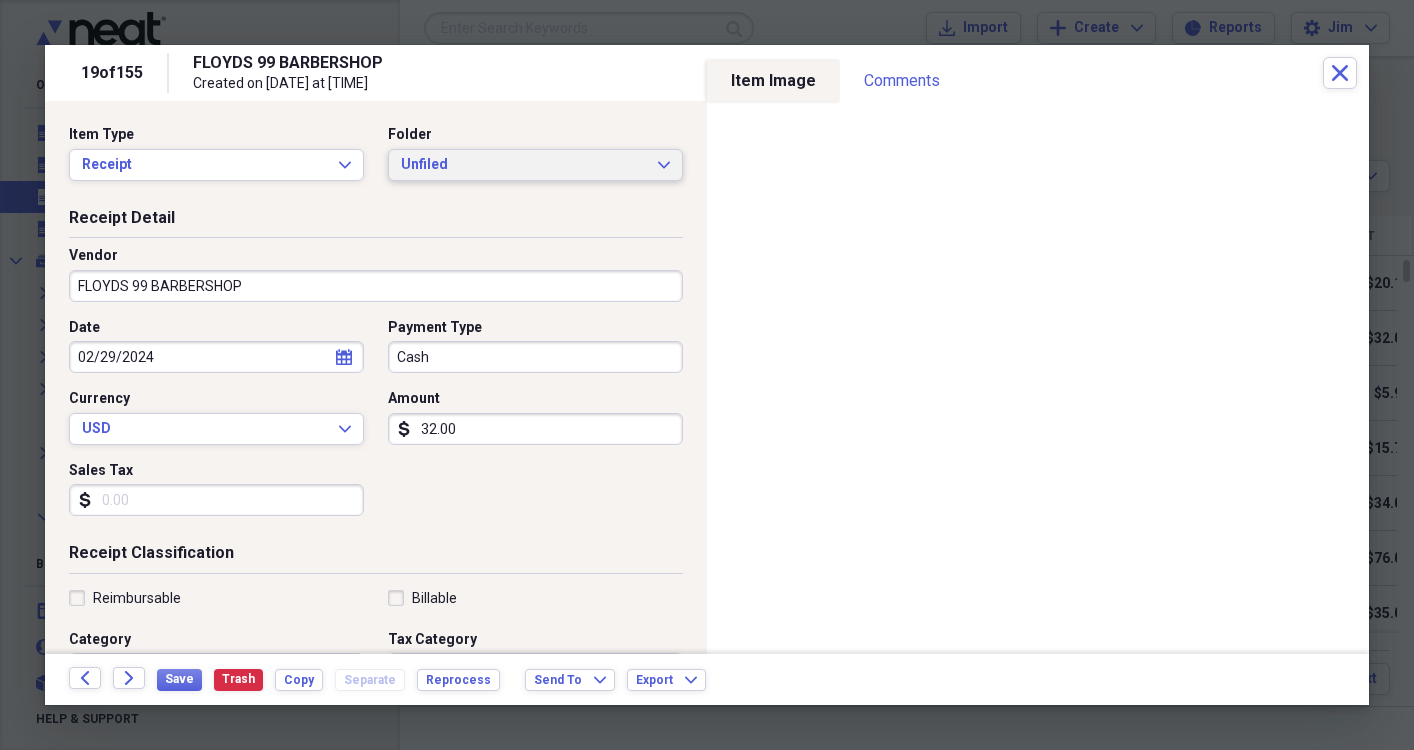 click on "Unfiled Expand" at bounding box center [535, 165] 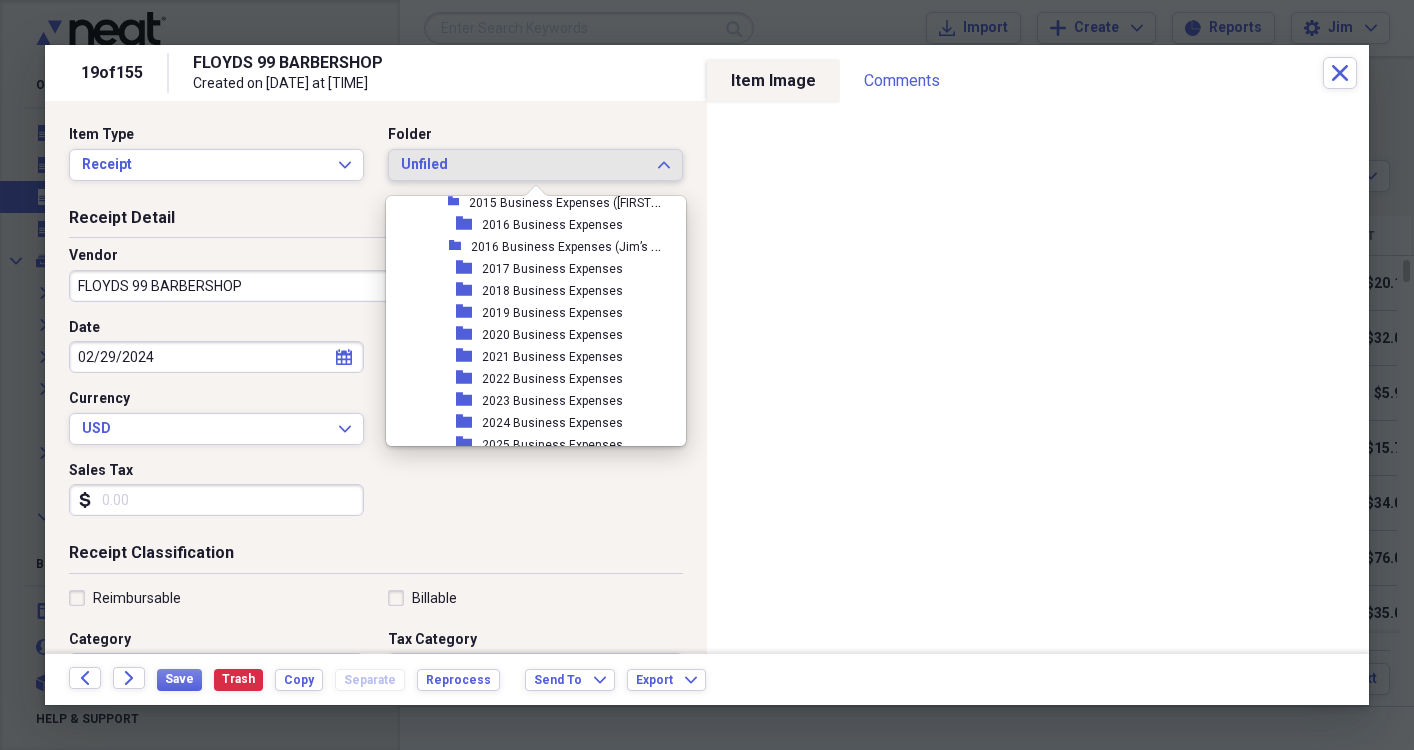 scroll, scrollTop: 491, scrollLeft: 0, axis: vertical 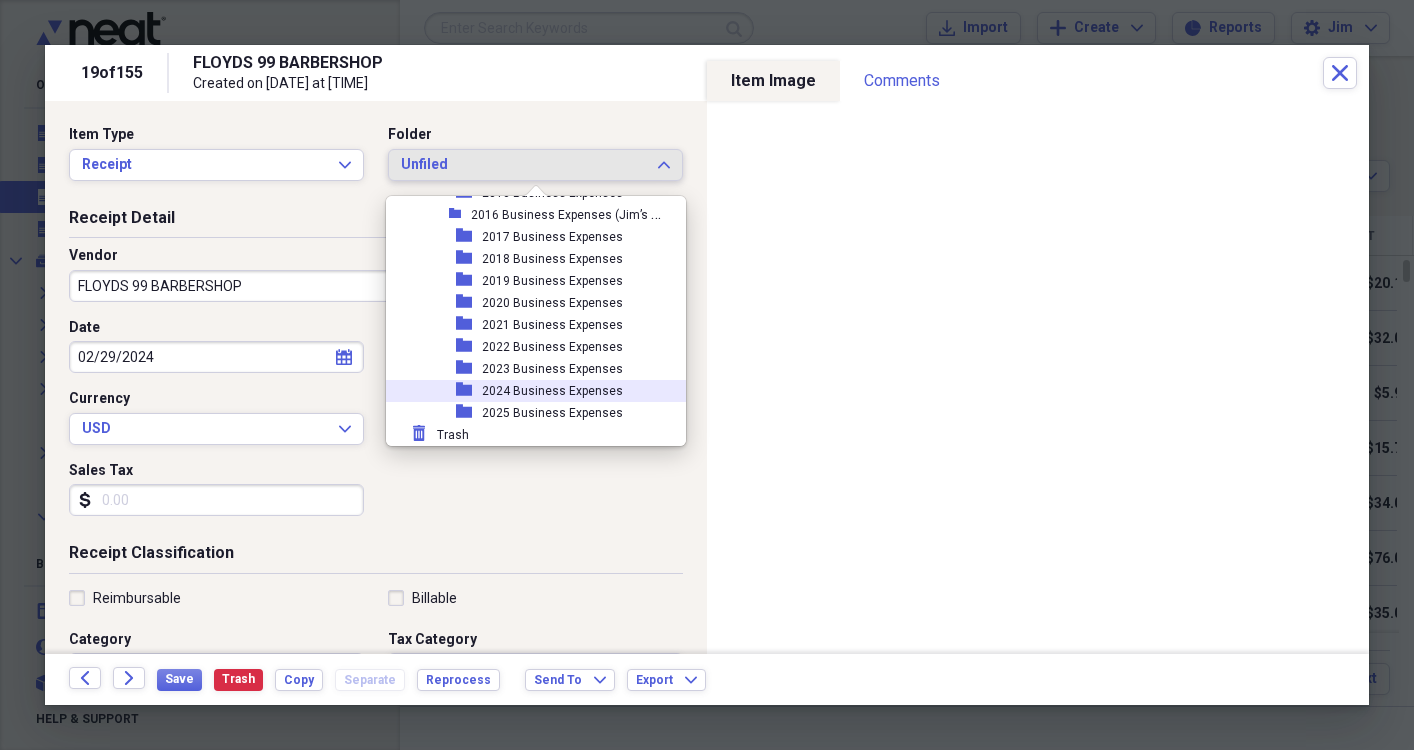 click on "2024 Business Expenses" at bounding box center (552, 391) 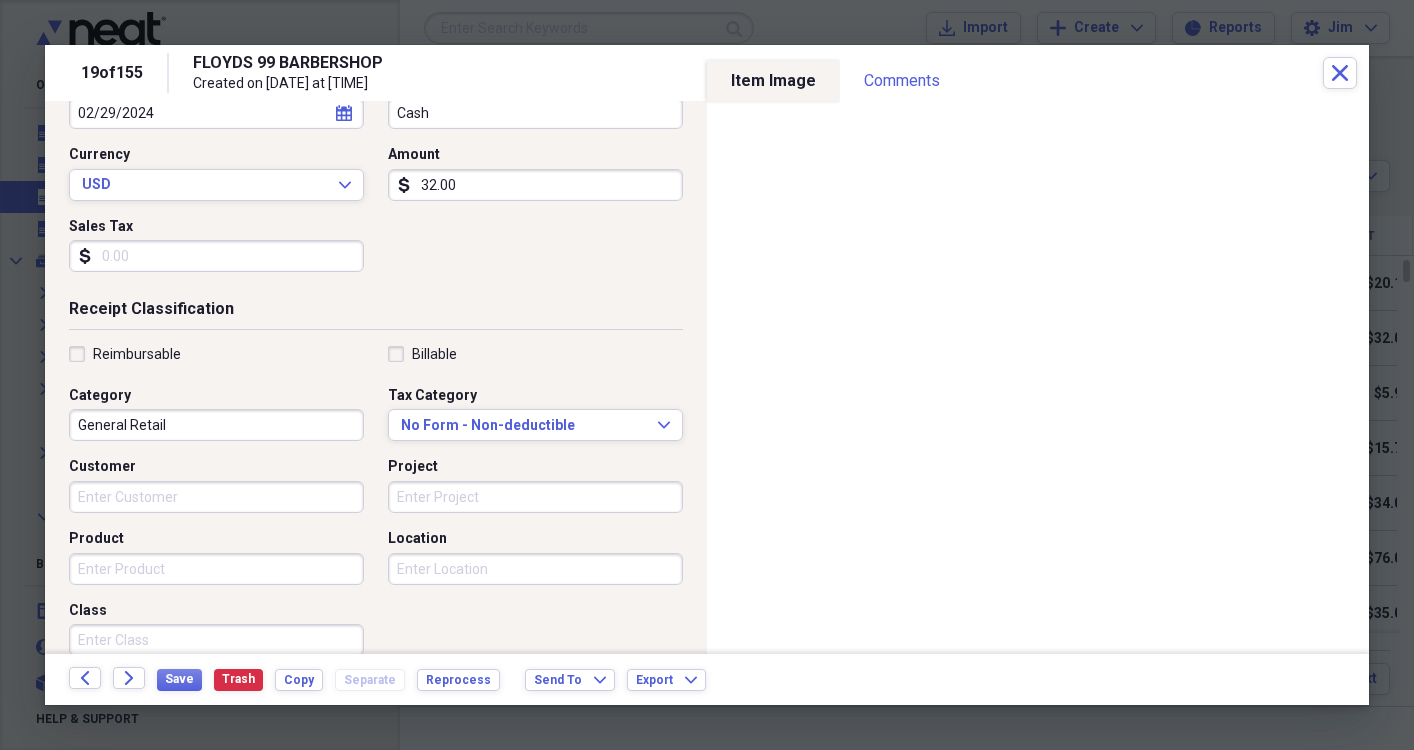 scroll, scrollTop: 246, scrollLeft: 0, axis: vertical 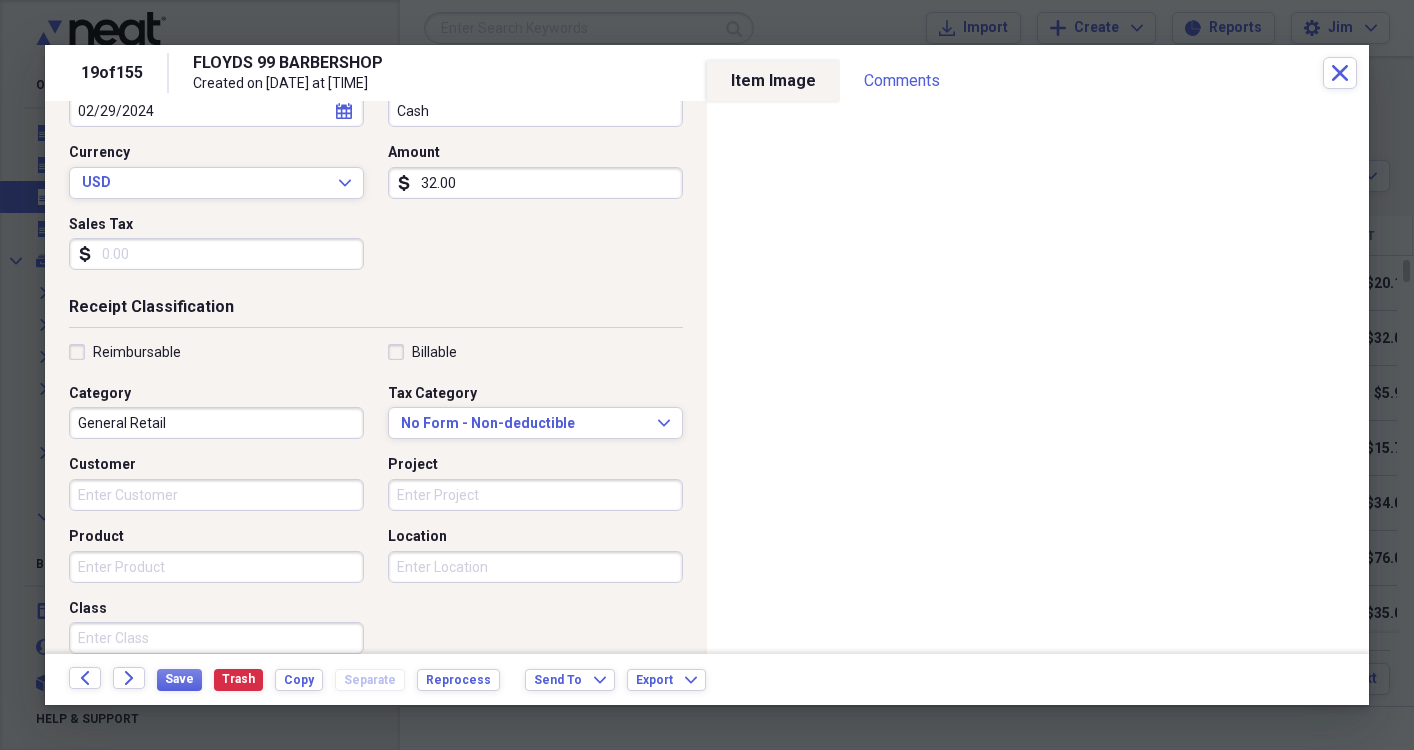 click on "General Retail" at bounding box center (216, 423) 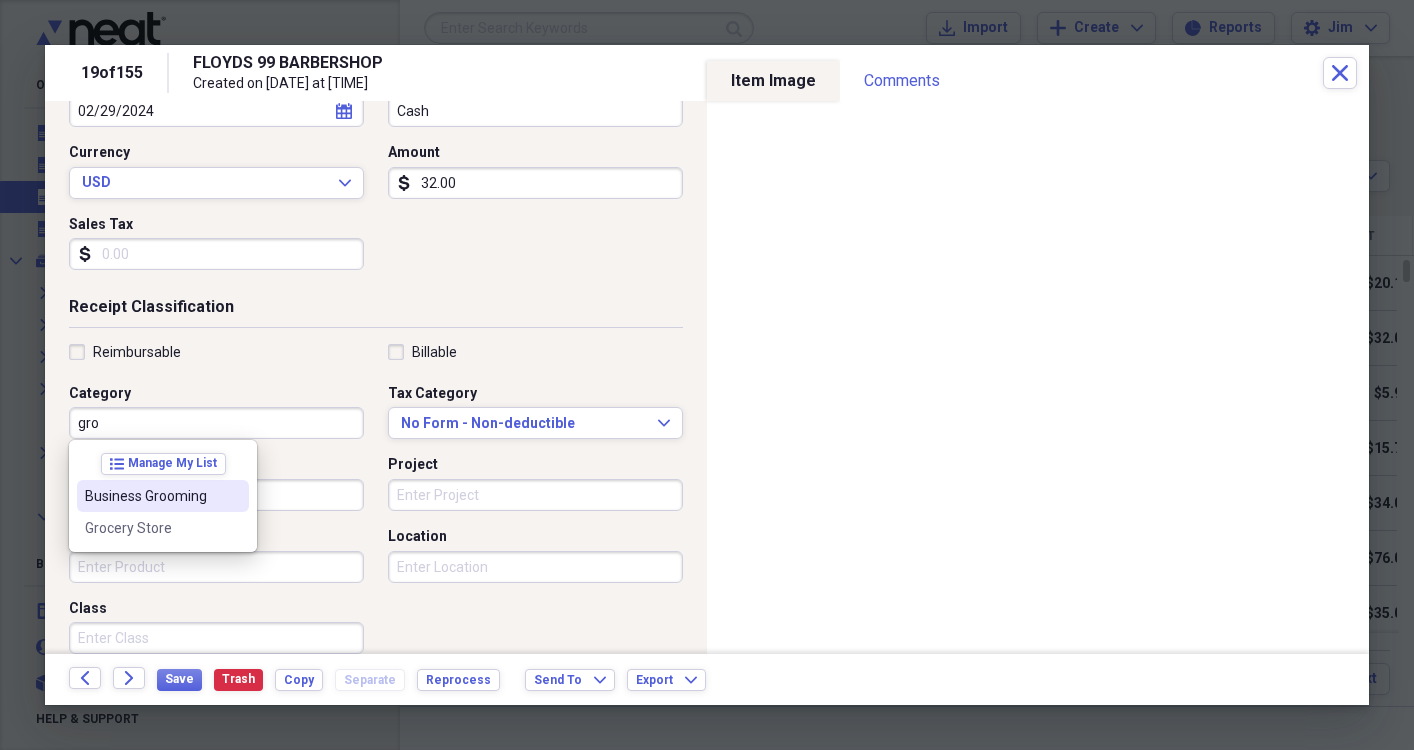 click on "Business Grooming" at bounding box center [163, 496] 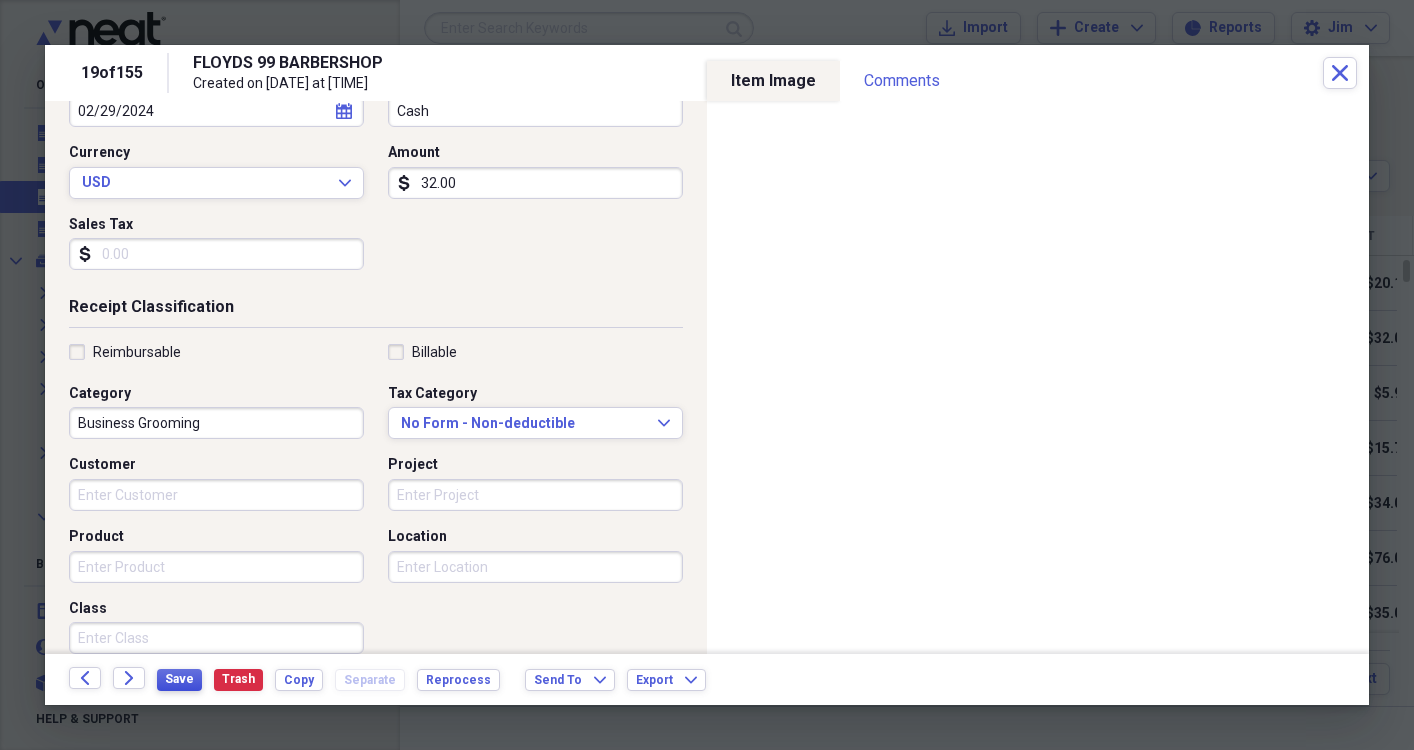 click on "Save" at bounding box center (179, 679) 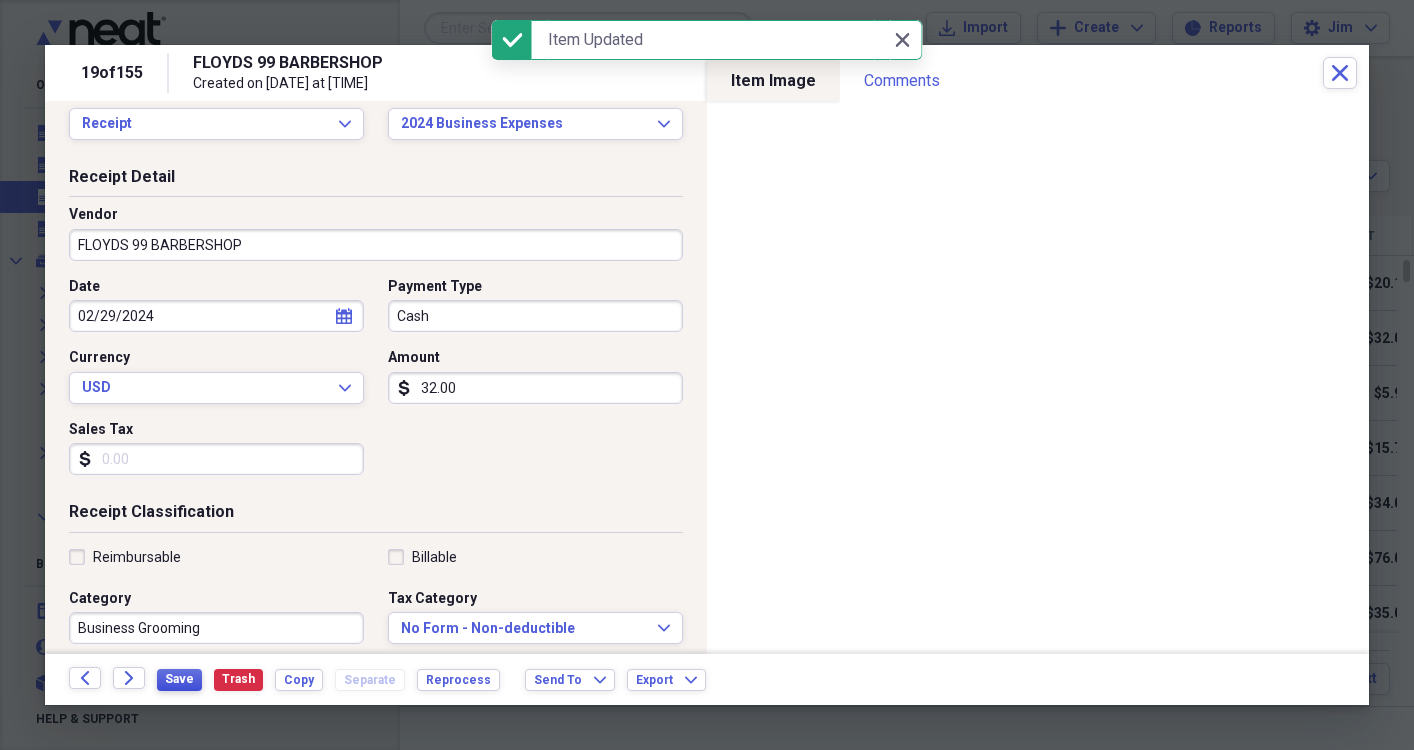 scroll, scrollTop: 0, scrollLeft: 0, axis: both 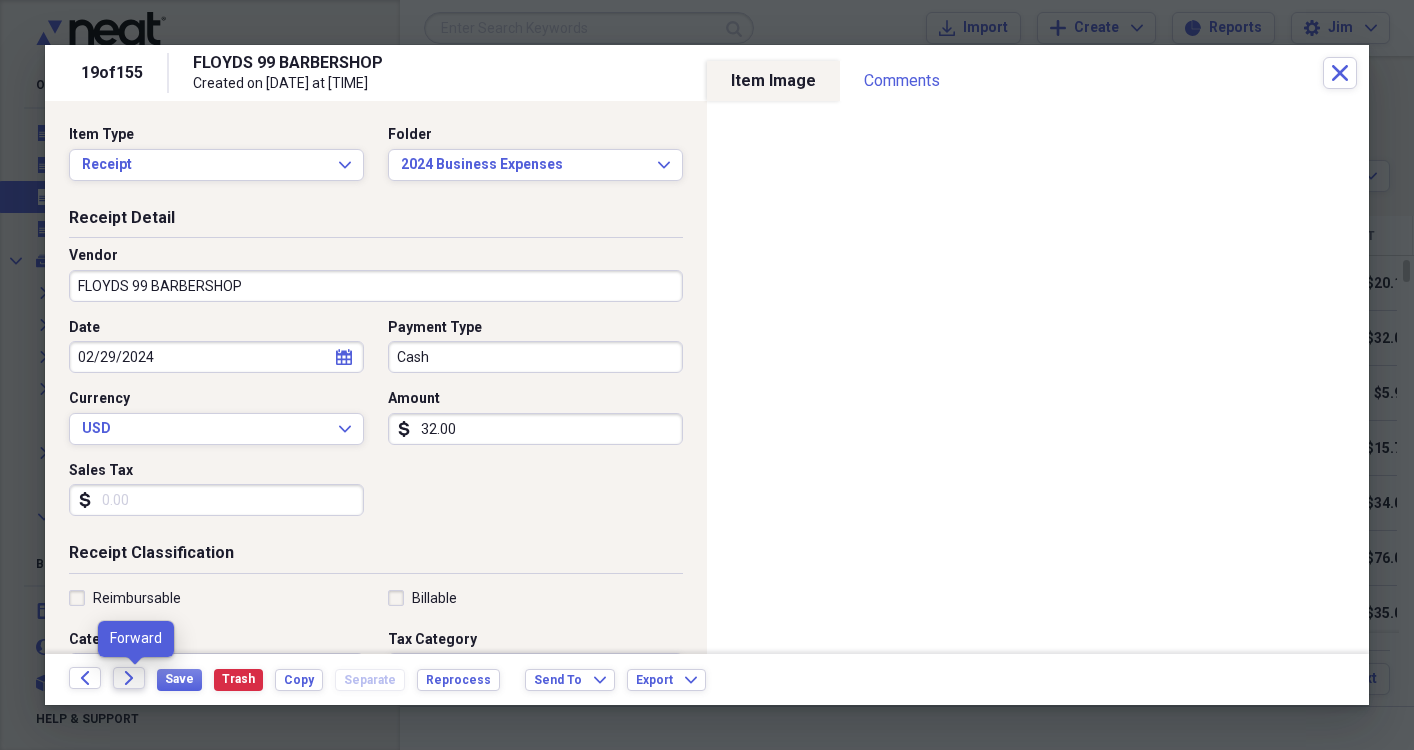 click on "Forward" 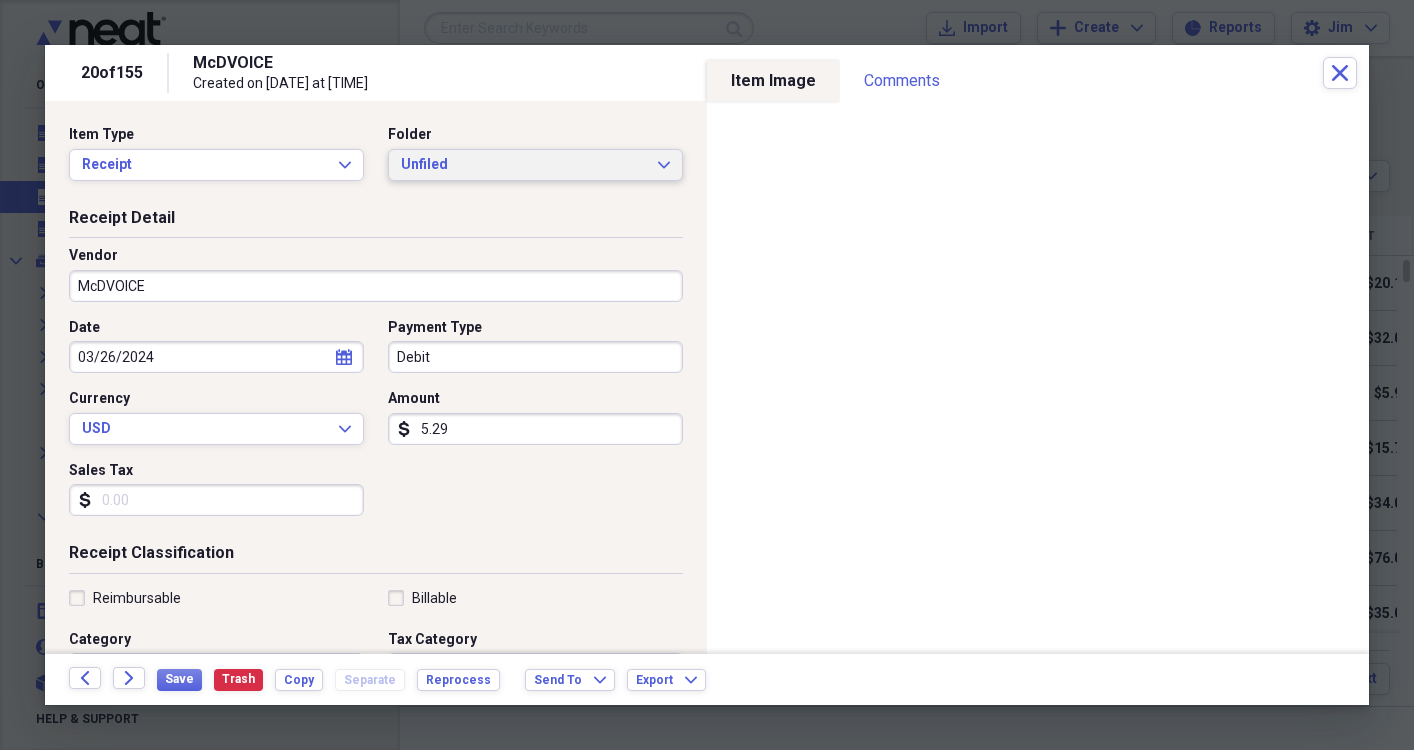 click on "Expand" 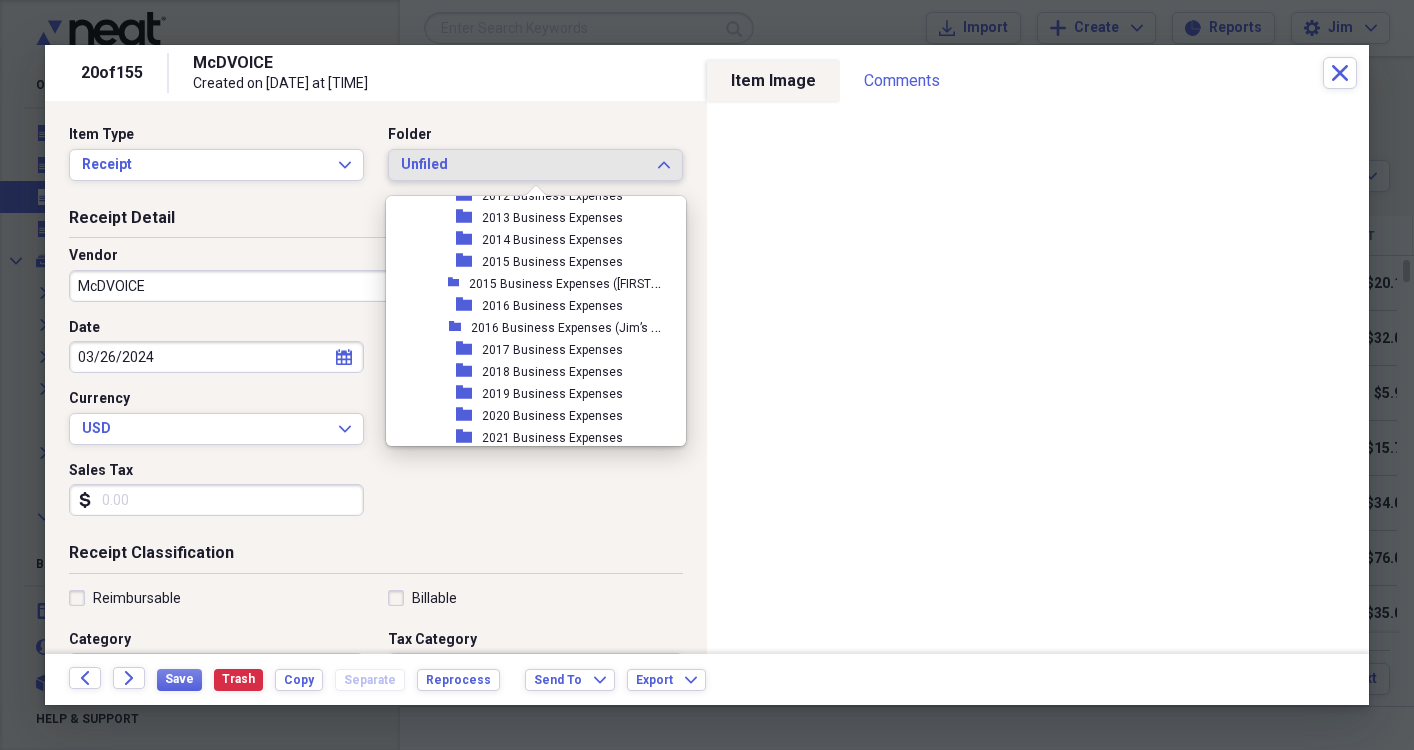 scroll, scrollTop: 491, scrollLeft: 0, axis: vertical 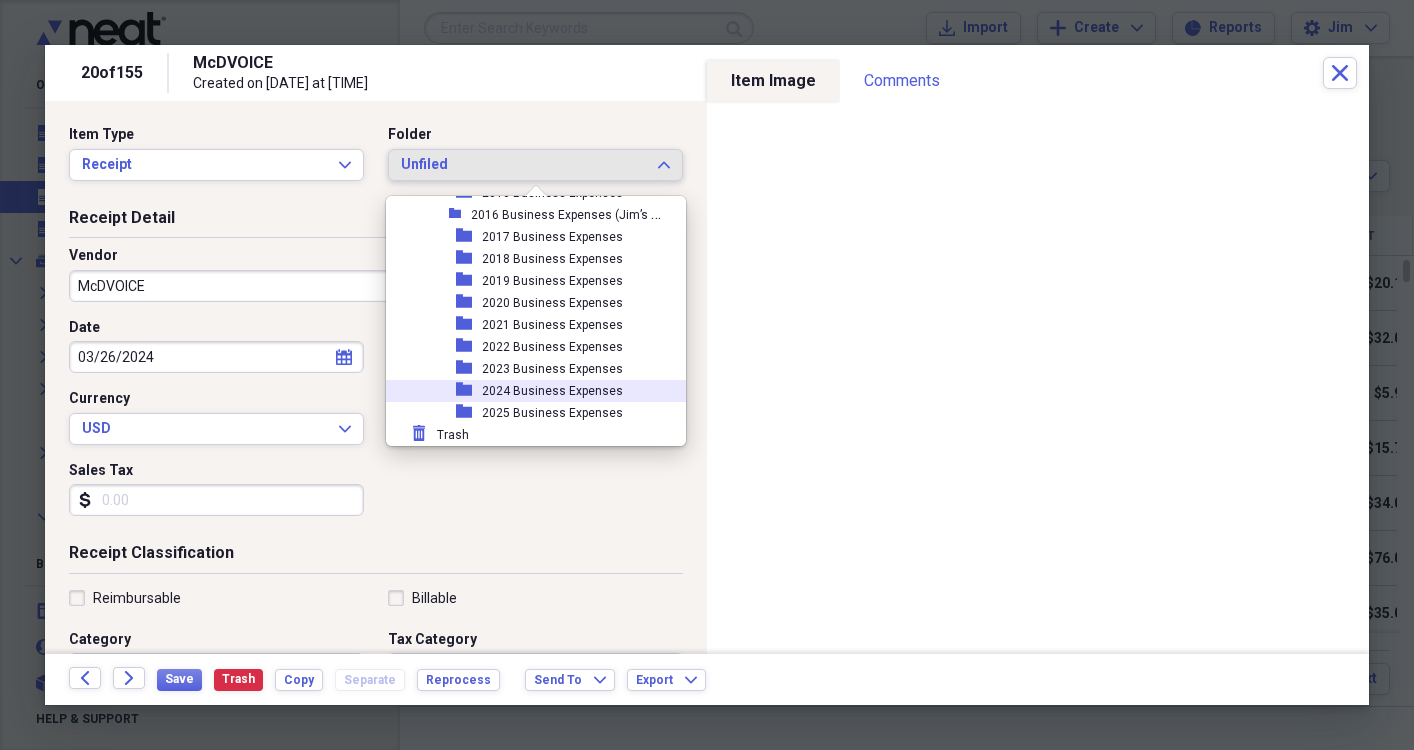 click on "2024 Business Expenses" at bounding box center [552, 391] 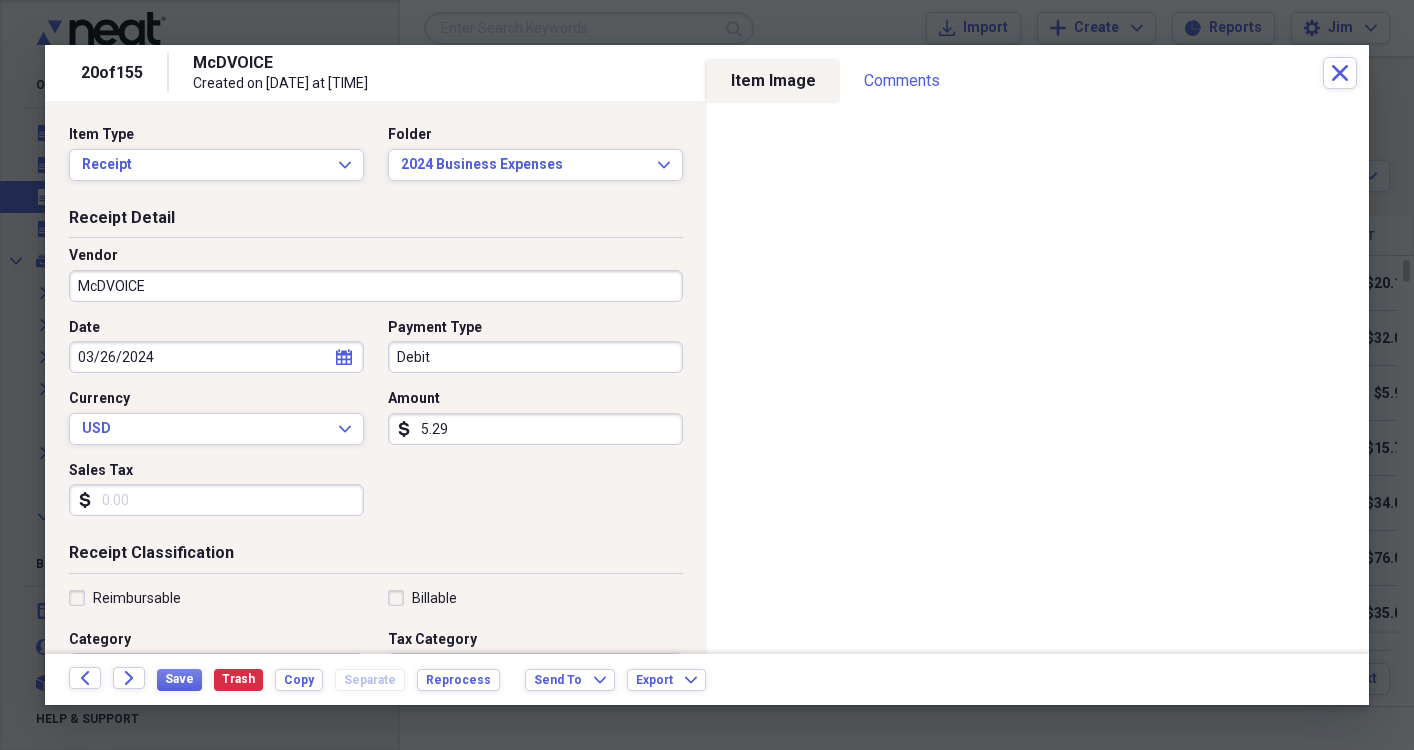 click on "McDVOICE" at bounding box center [376, 286] 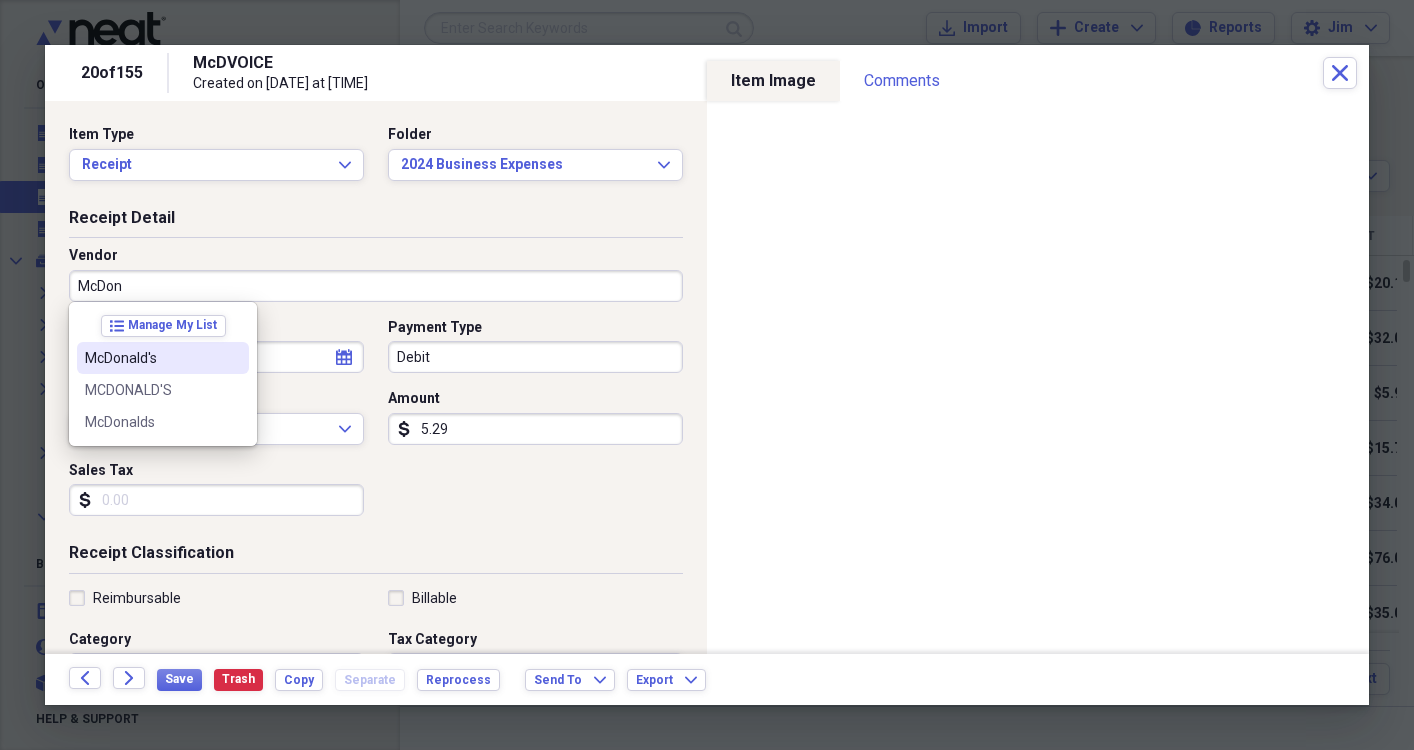 click on "McDonald's" at bounding box center [151, 358] 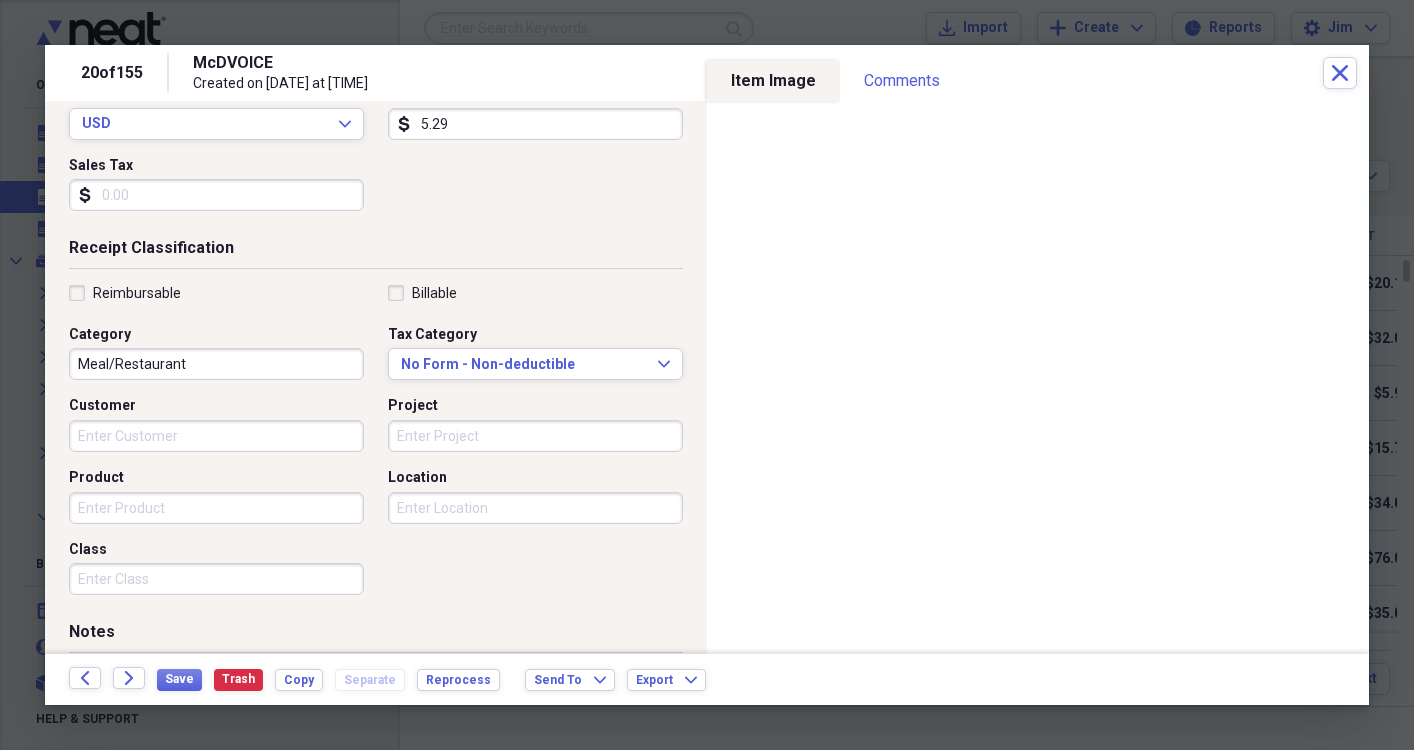 scroll, scrollTop: 308, scrollLeft: 0, axis: vertical 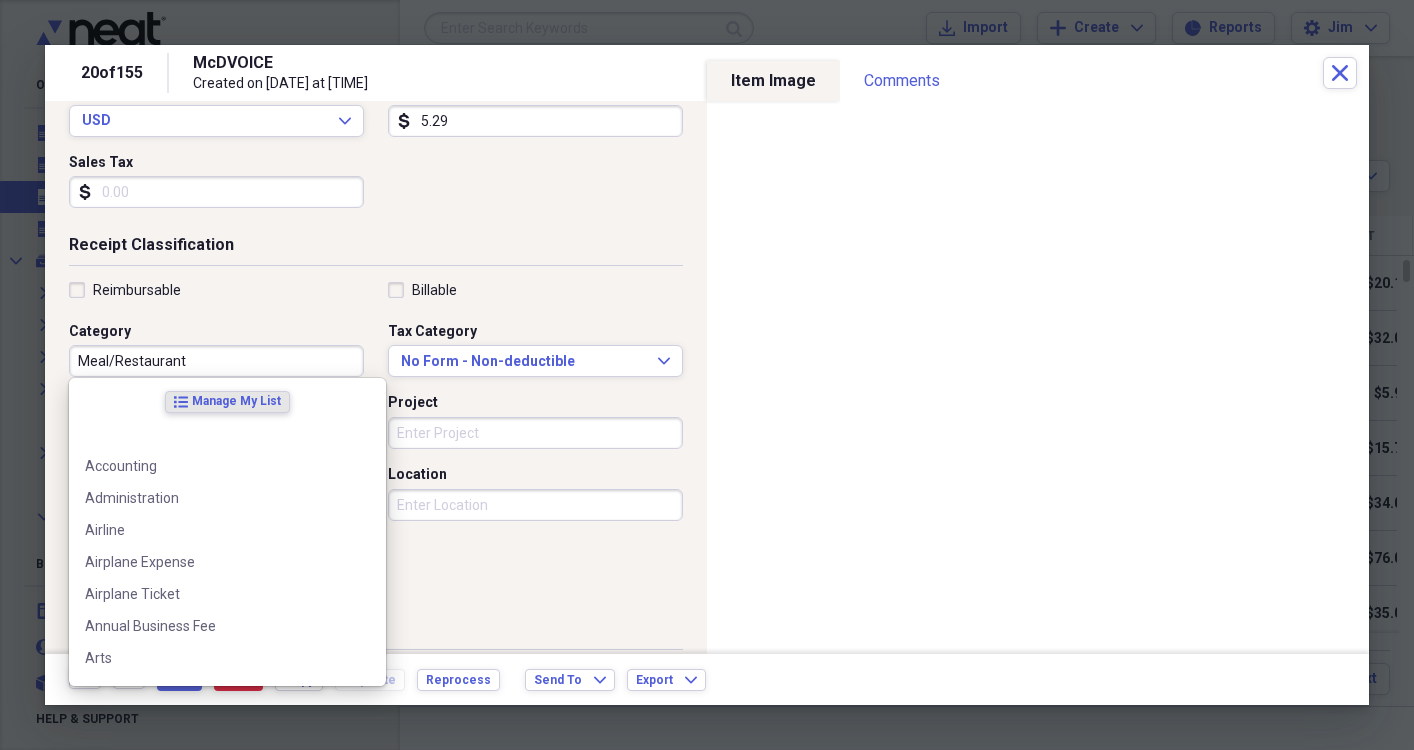 click on "Meal/Restaurant" at bounding box center [216, 361] 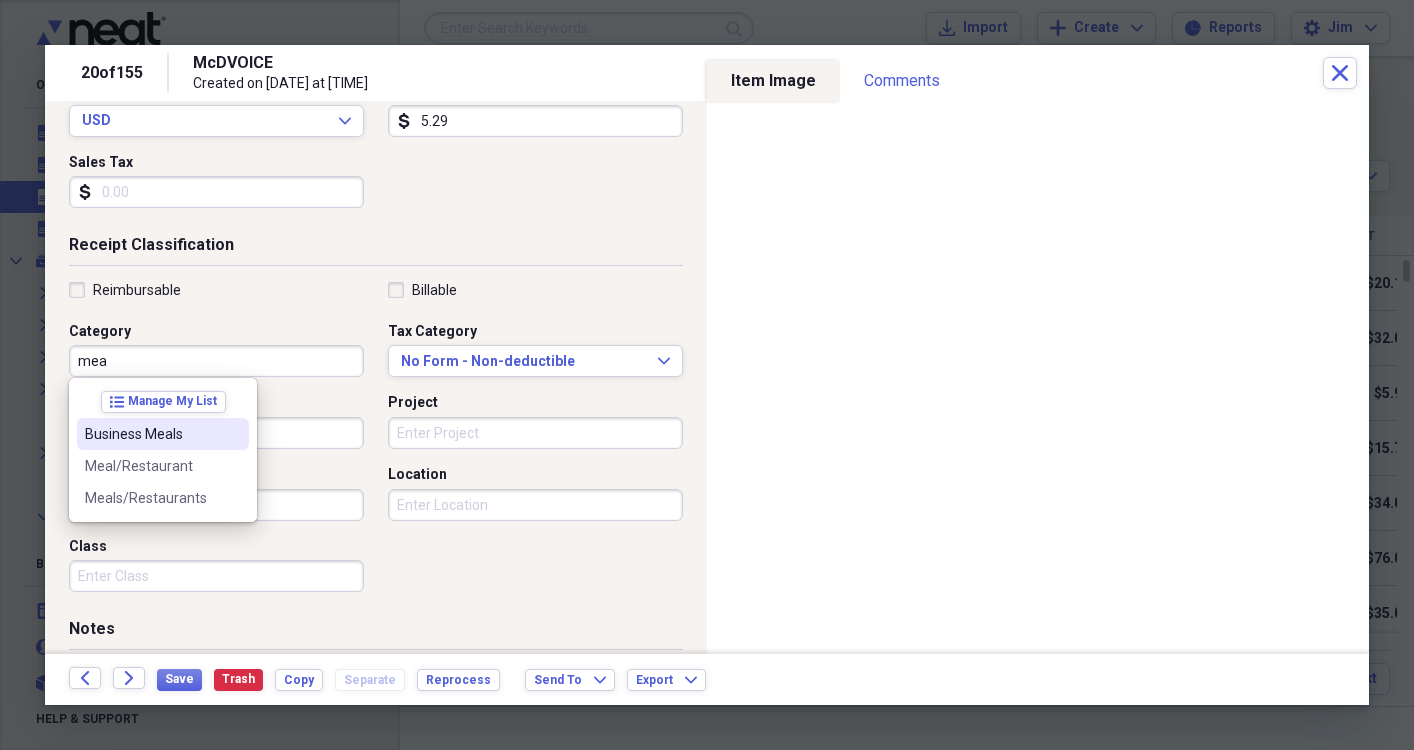 click on "Business Meals" at bounding box center (151, 434) 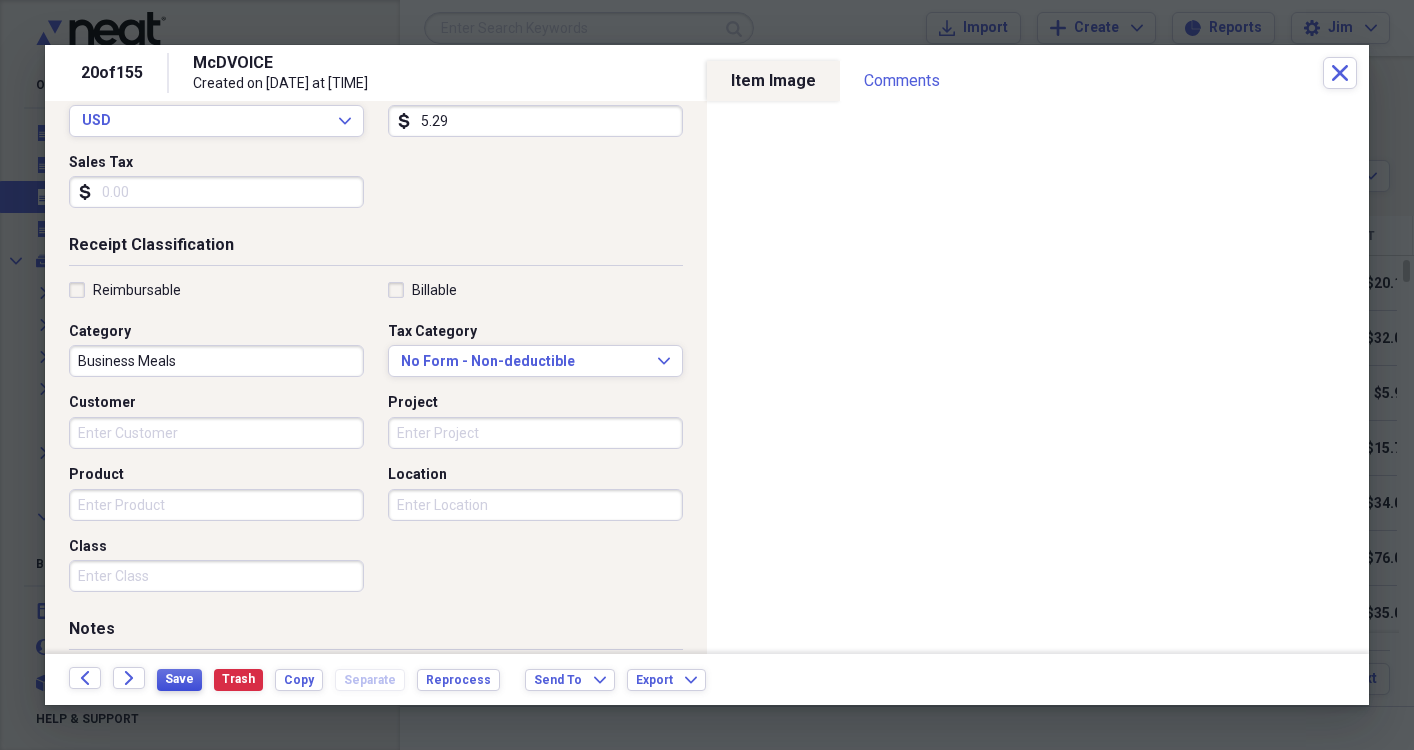 click on "Save" at bounding box center [179, 679] 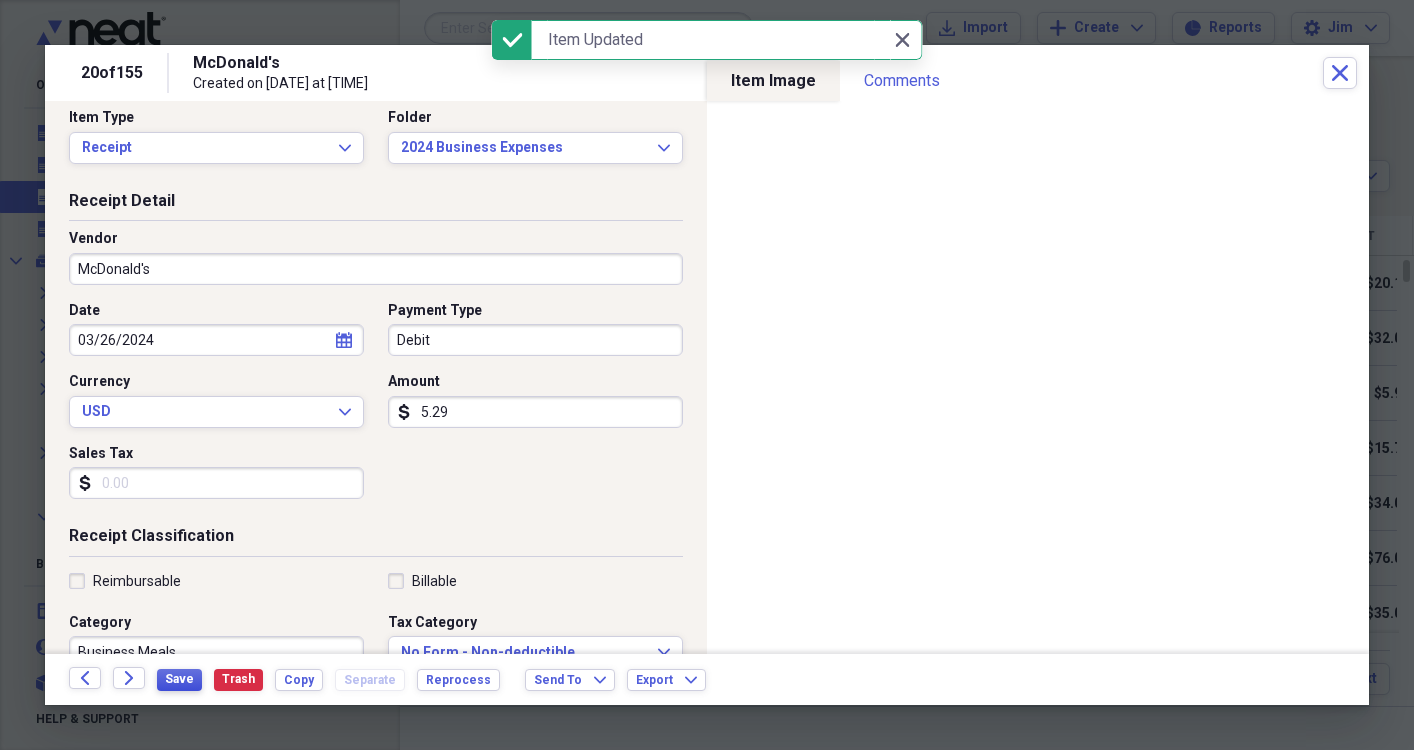 scroll, scrollTop: 0, scrollLeft: 0, axis: both 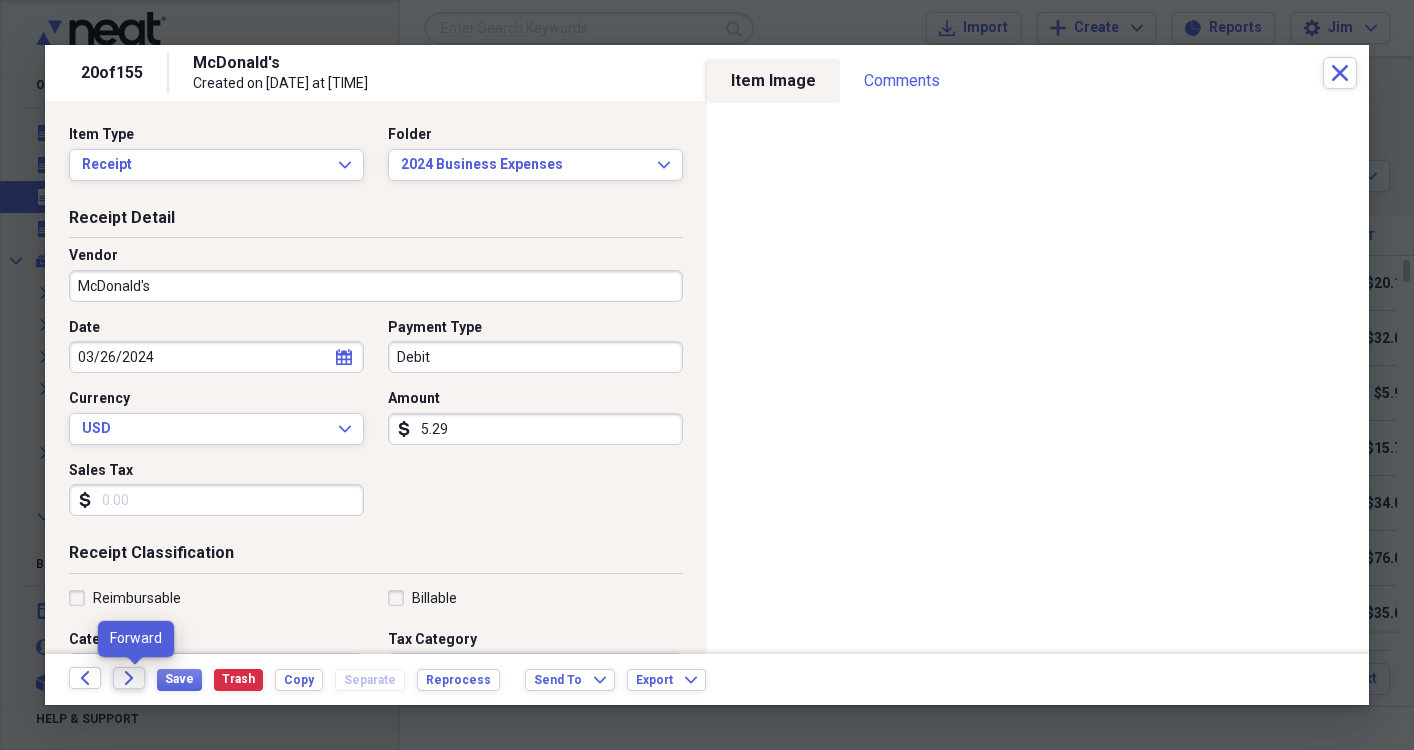 click 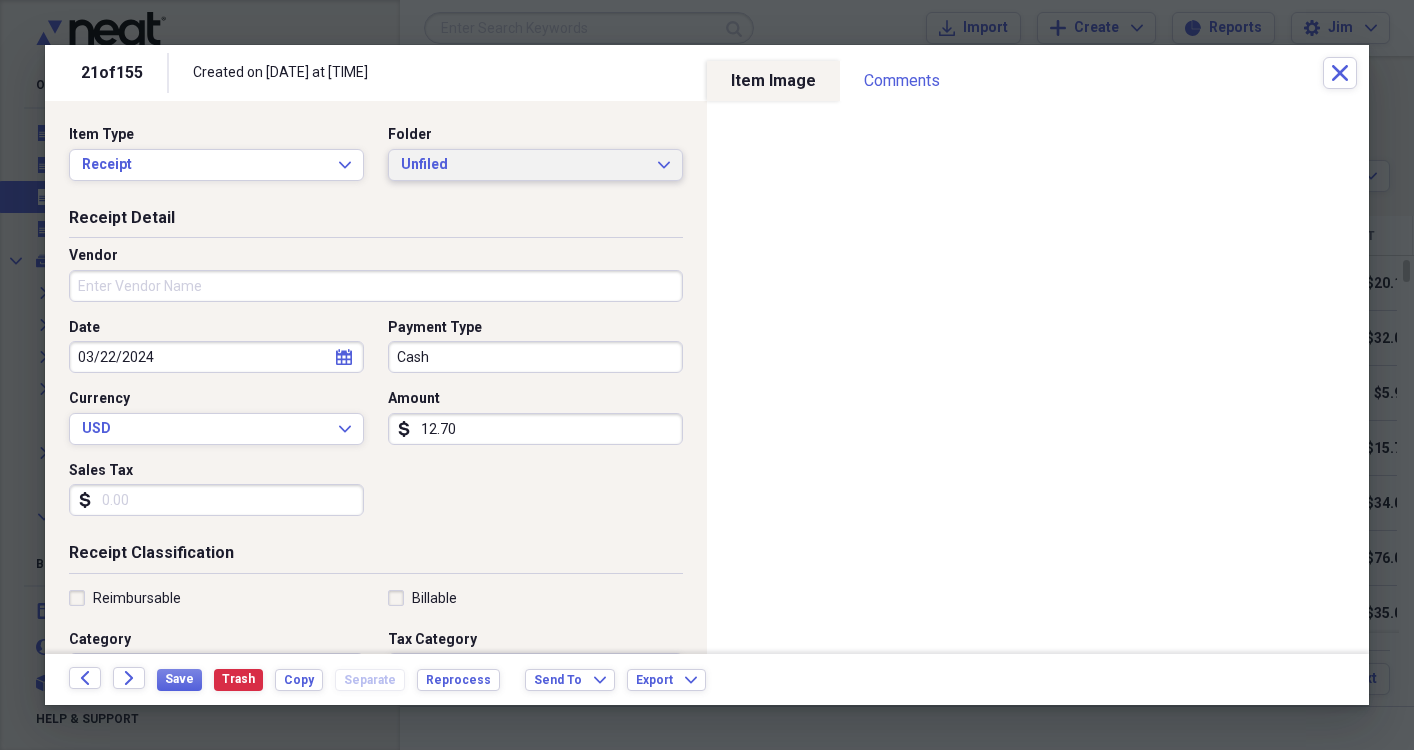 click on "Expand" 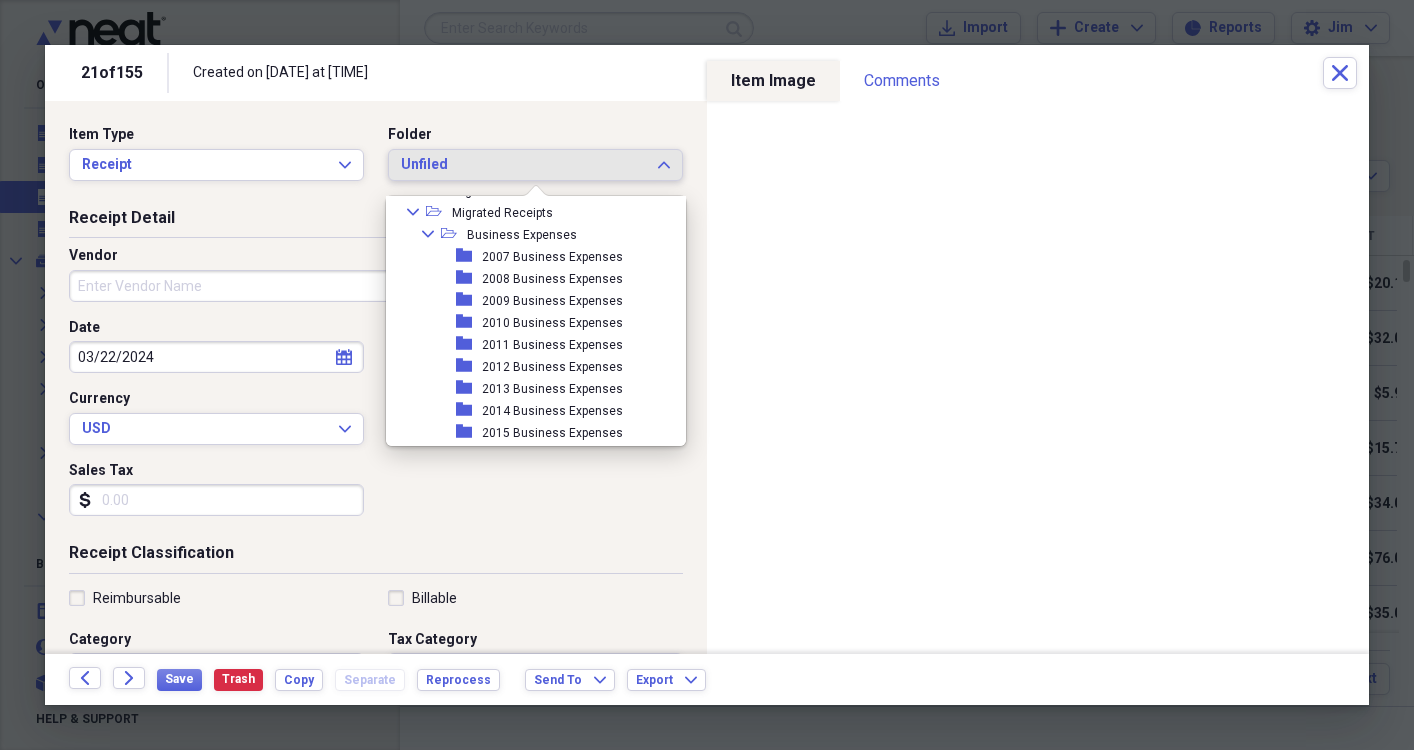 scroll, scrollTop: 491, scrollLeft: 0, axis: vertical 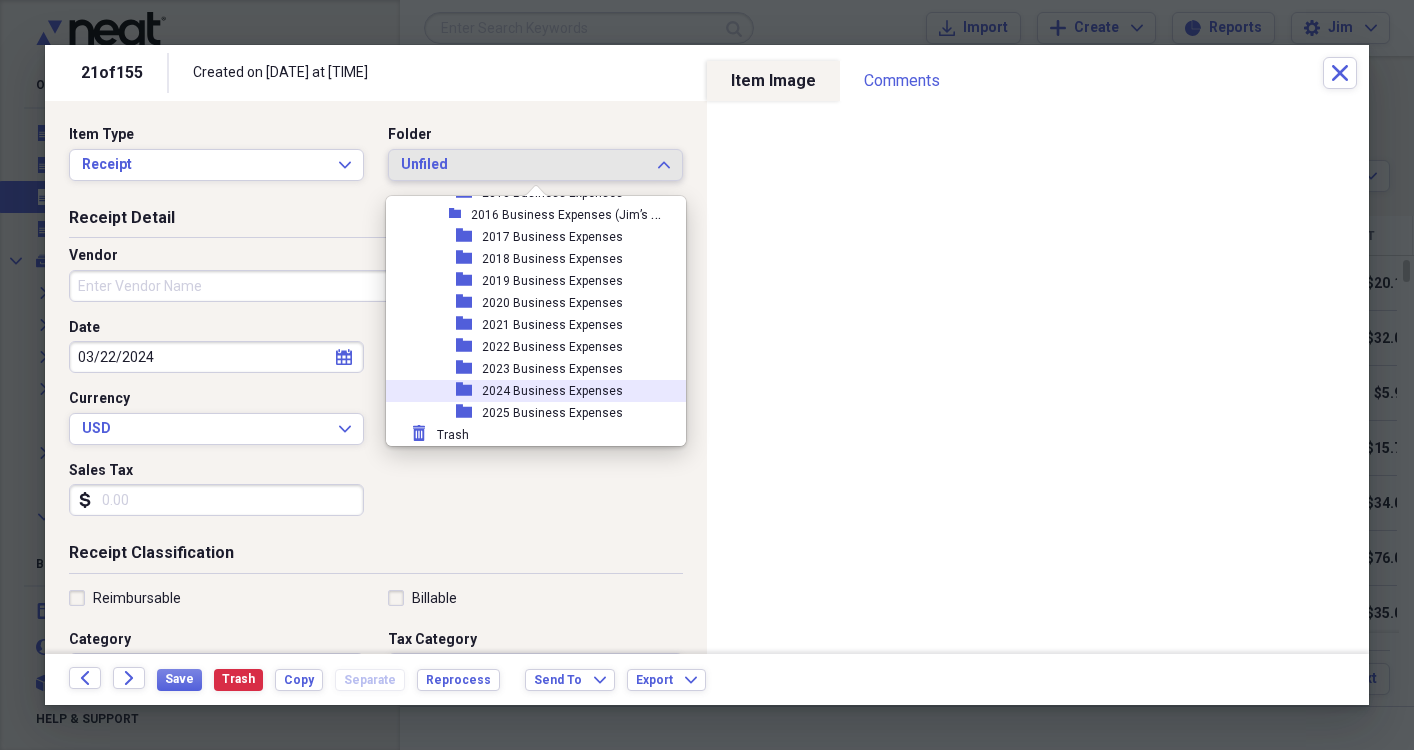 click on "2024 Business Expenses" at bounding box center (552, 391) 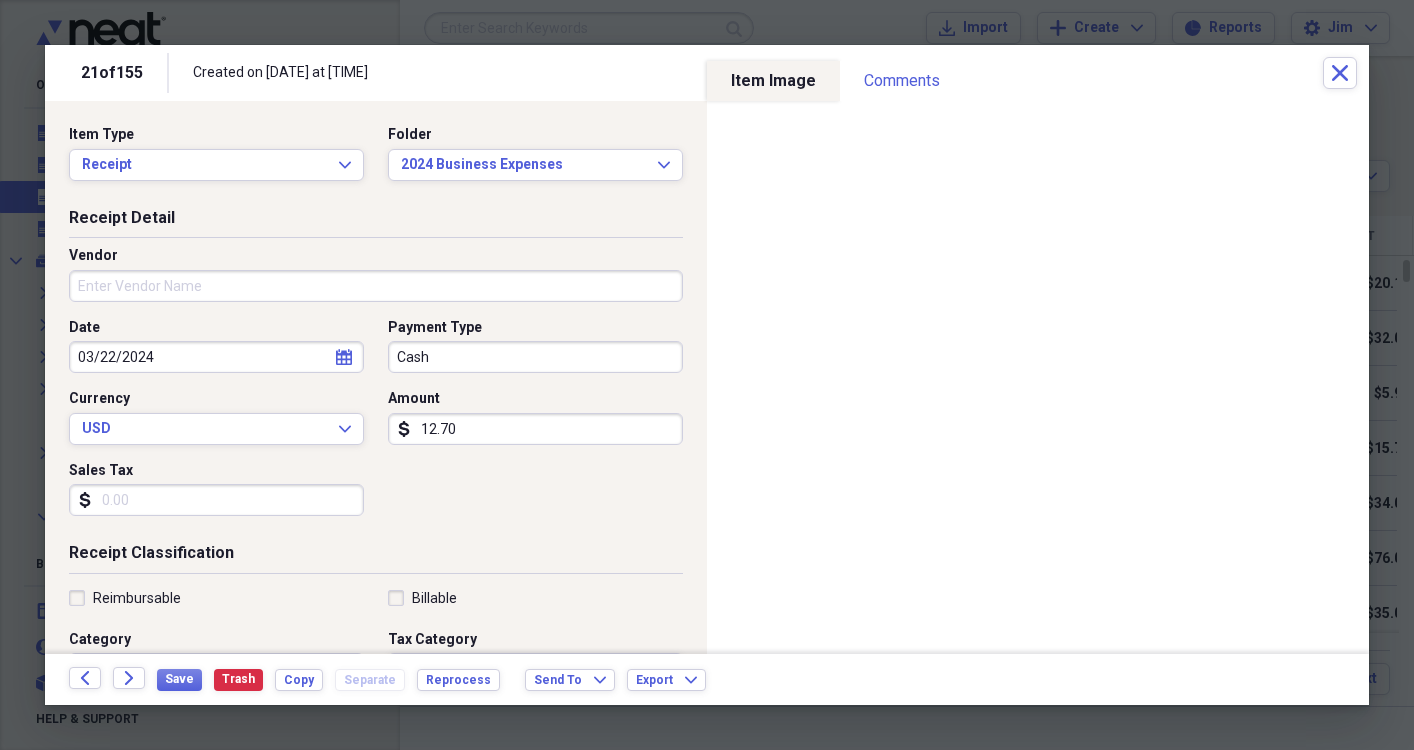 click on "Vendor" at bounding box center [376, 286] 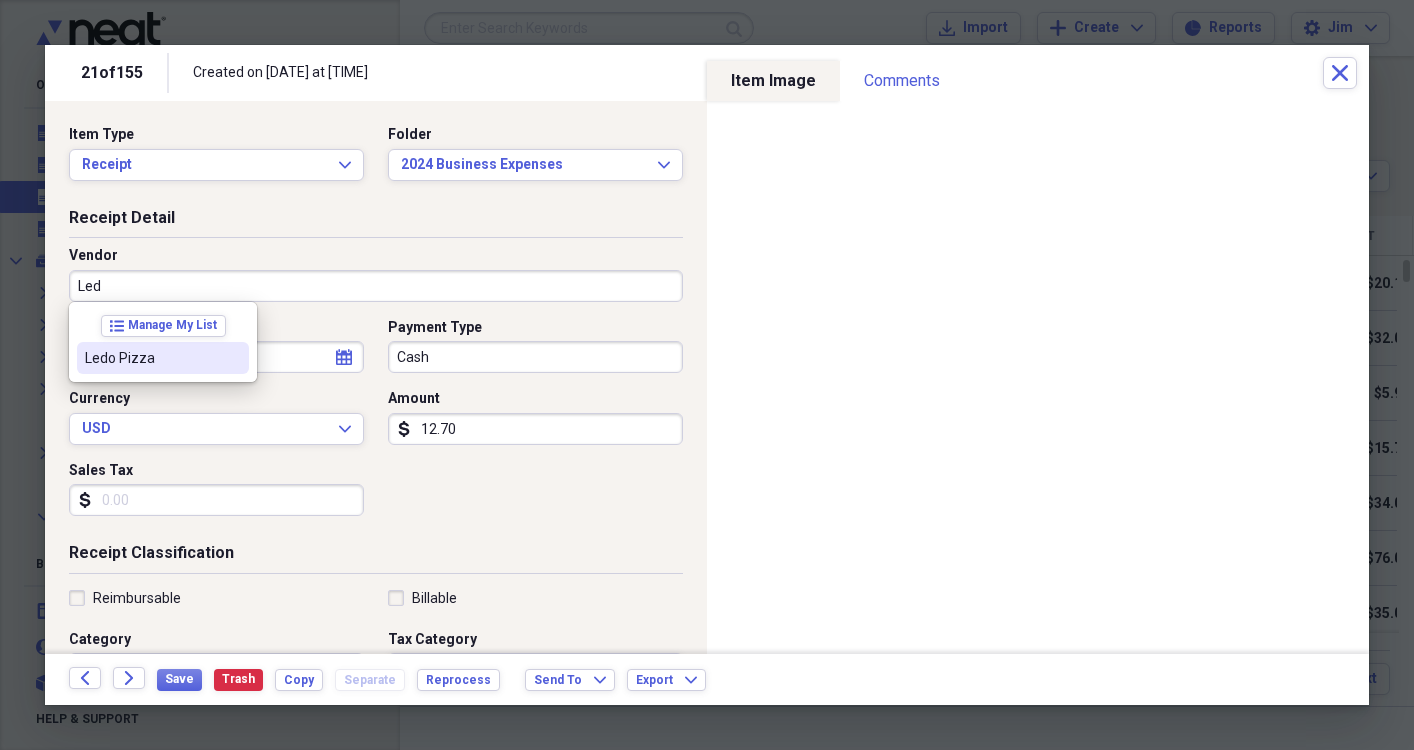 click on "Ledo Pizza" at bounding box center (151, 358) 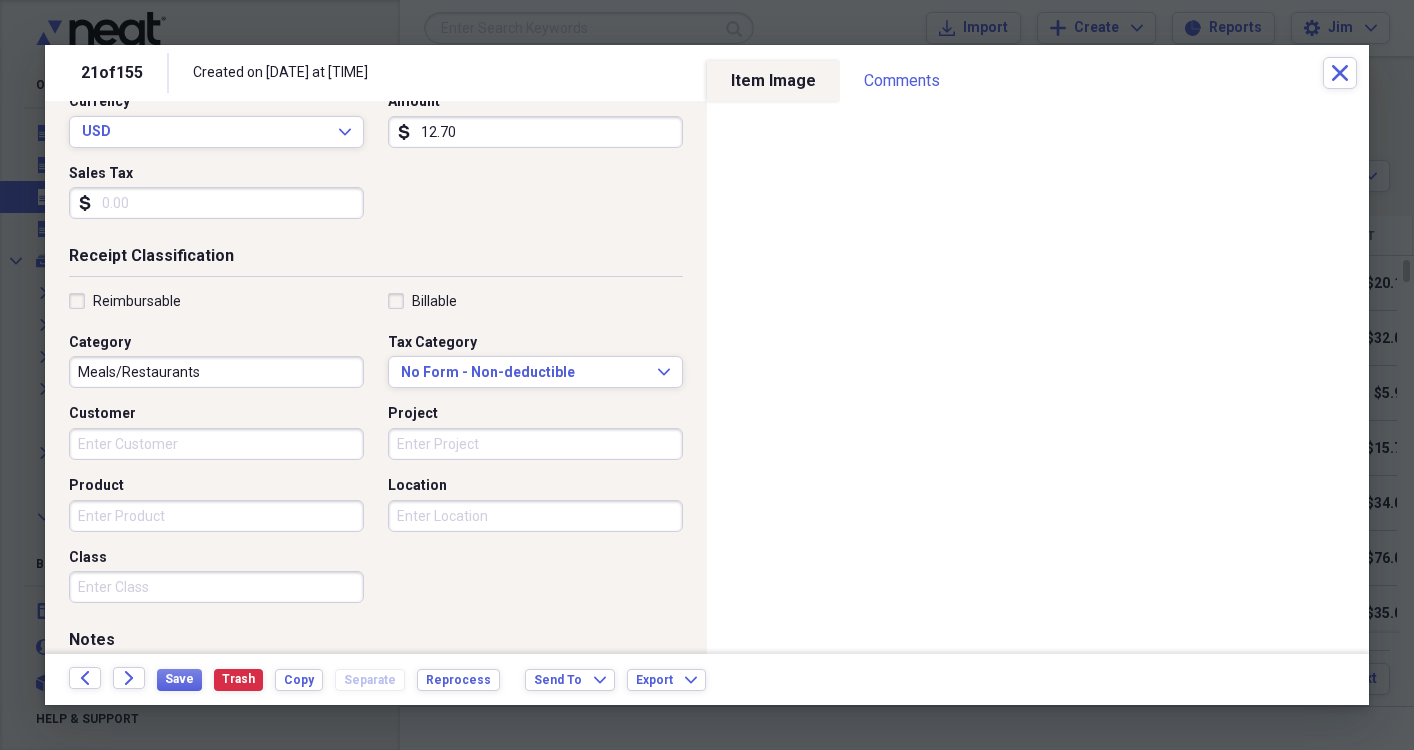 scroll, scrollTop: 298, scrollLeft: 0, axis: vertical 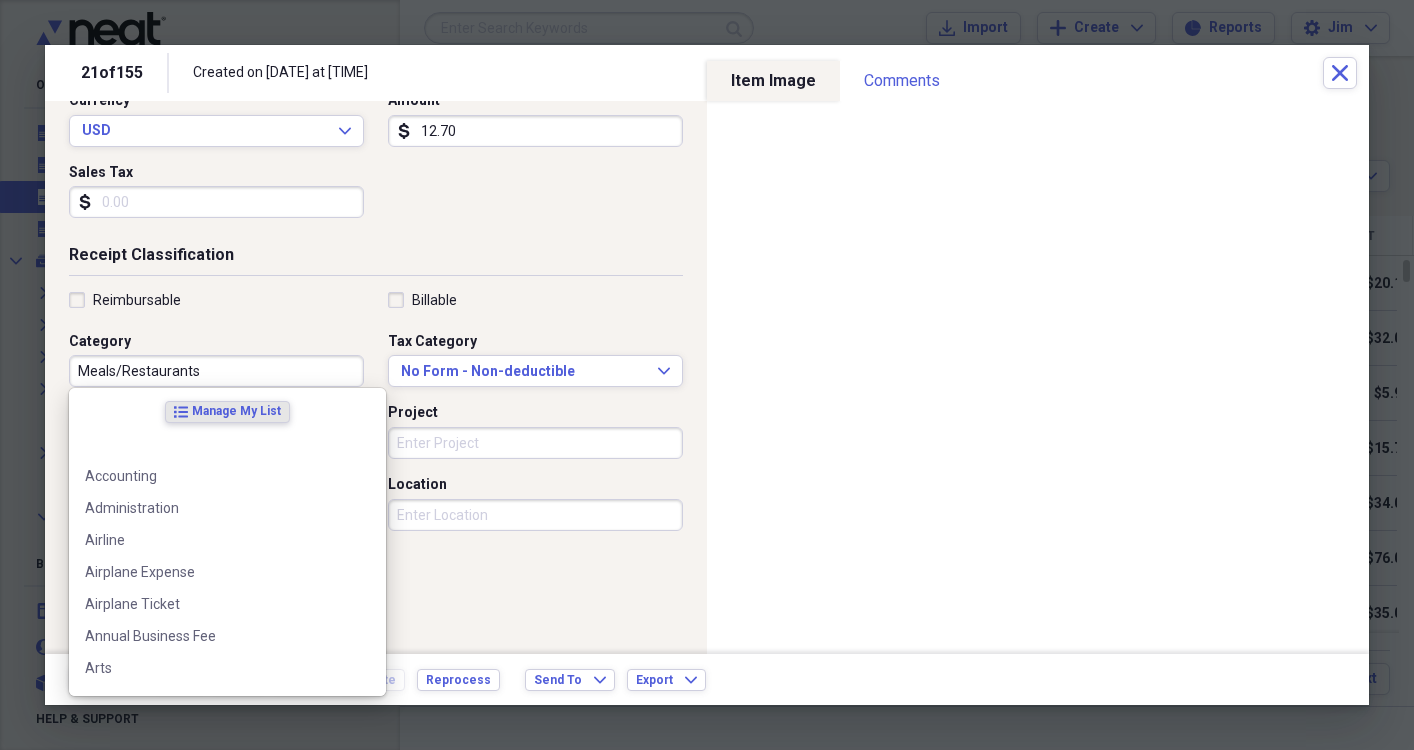 click on "Meals/Restaurants" at bounding box center (216, 371) 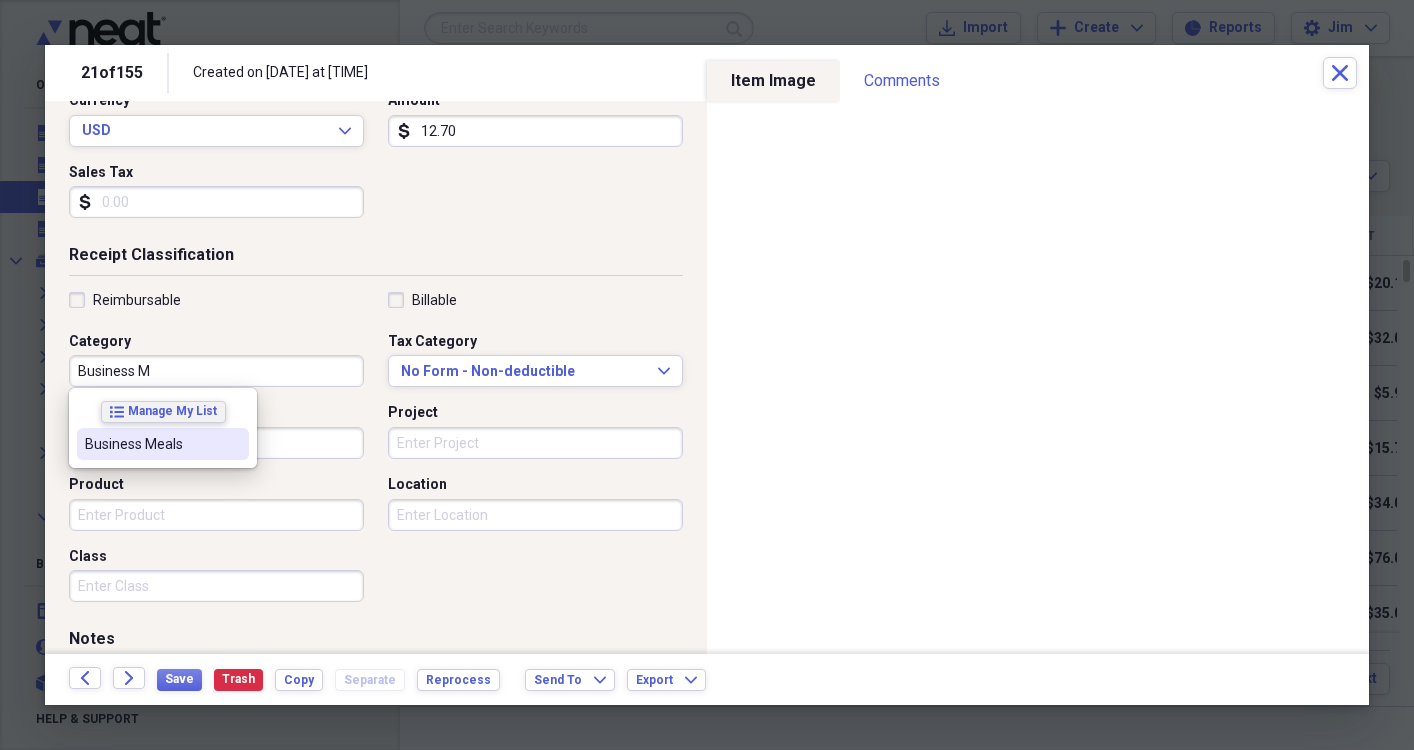 type on "Business M" 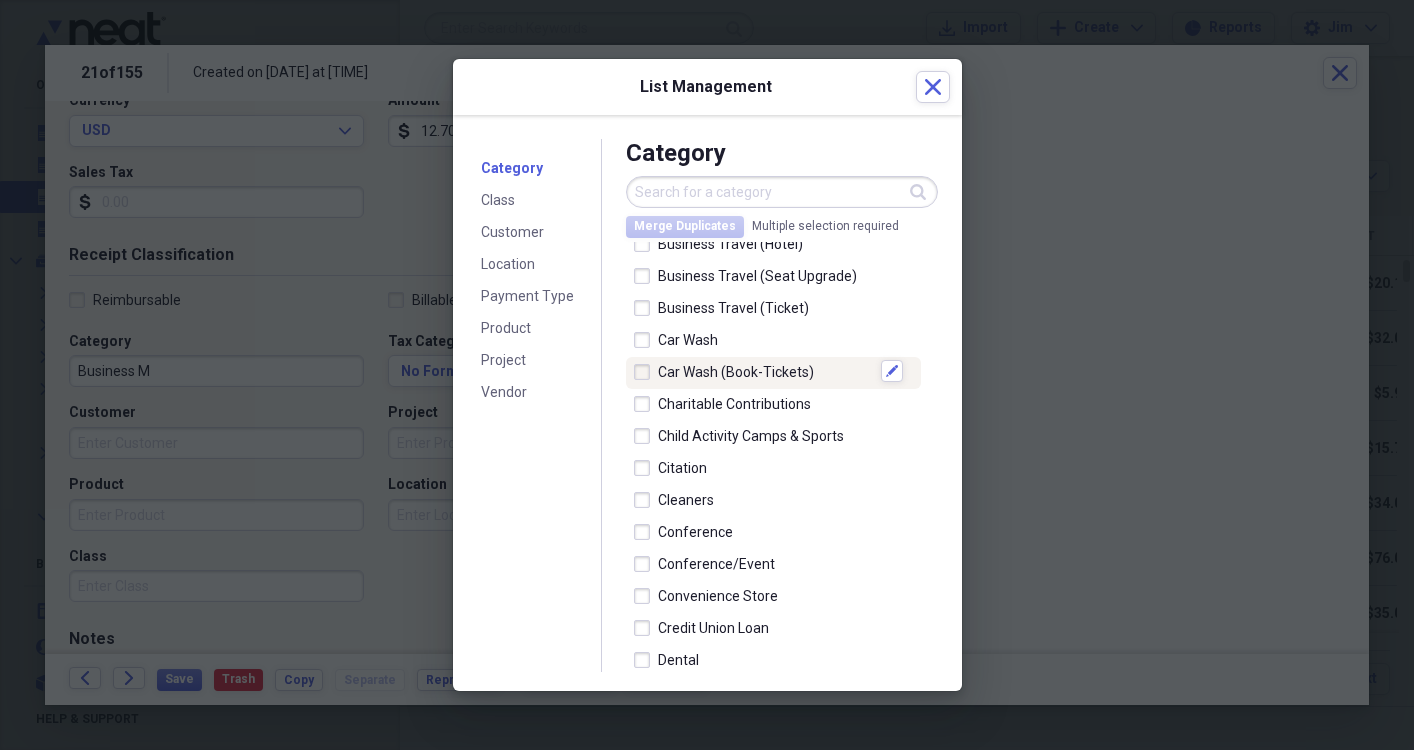 scroll, scrollTop: 1280, scrollLeft: 0, axis: vertical 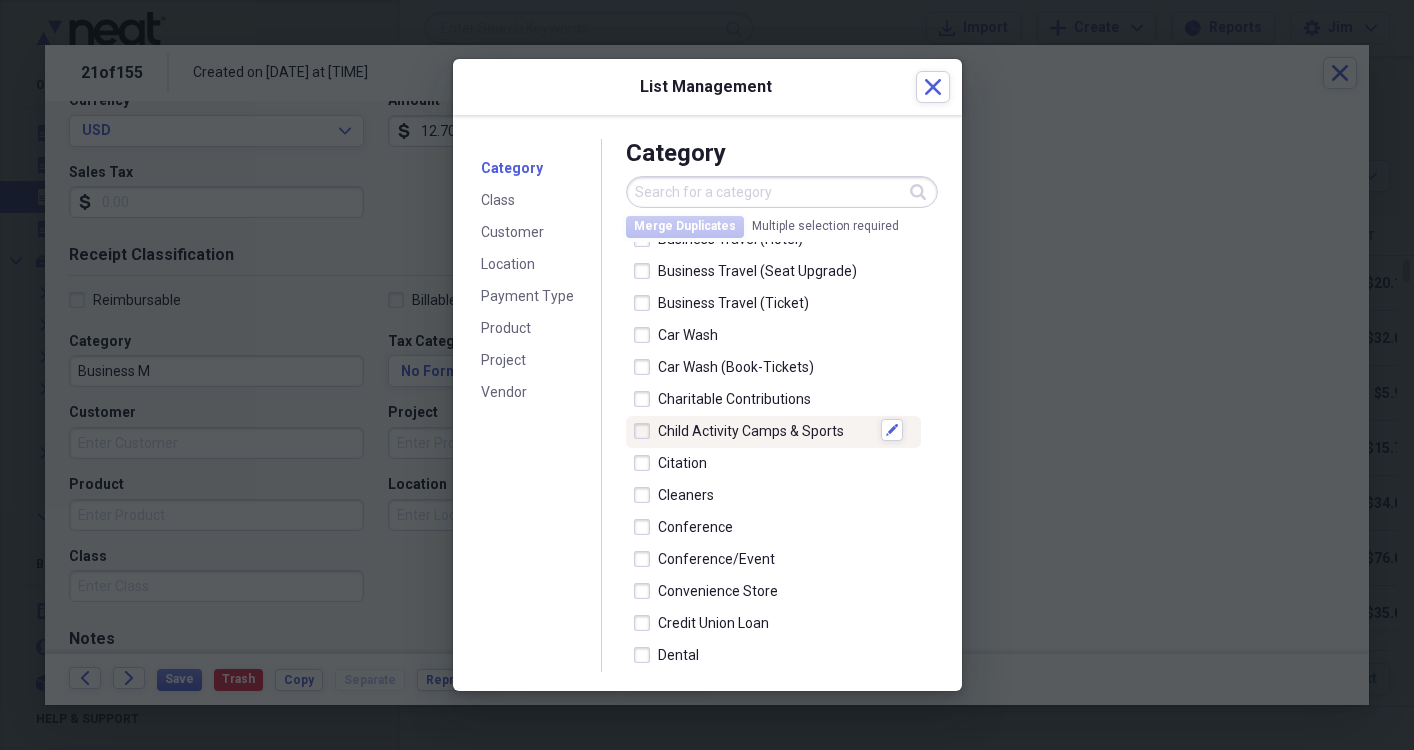 click at bounding box center (646, 431) 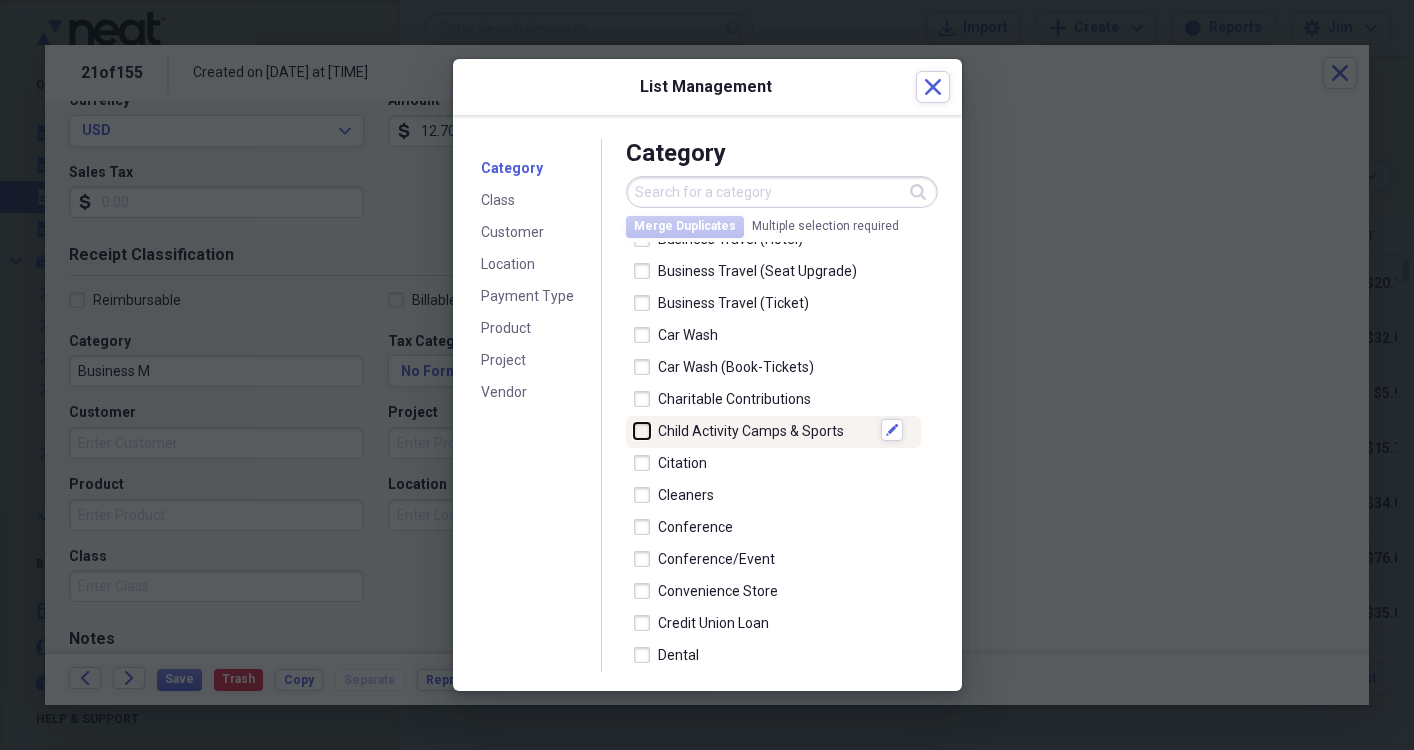 click at bounding box center (634, 430) 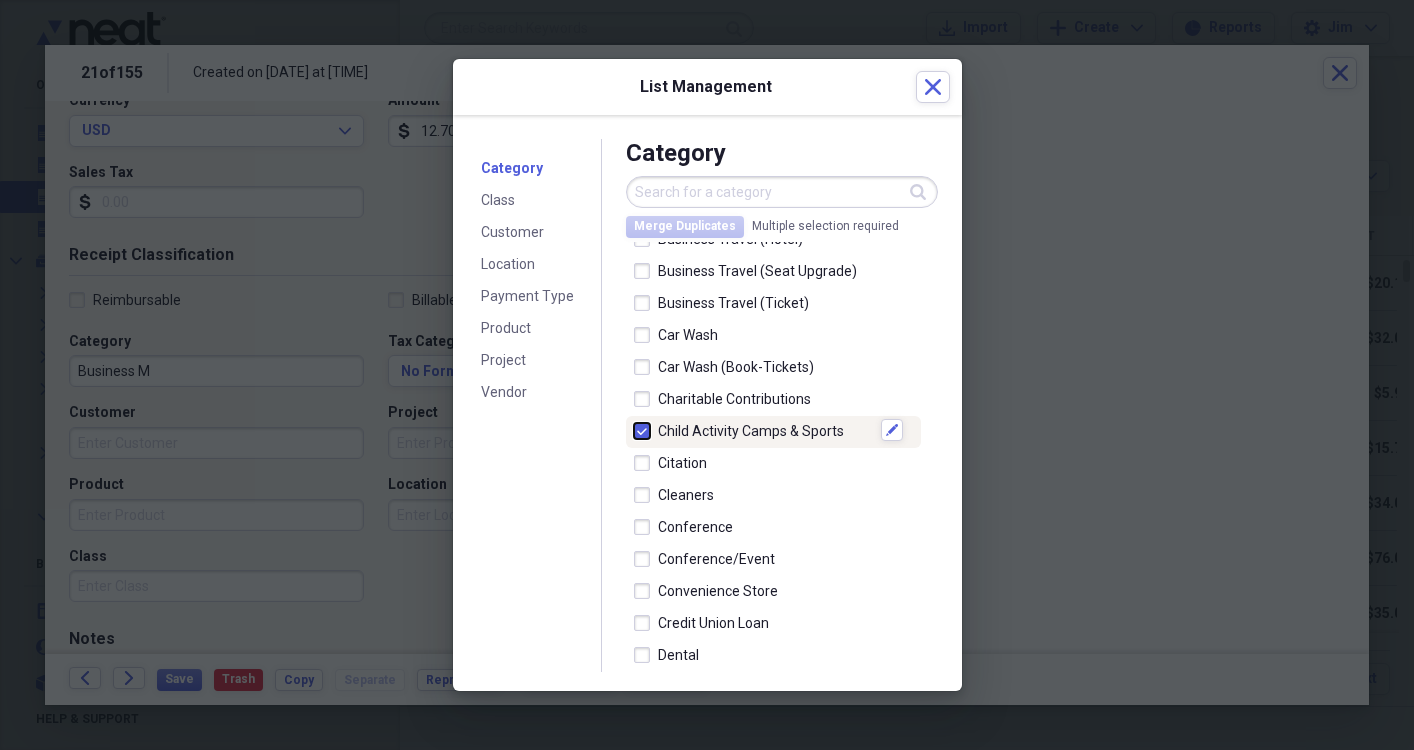 checkbox on "true" 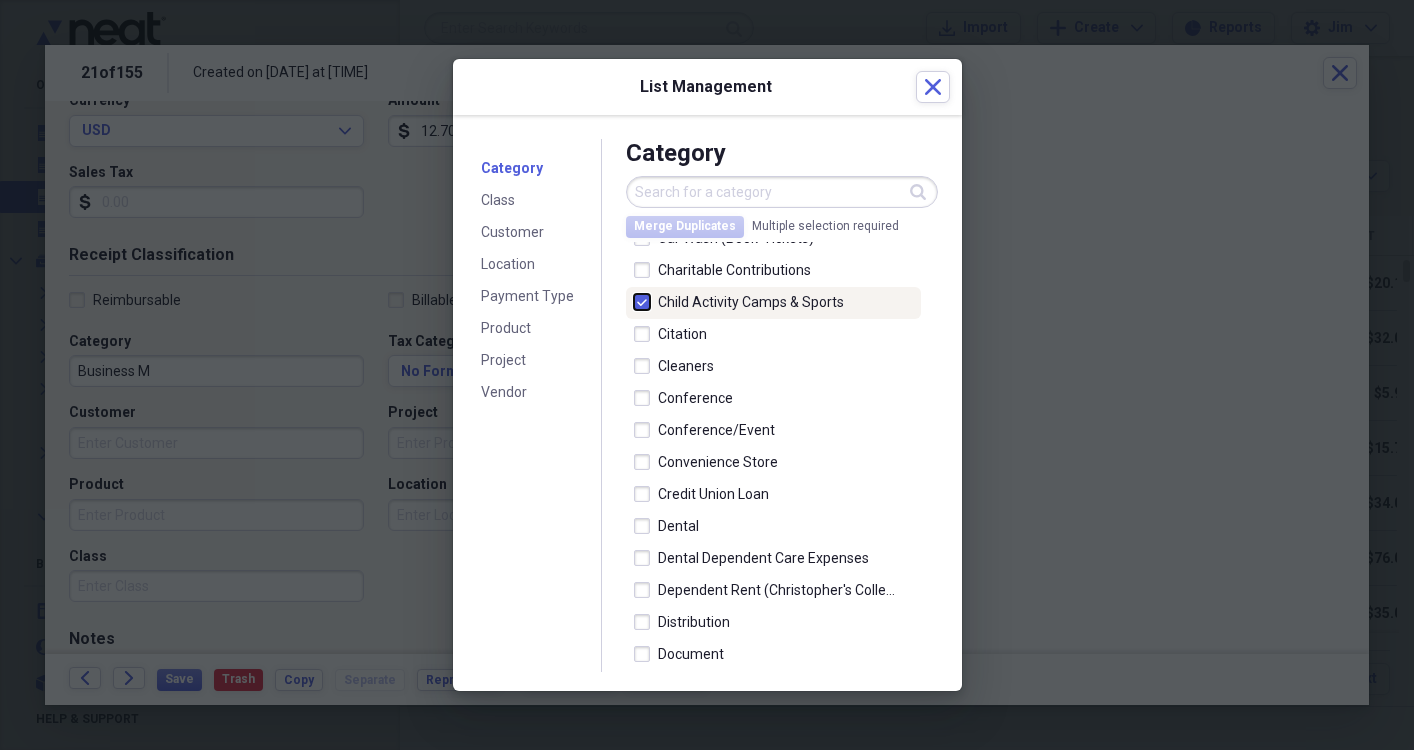 scroll, scrollTop: 1426, scrollLeft: 0, axis: vertical 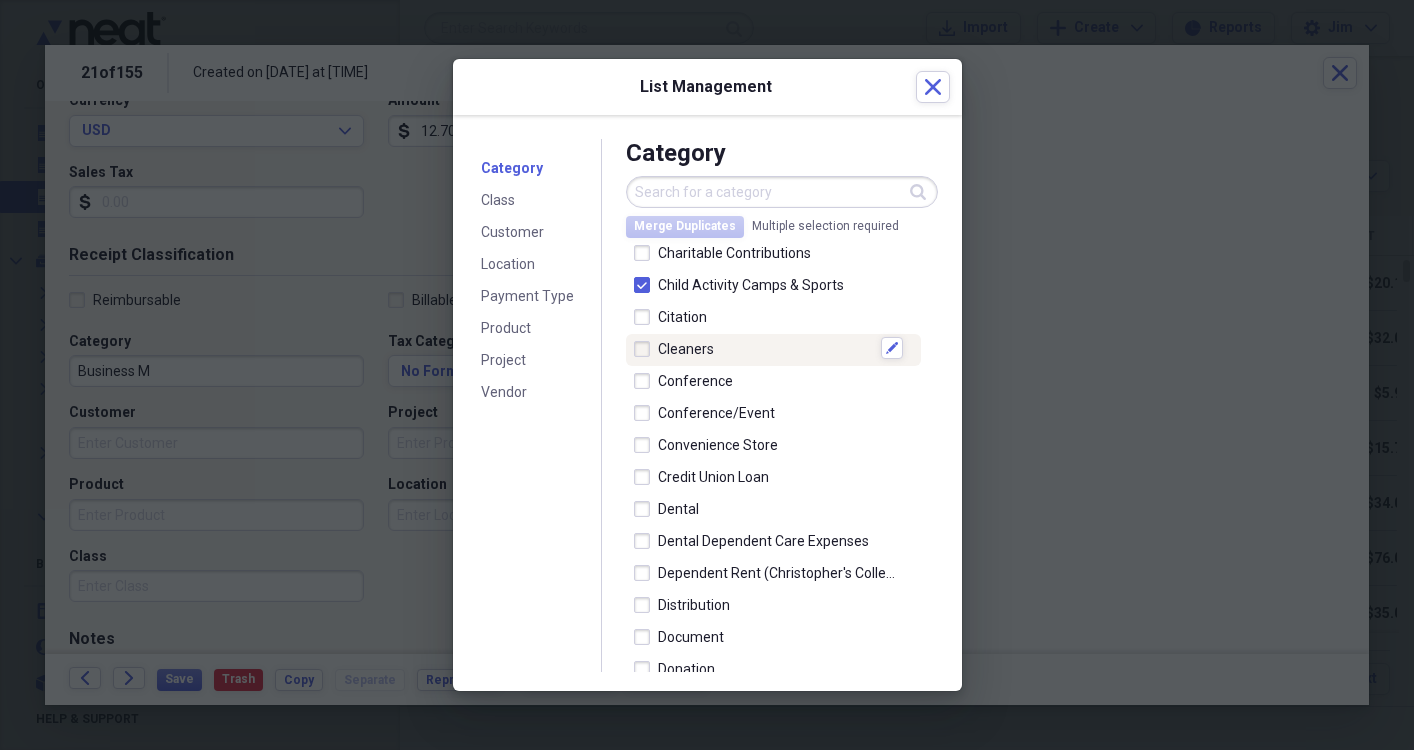 click at bounding box center (646, 349) 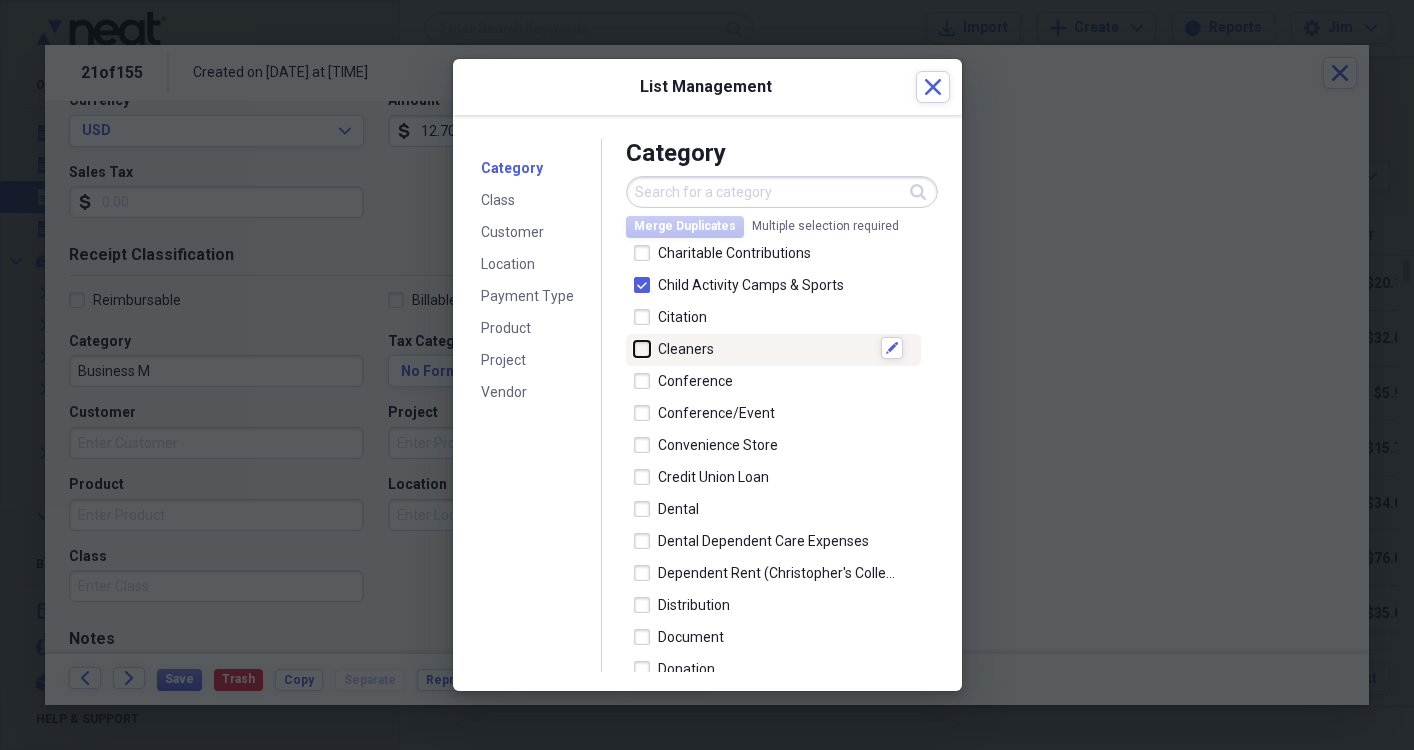 click at bounding box center (634, 348) 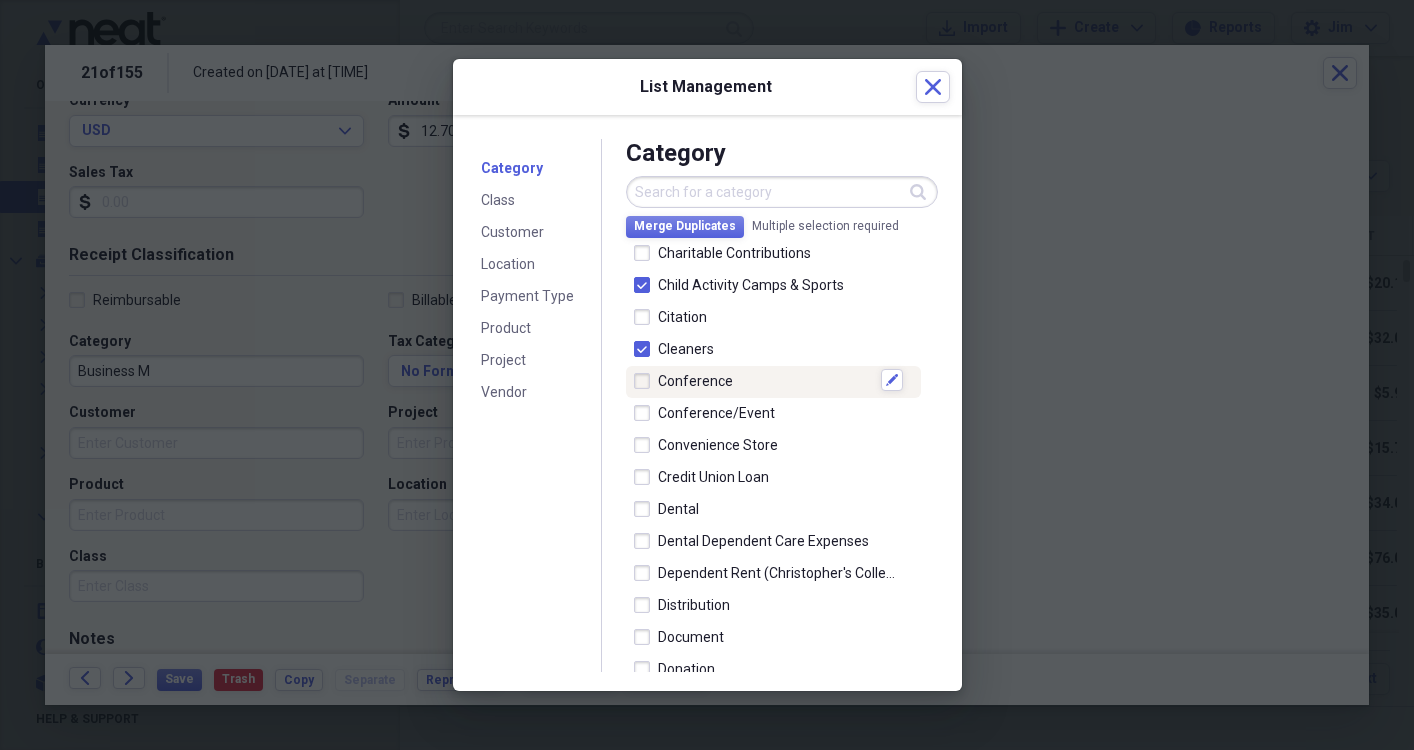click at bounding box center (646, 381) 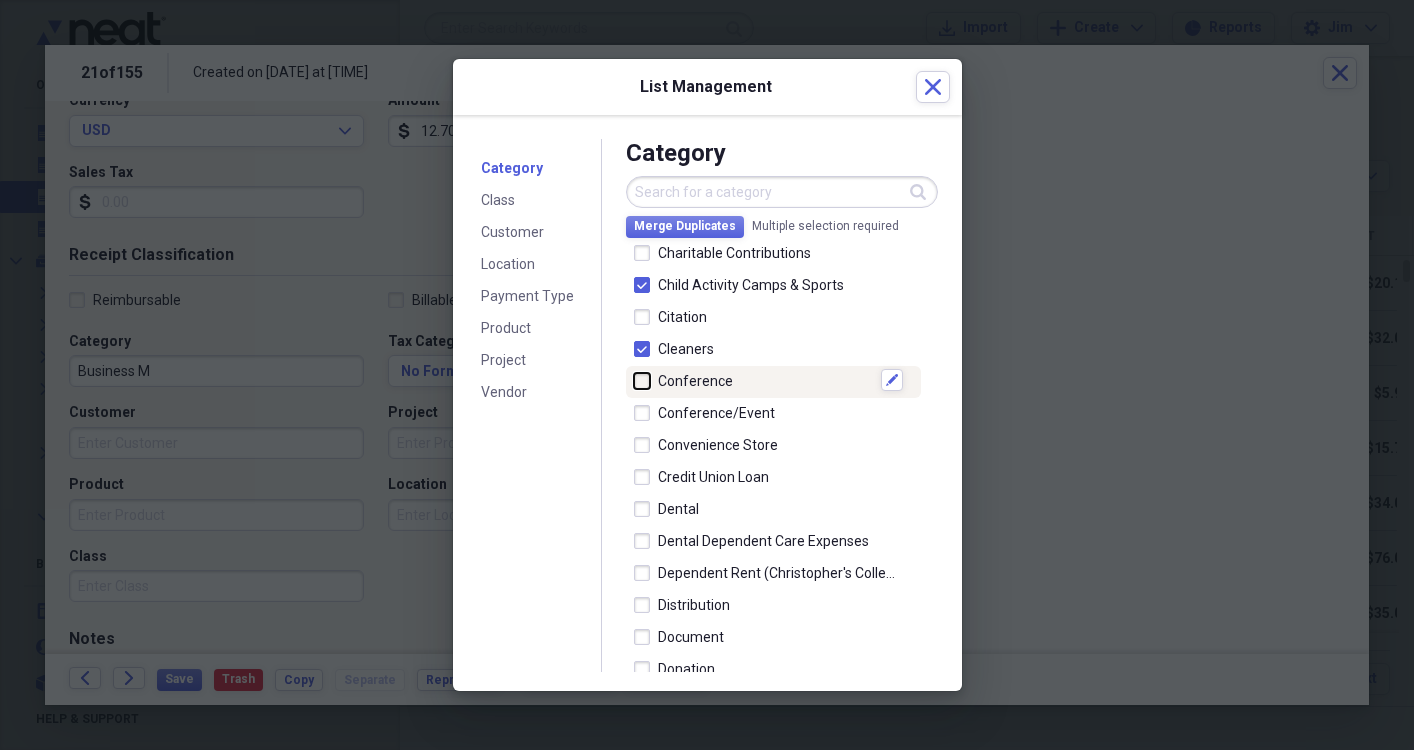 click at bounding box center [634, 380] 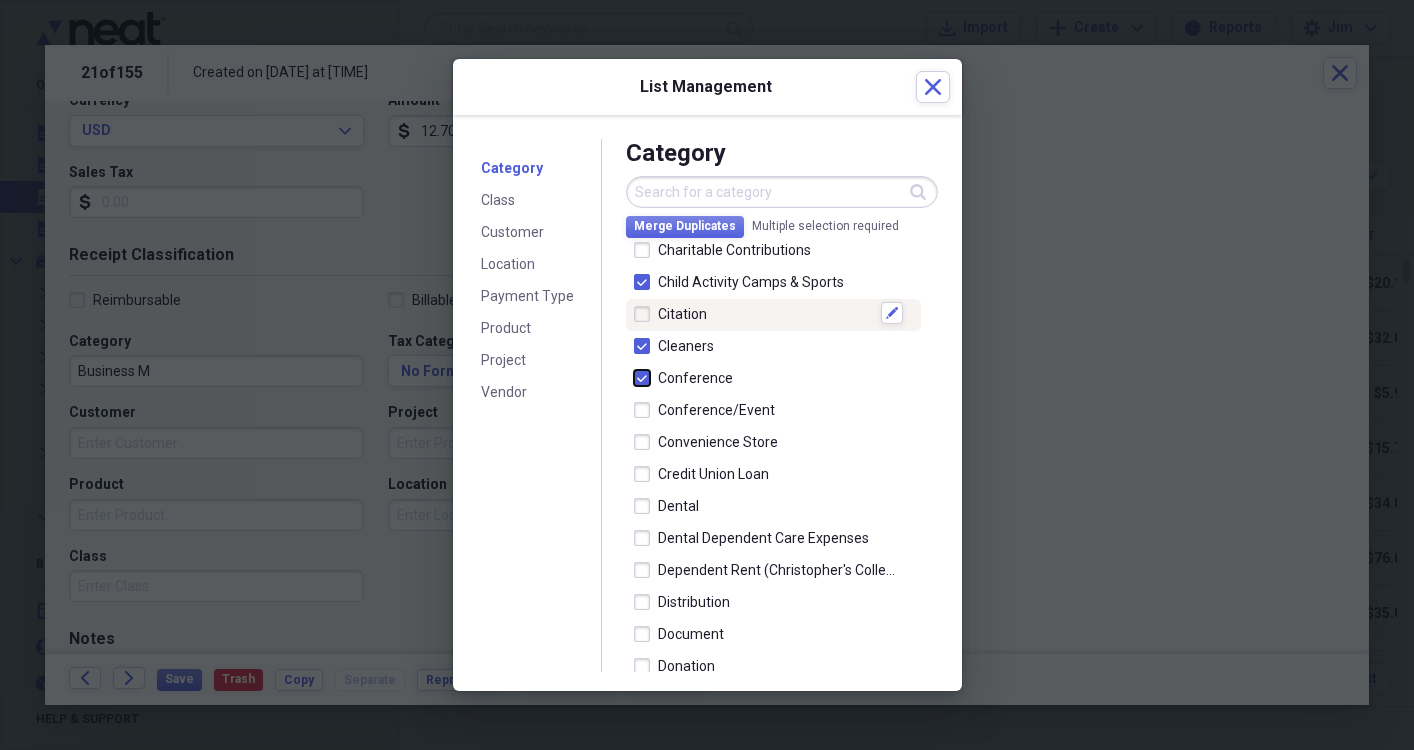 scroll, scrollTop: 1434, scrollLeft: 0, axis: vertical 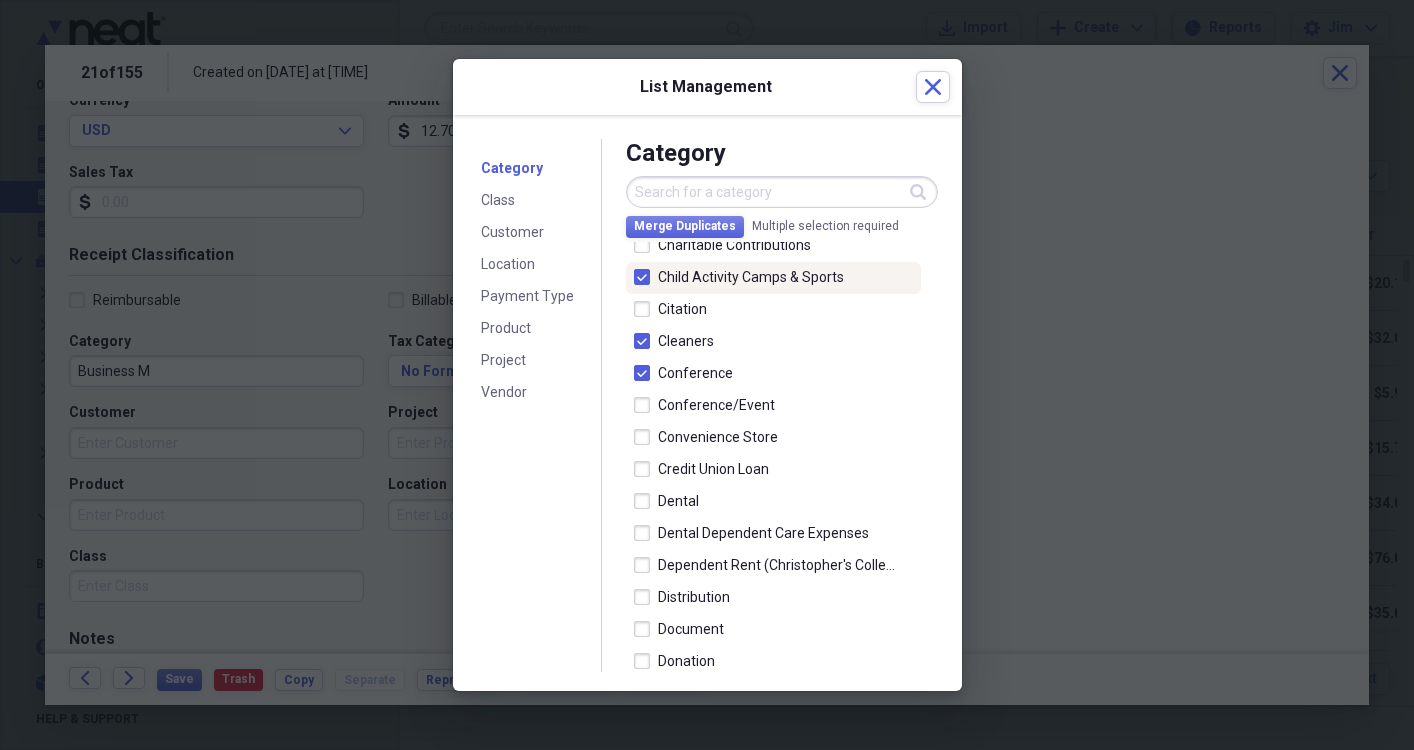 click at bounding box center [646, 277] 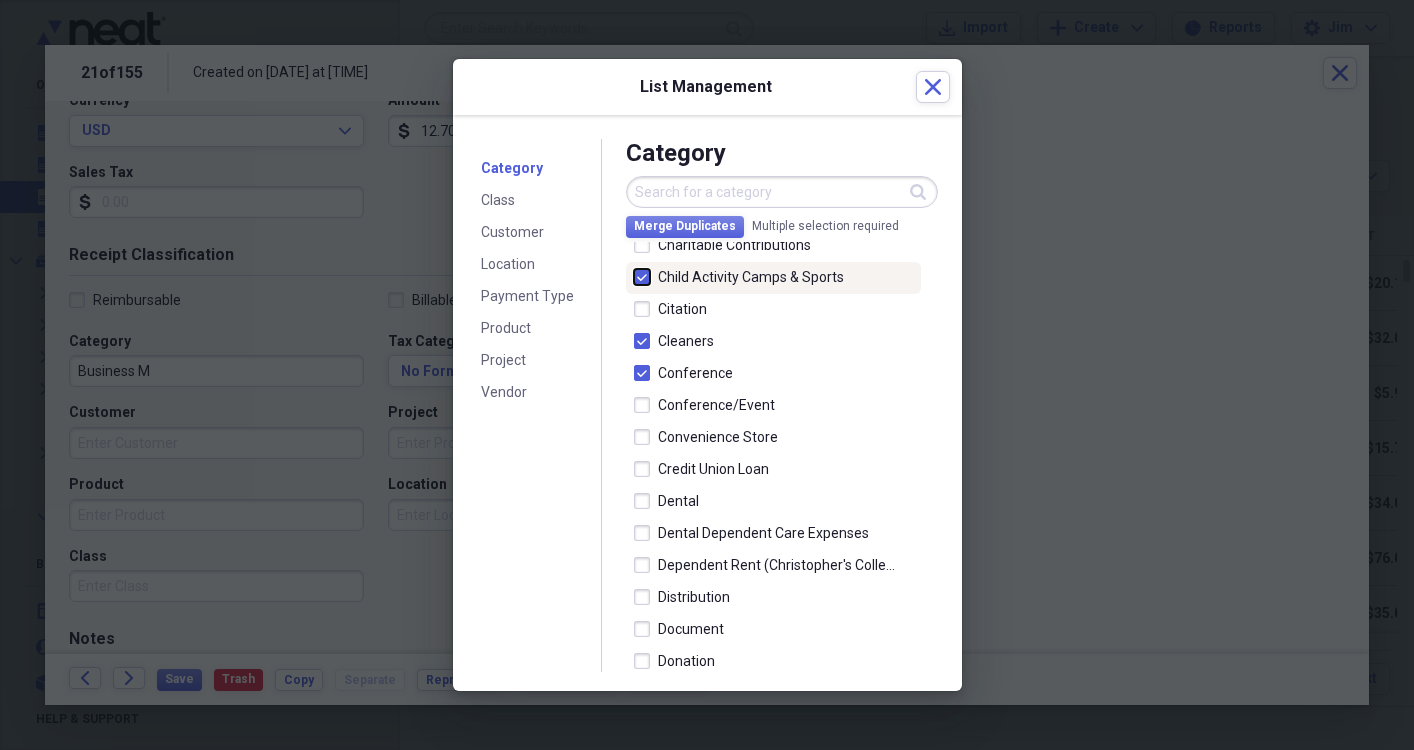click at bounding box center [634, 276] 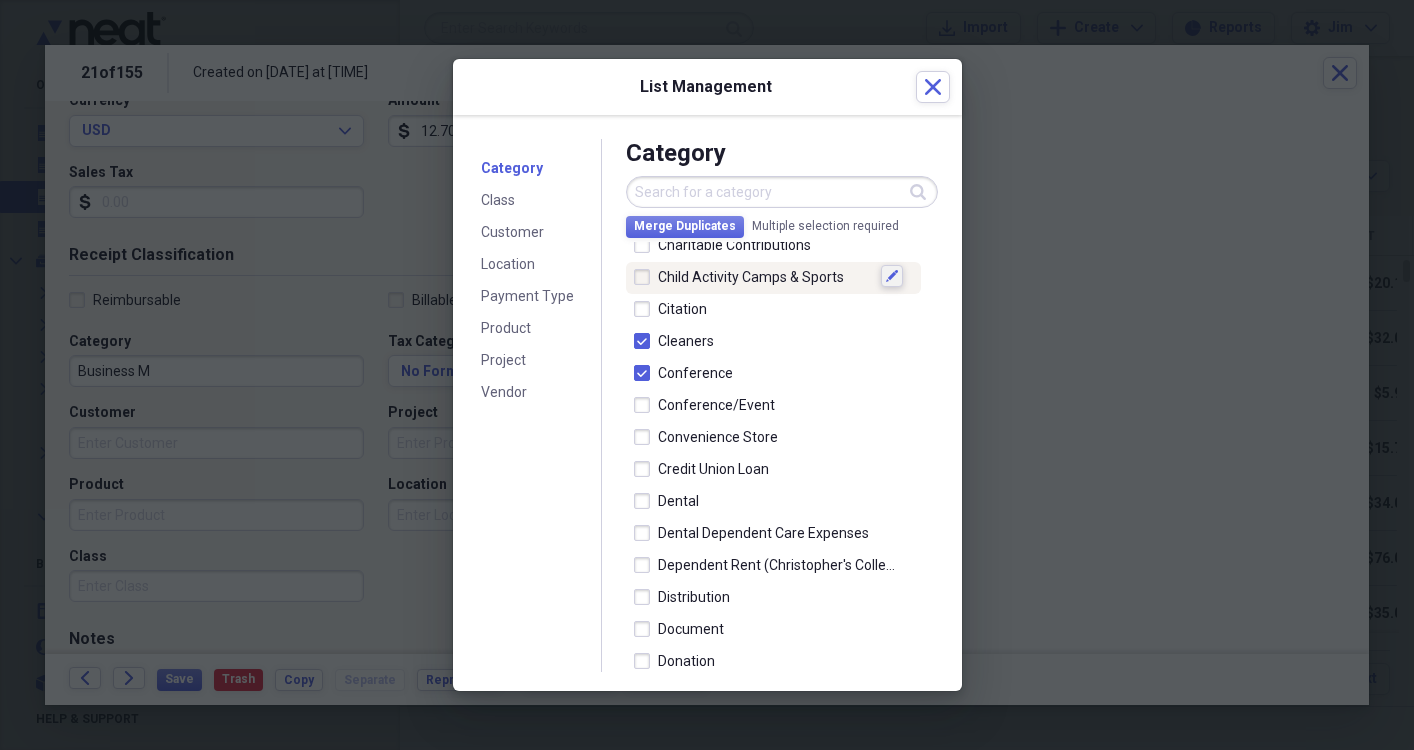 click 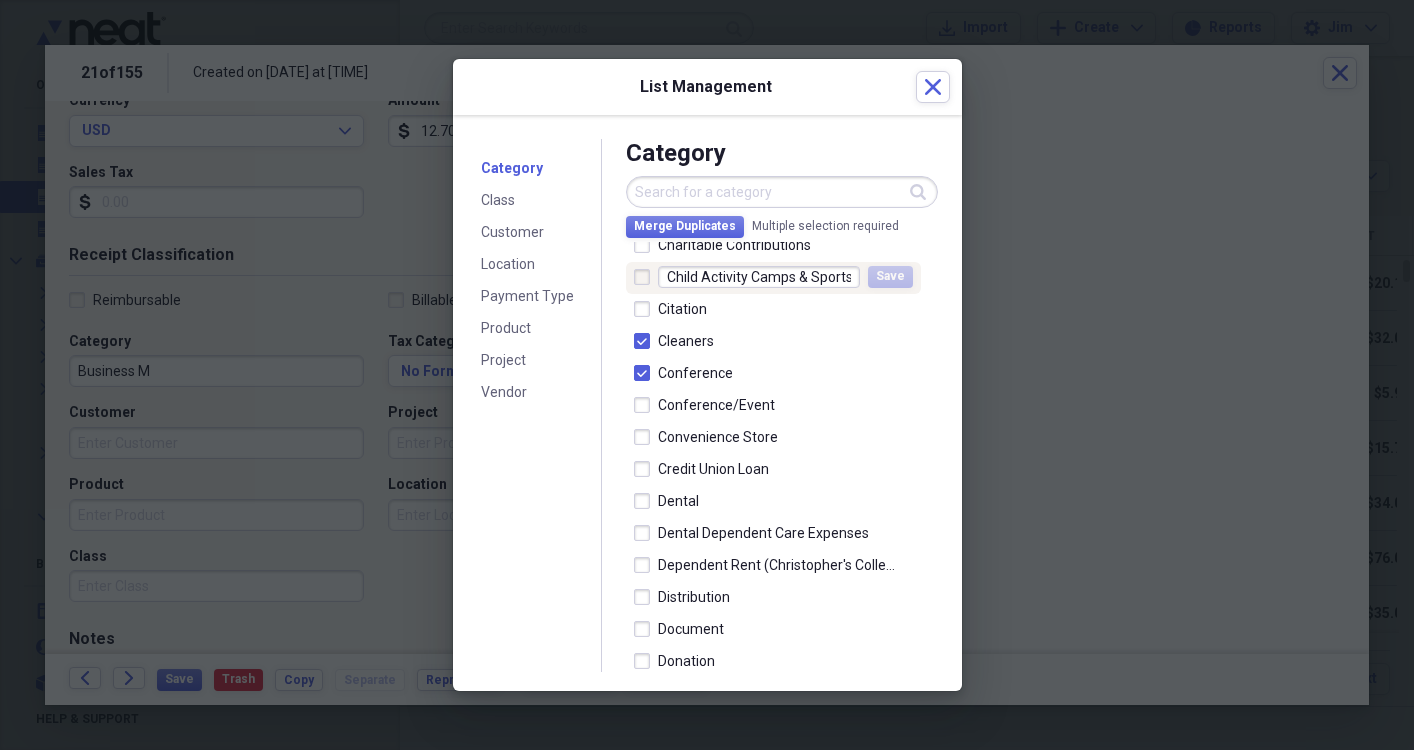 scroll, scrollTop: 0, scrollLeft: 1, axis: horizontal 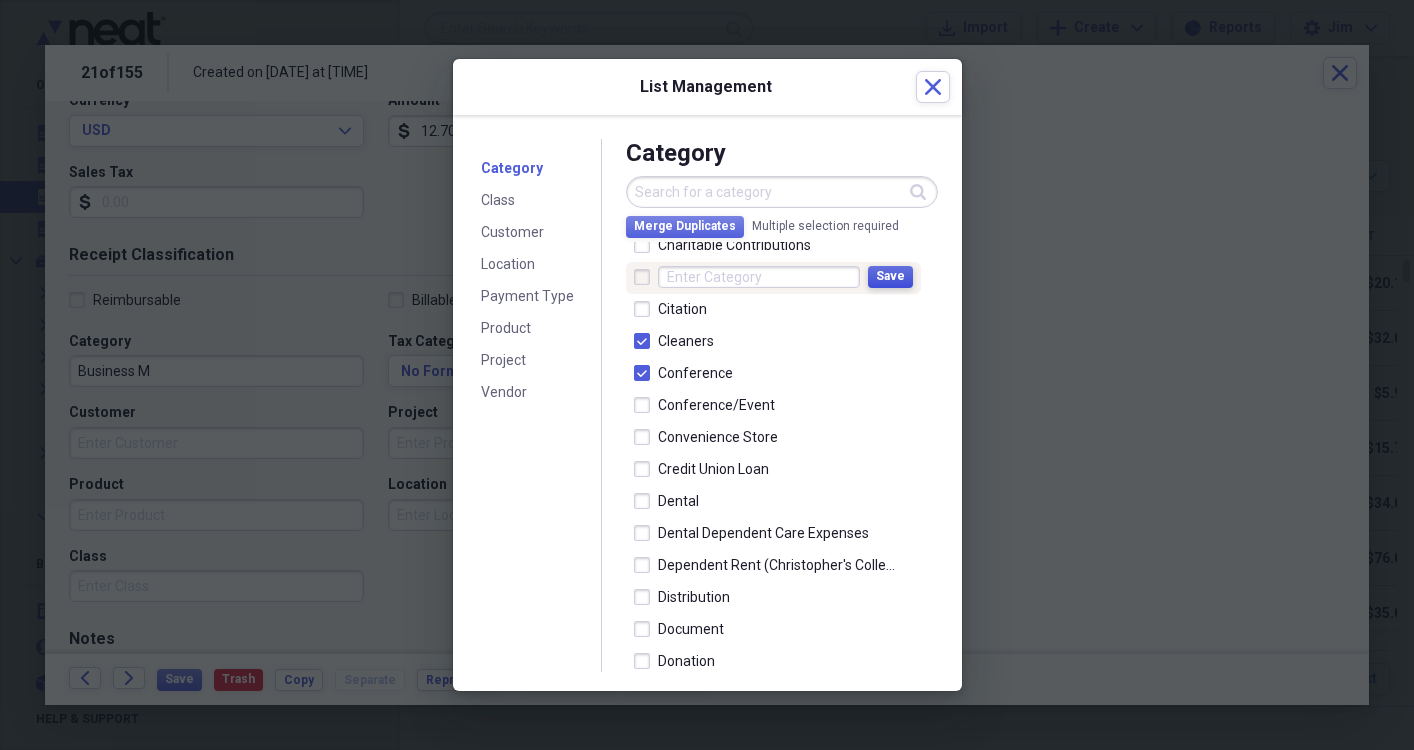 type 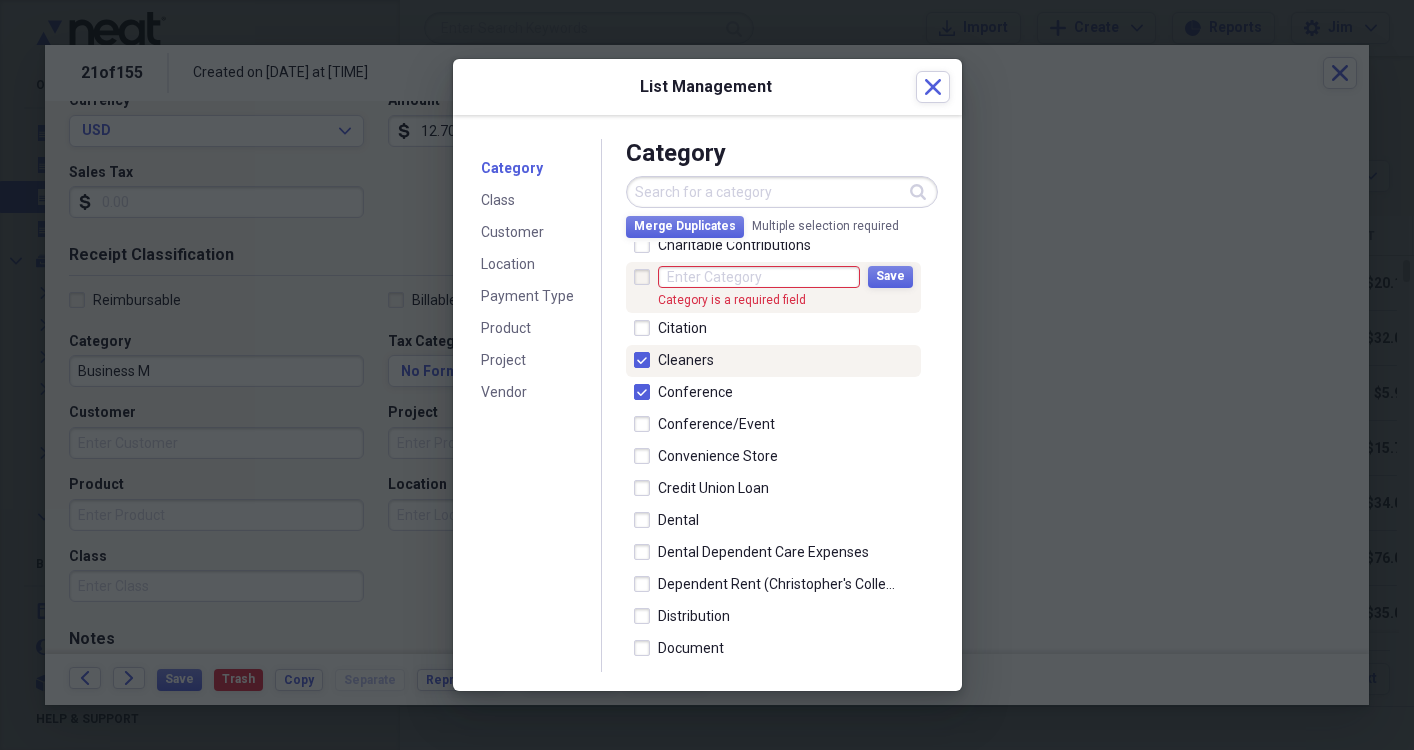 click on "Cleaners" at bounding box center [782, 361] 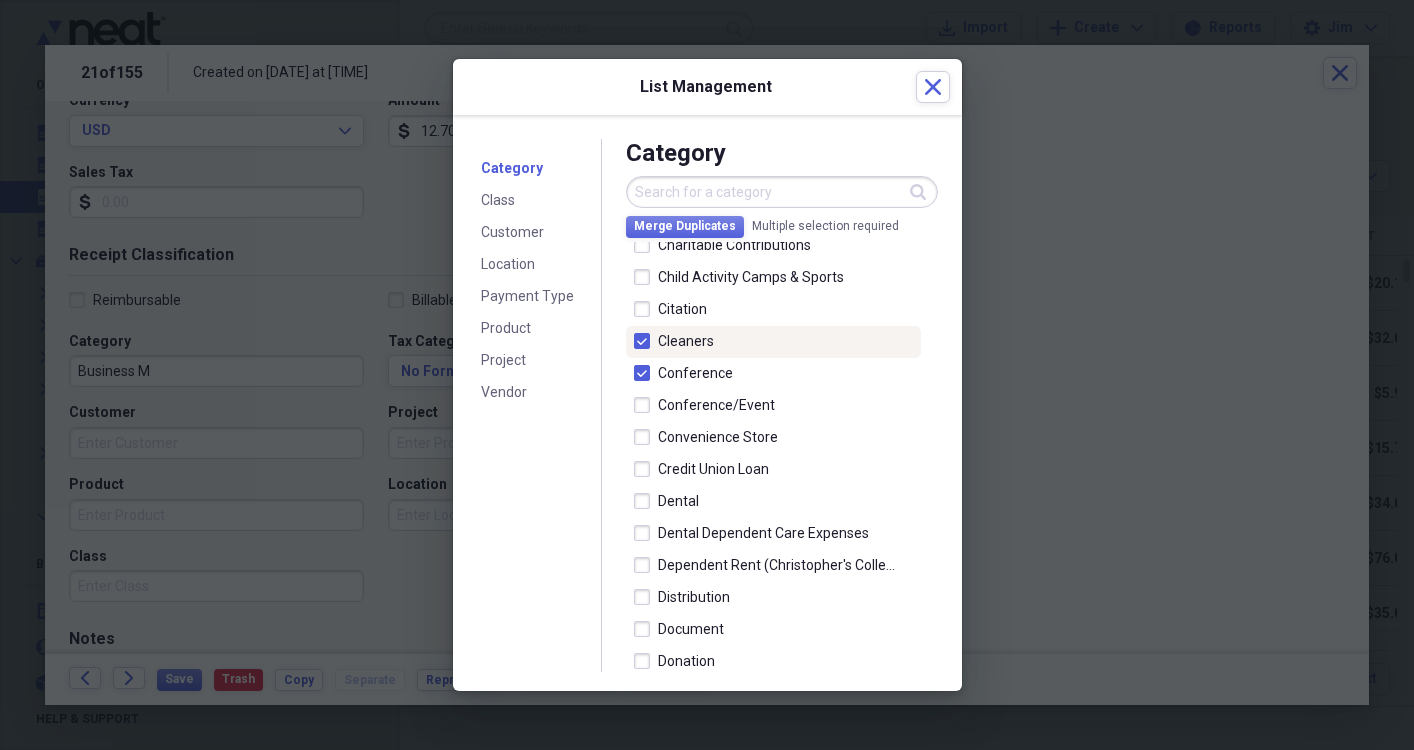 click at bounding box center [646, 341] 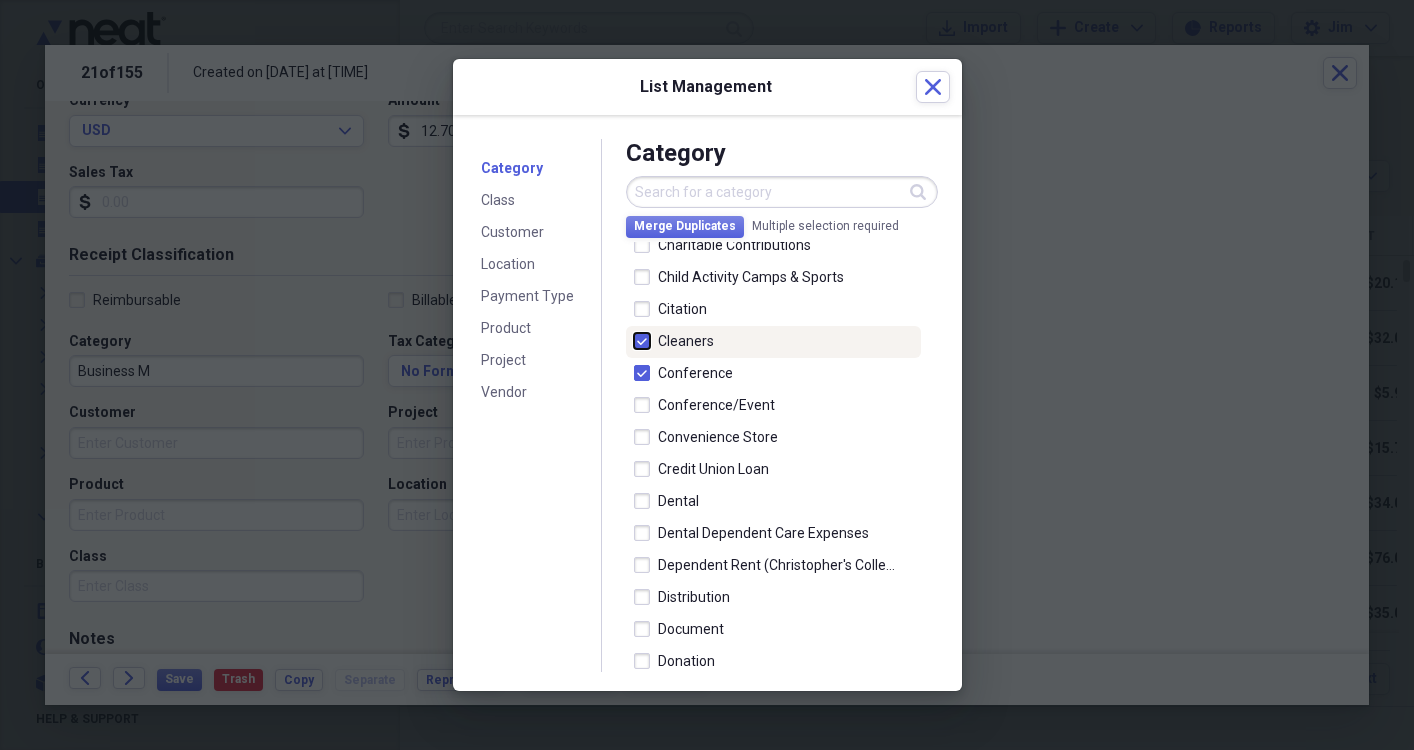 click at bounding box center [634, 340] 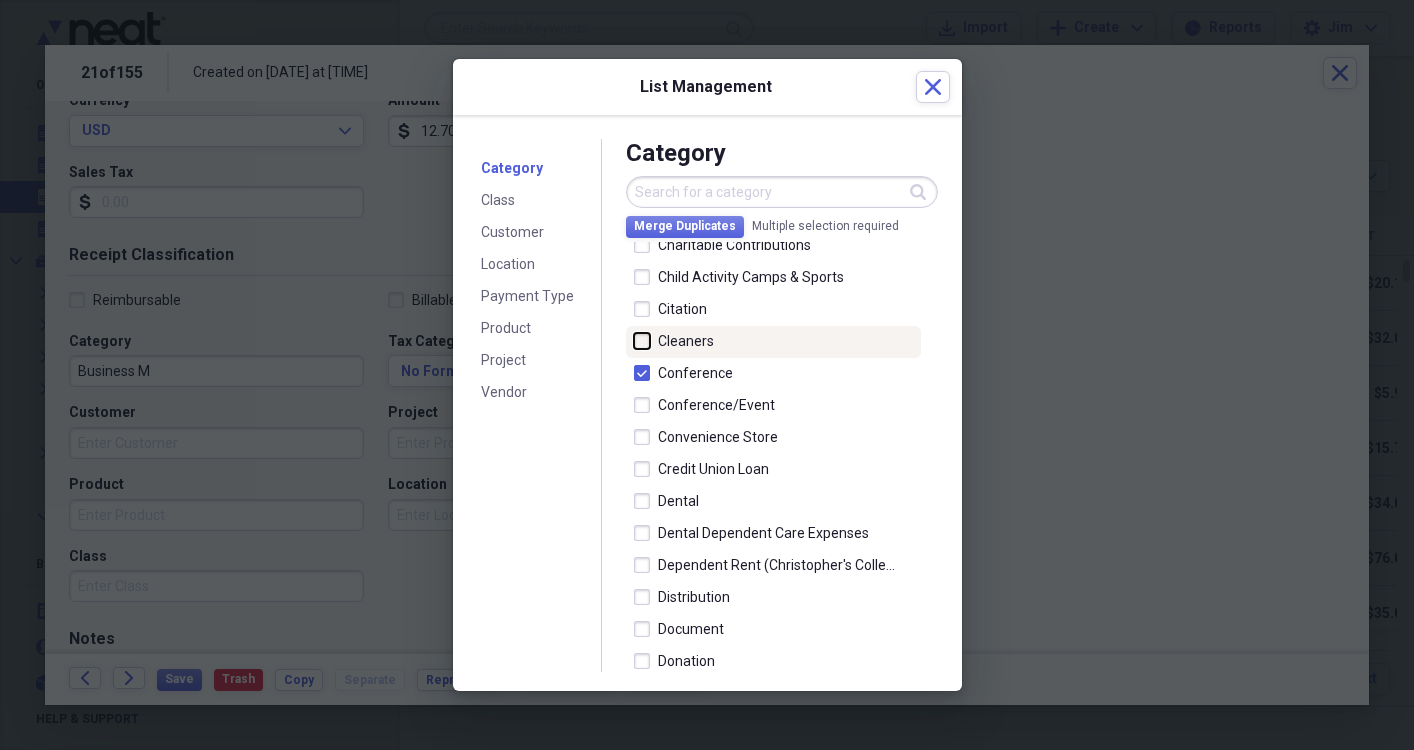 checkbox on "false" 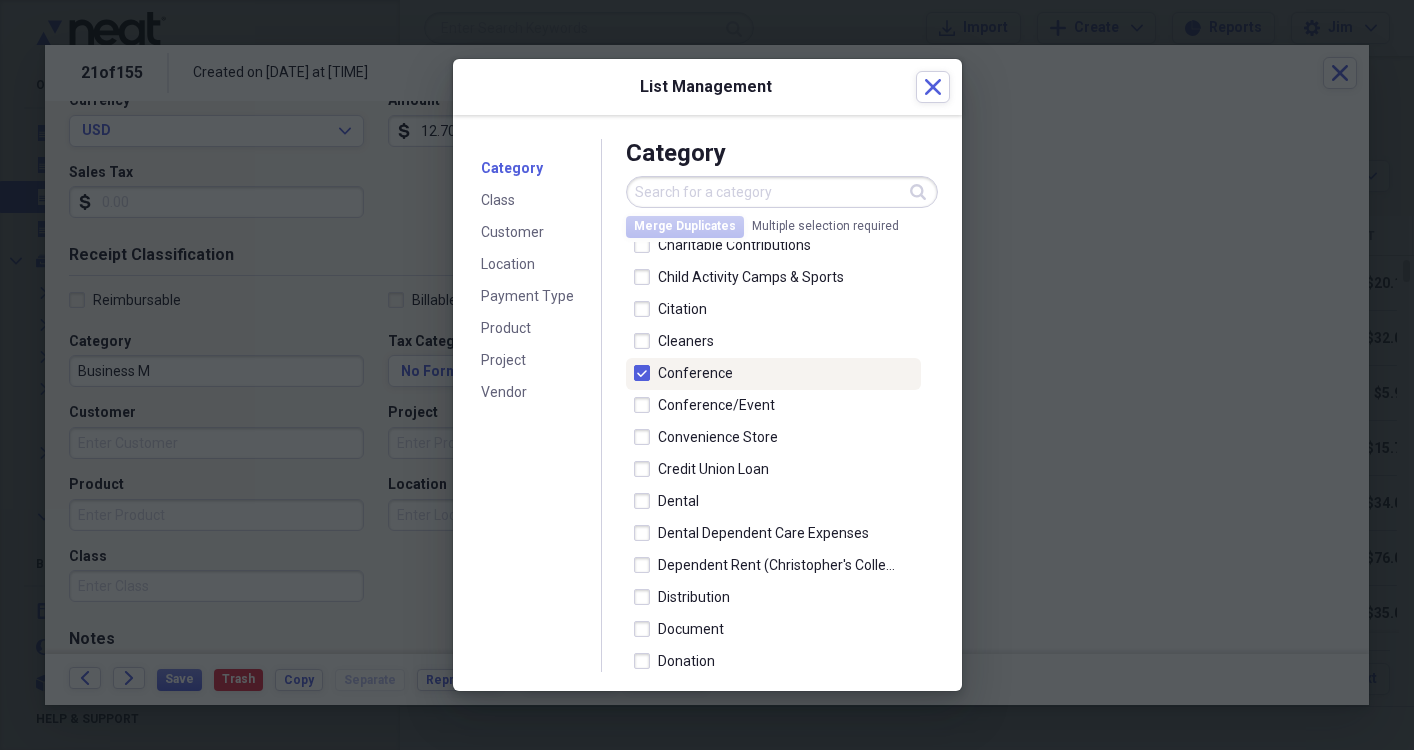 click at bounding box center (646, 373) 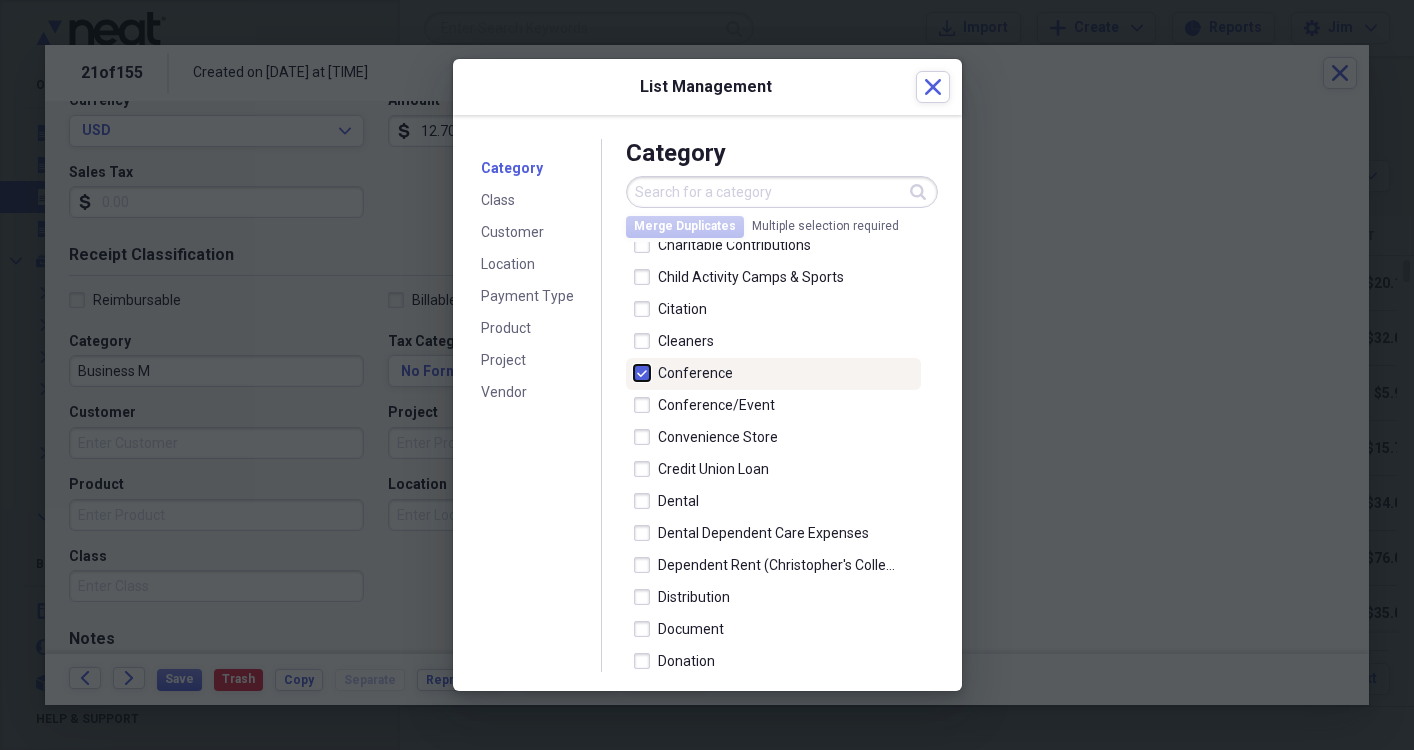 click at bounding box center [634, 372] 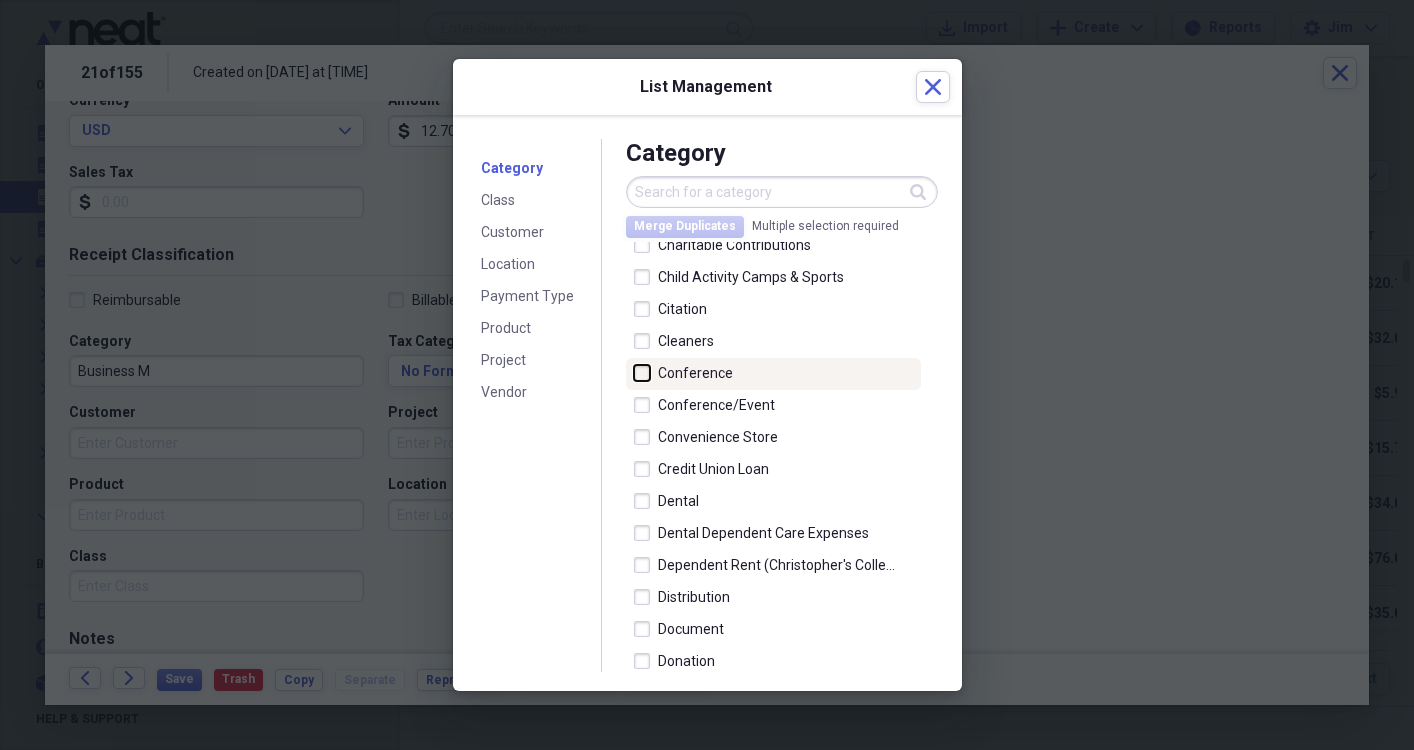checkbox on "false" 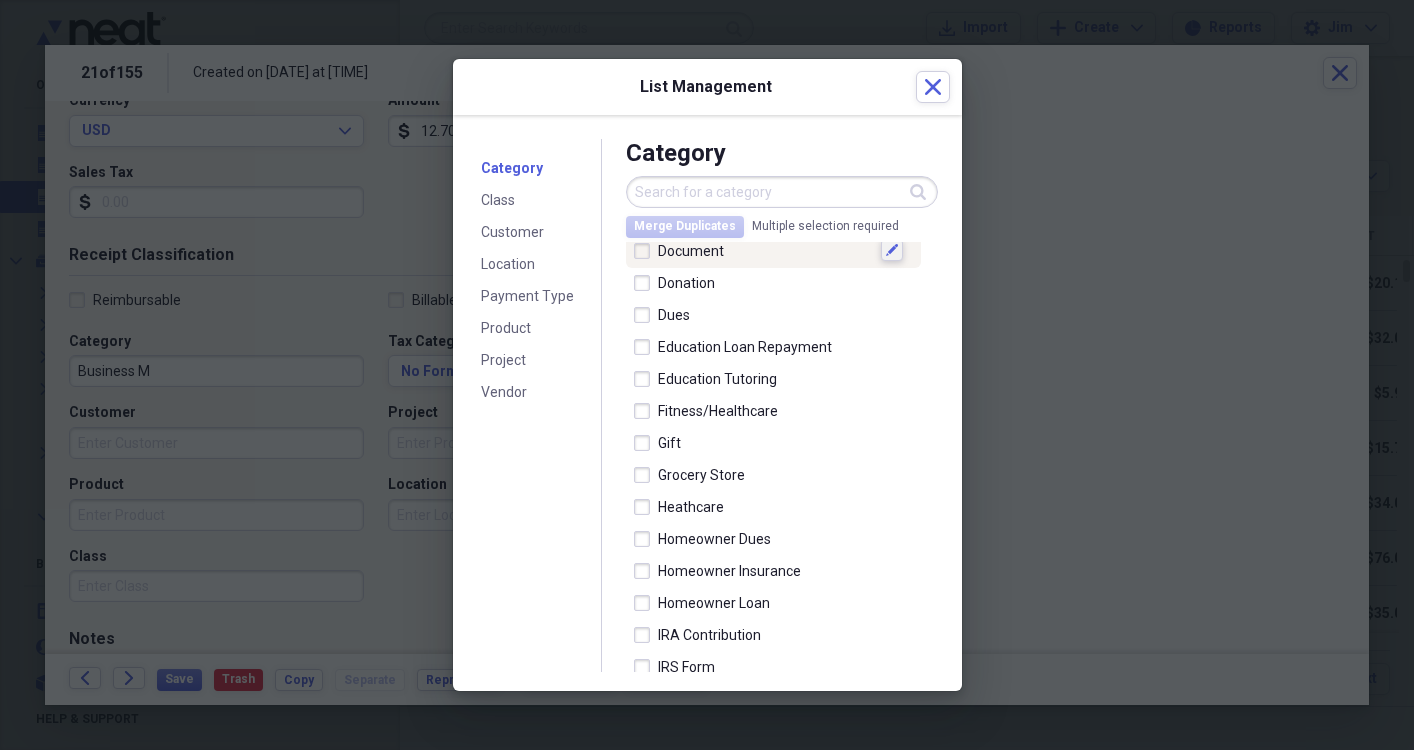 scroll, scrollTop: 1826, scrollLeft: 0, axis: vertical 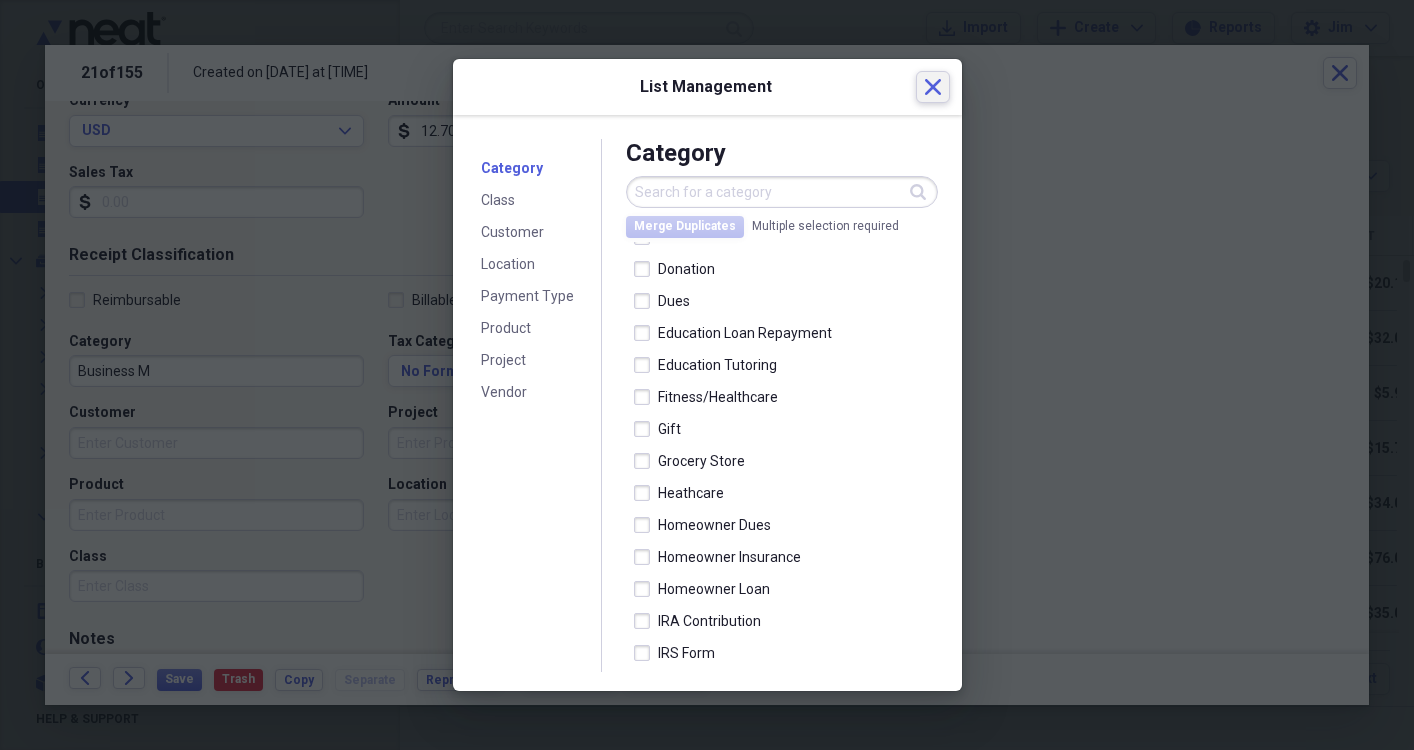 click 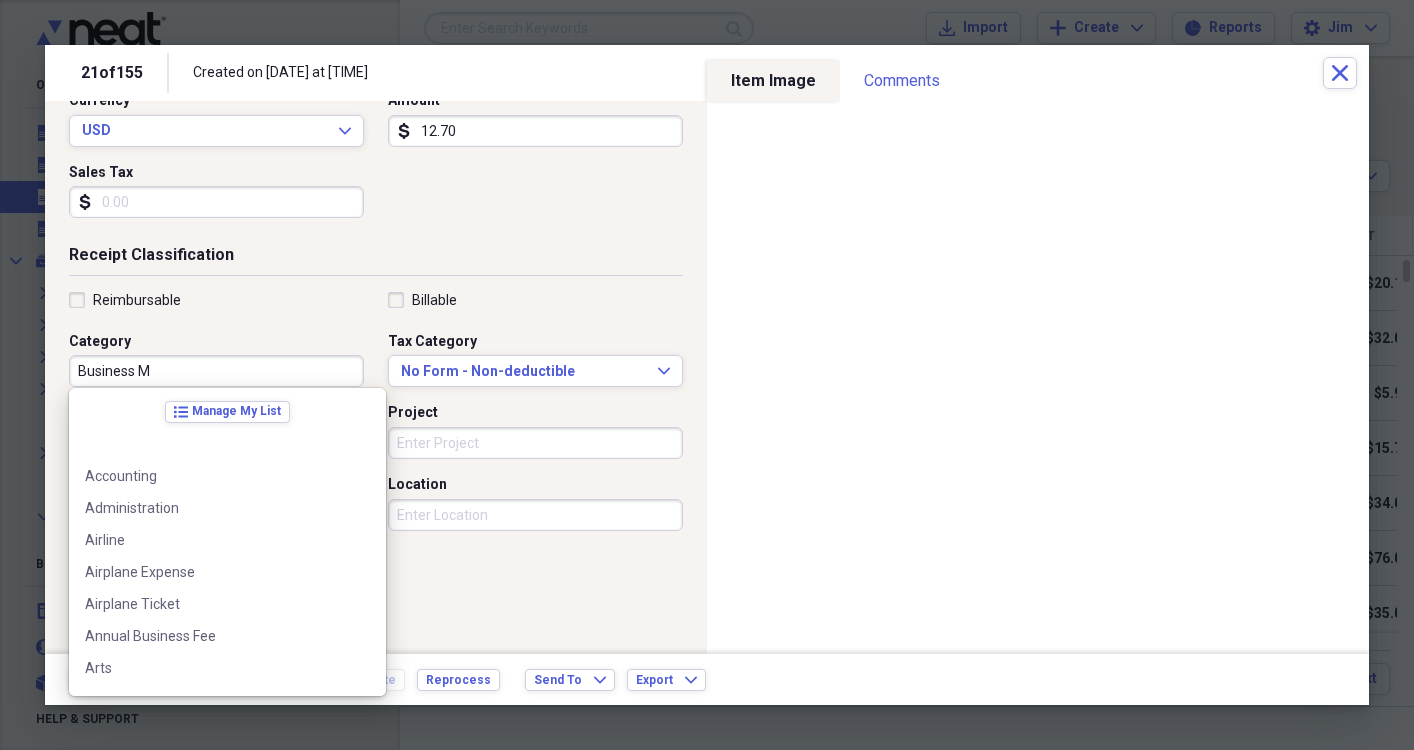 click on "Business M" at bounding box center (216, 371) 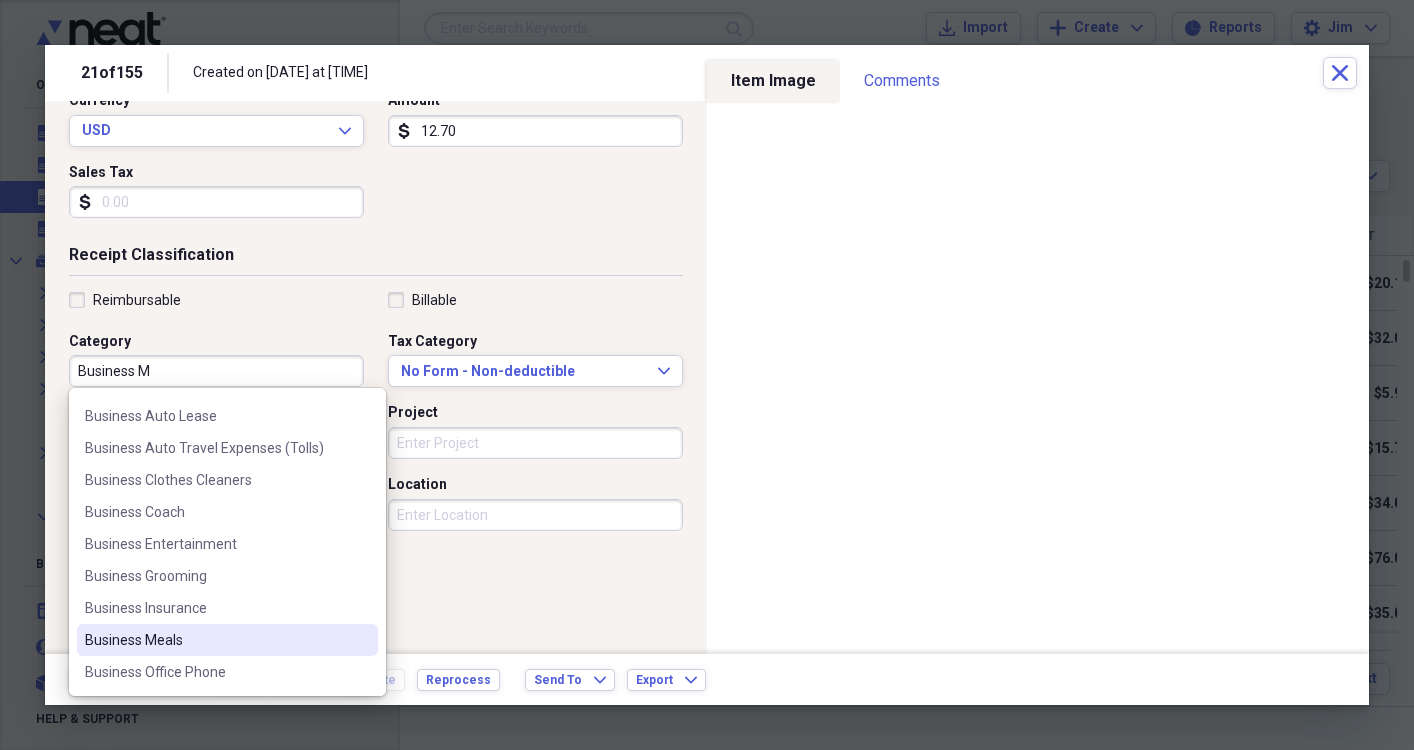 click on "Business M" at bounding box center (216, 371) 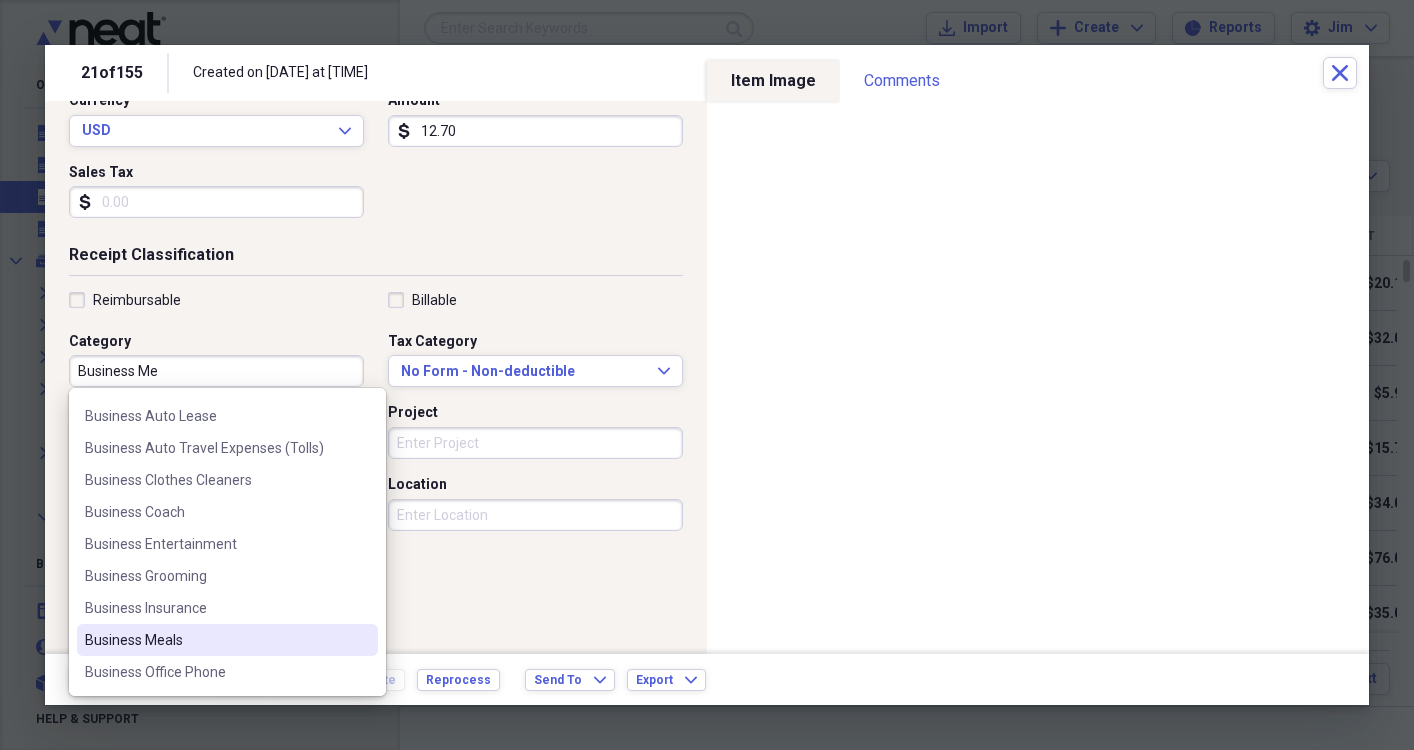 scroll, scrollTop: 0, scrollLeft: 0, axis: both 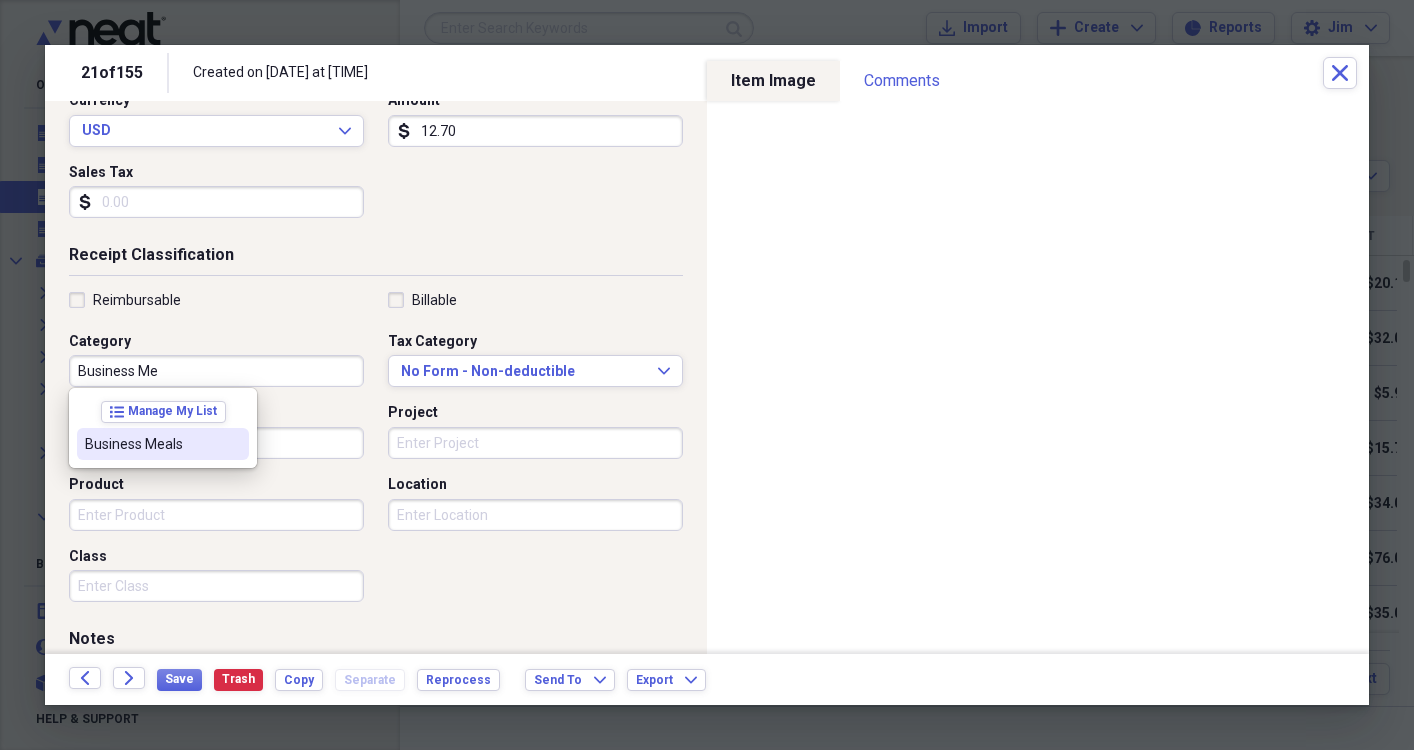 click on "Business Meals" at bounding box center [151, 444] 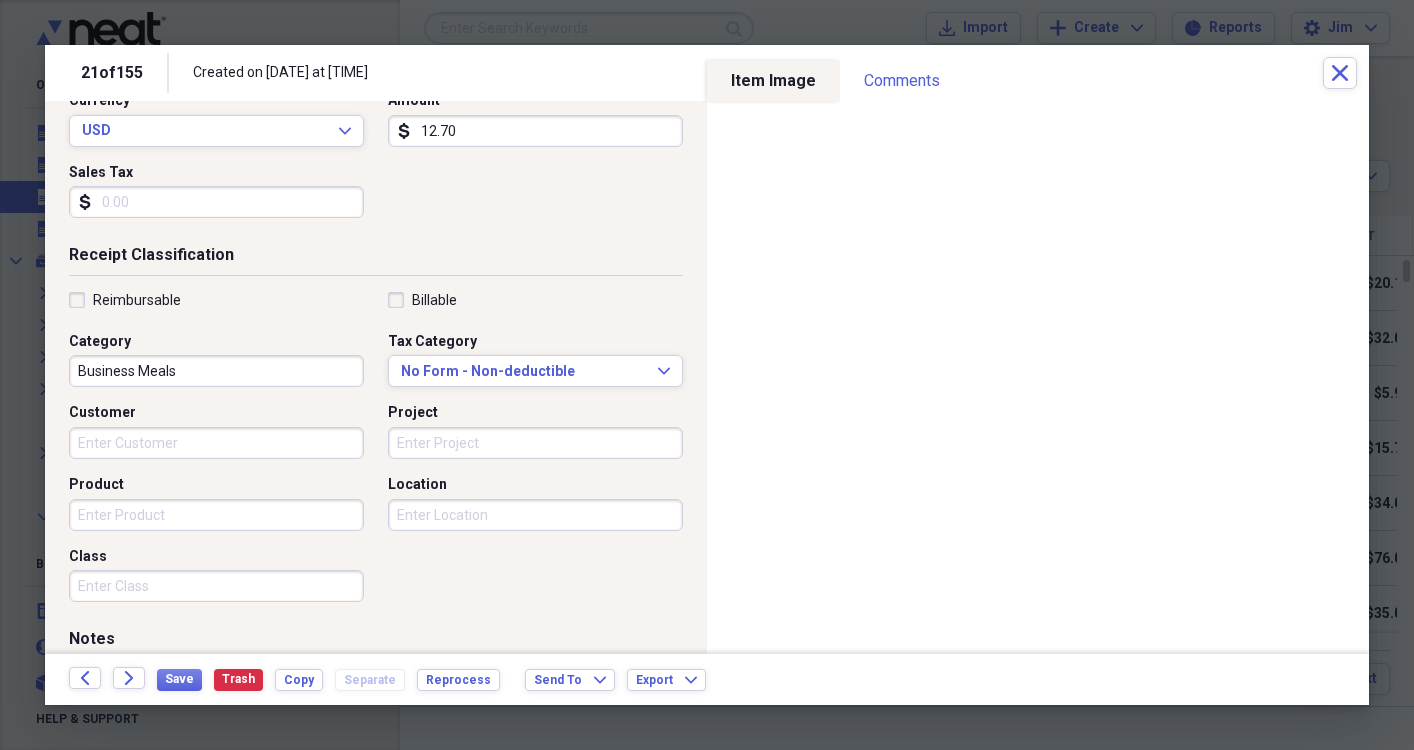 click on "Business Meals" at bounding box center (216, 371) 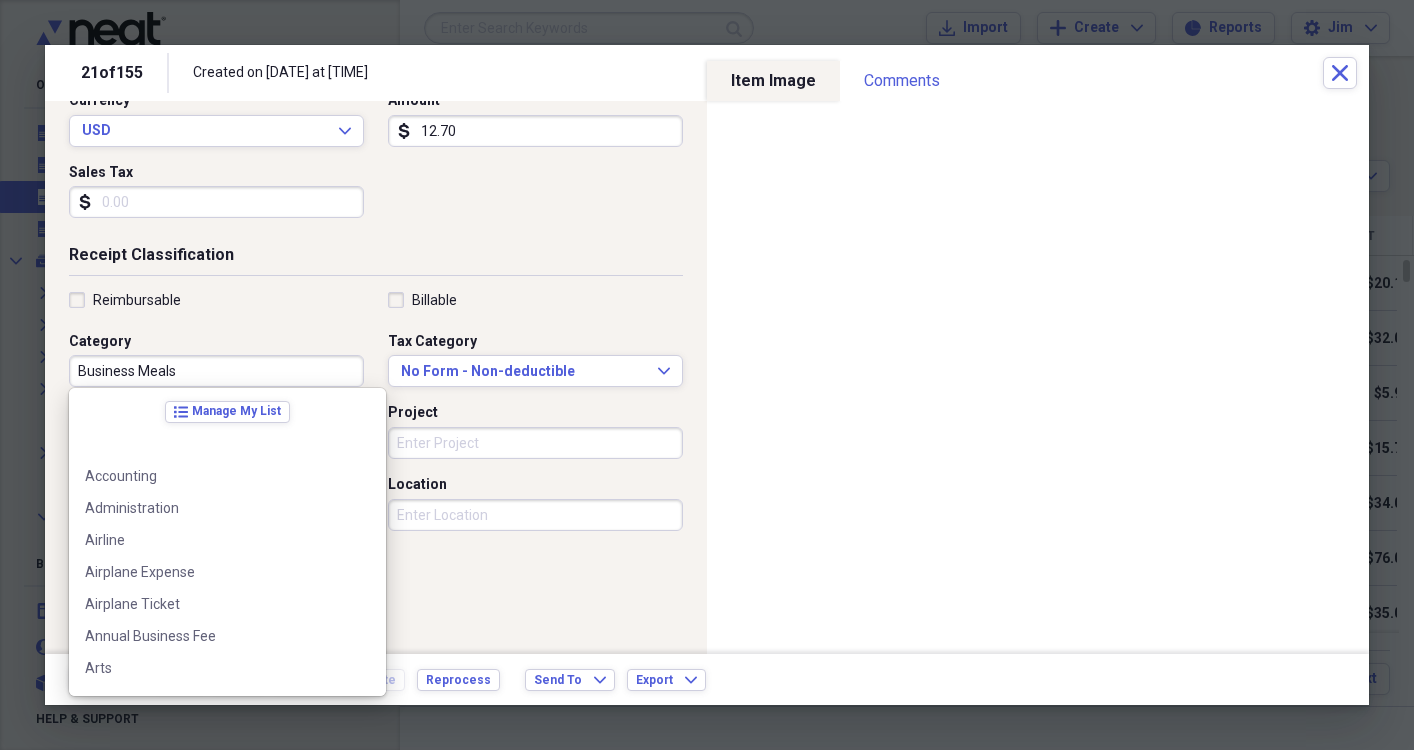 scroll, scrollTop: 764, scrollLeft: 0, axis: vertical 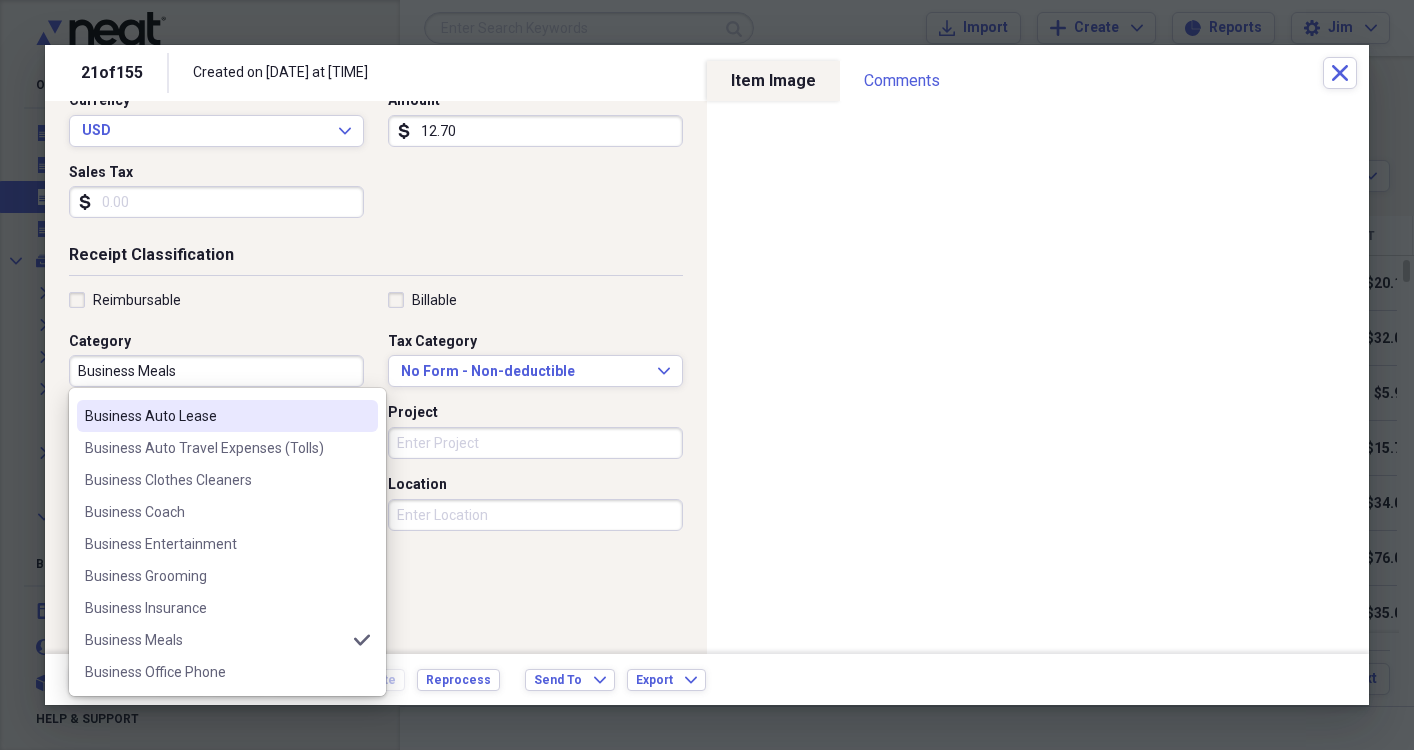 click on "Business Meals" at bounding box center (216, 371) 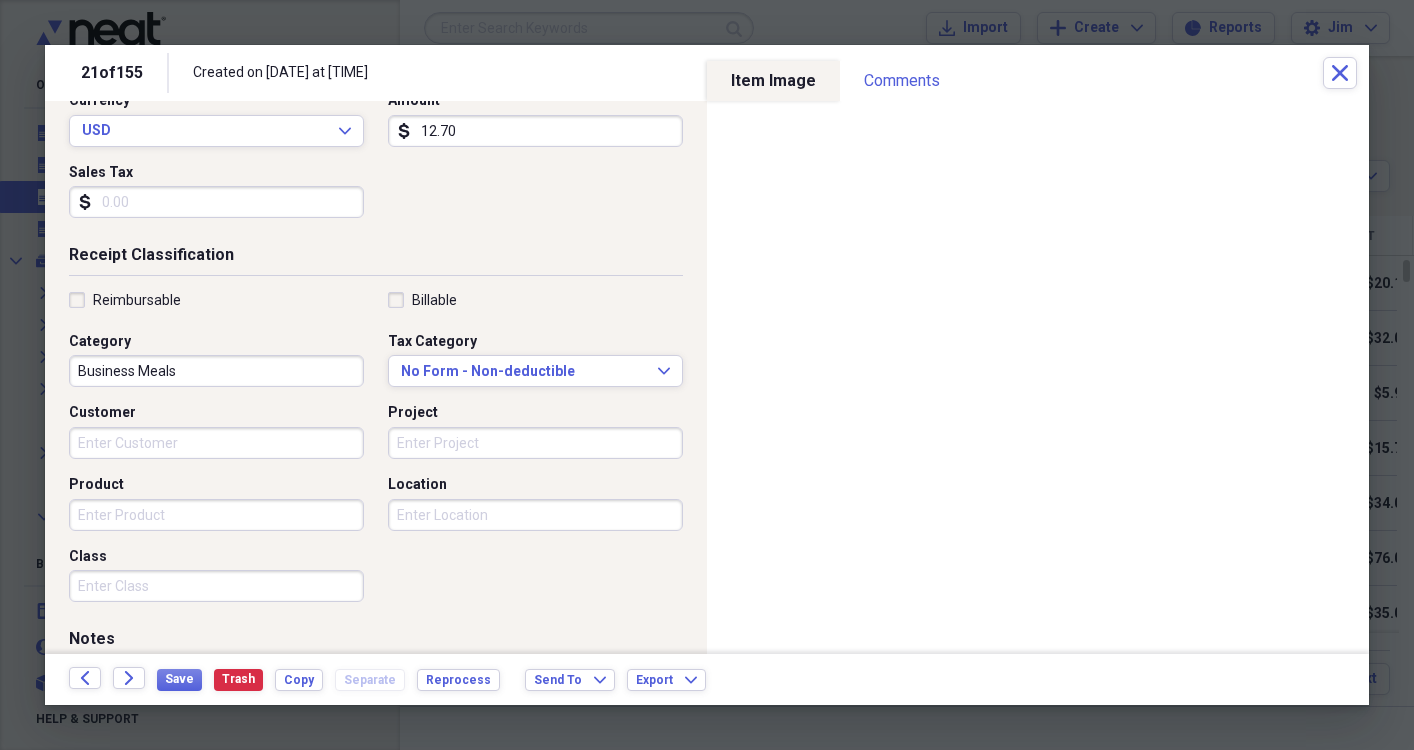 click on "Reimbursable Billable Category Business Meals Tax Category No Form - Non-deductible Expand Customer Project Product Location Class" at bounding box center (376, 451) 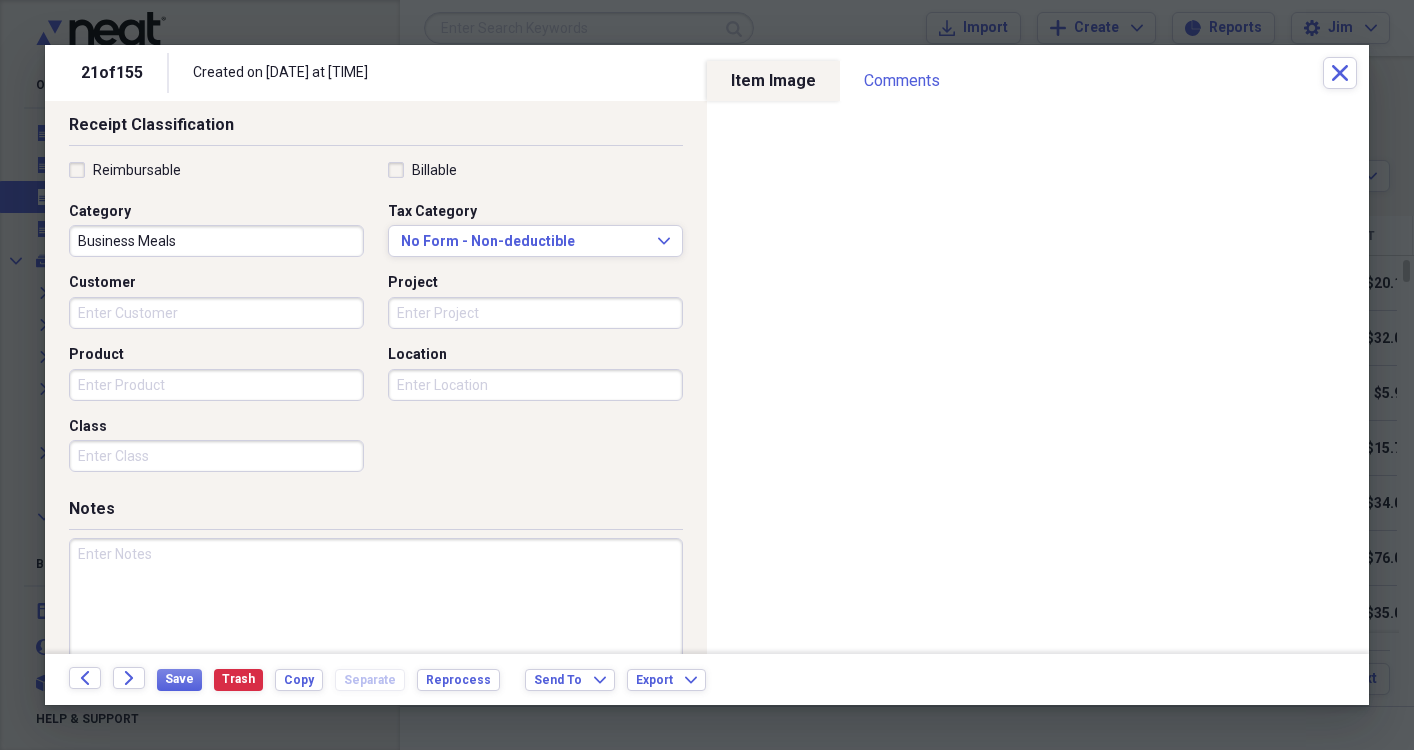scroll, scrollTop: 434, scrollLeft: 0, axis: vertical 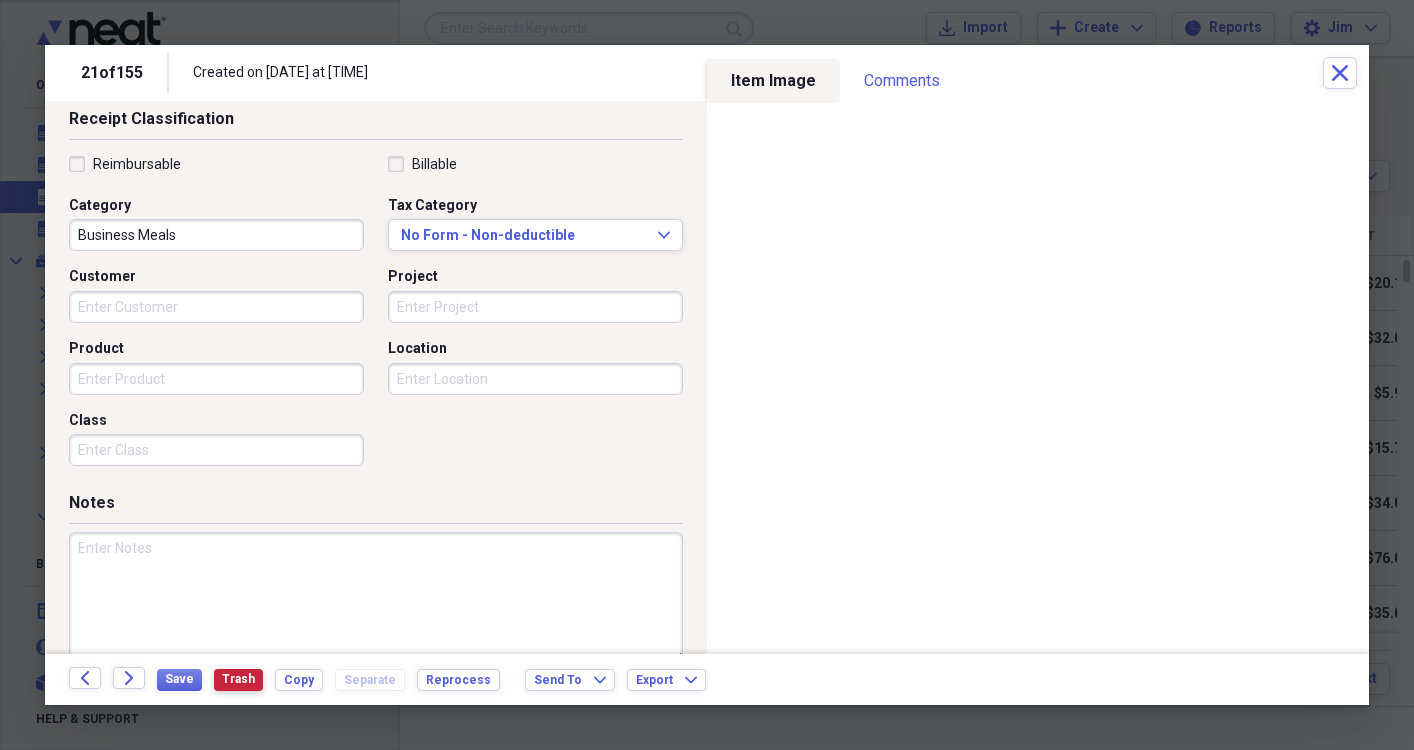 click on "Trash" at bounding box center (238, 679) 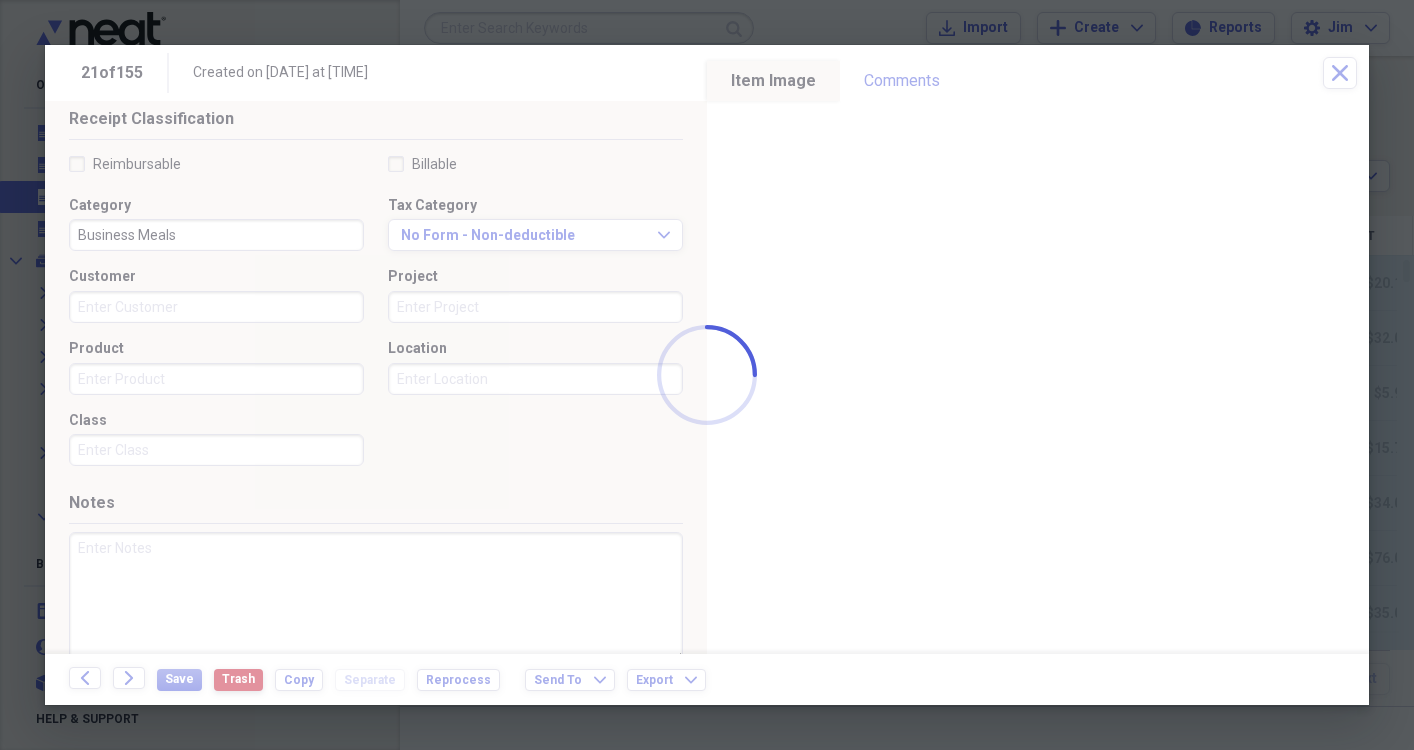 type 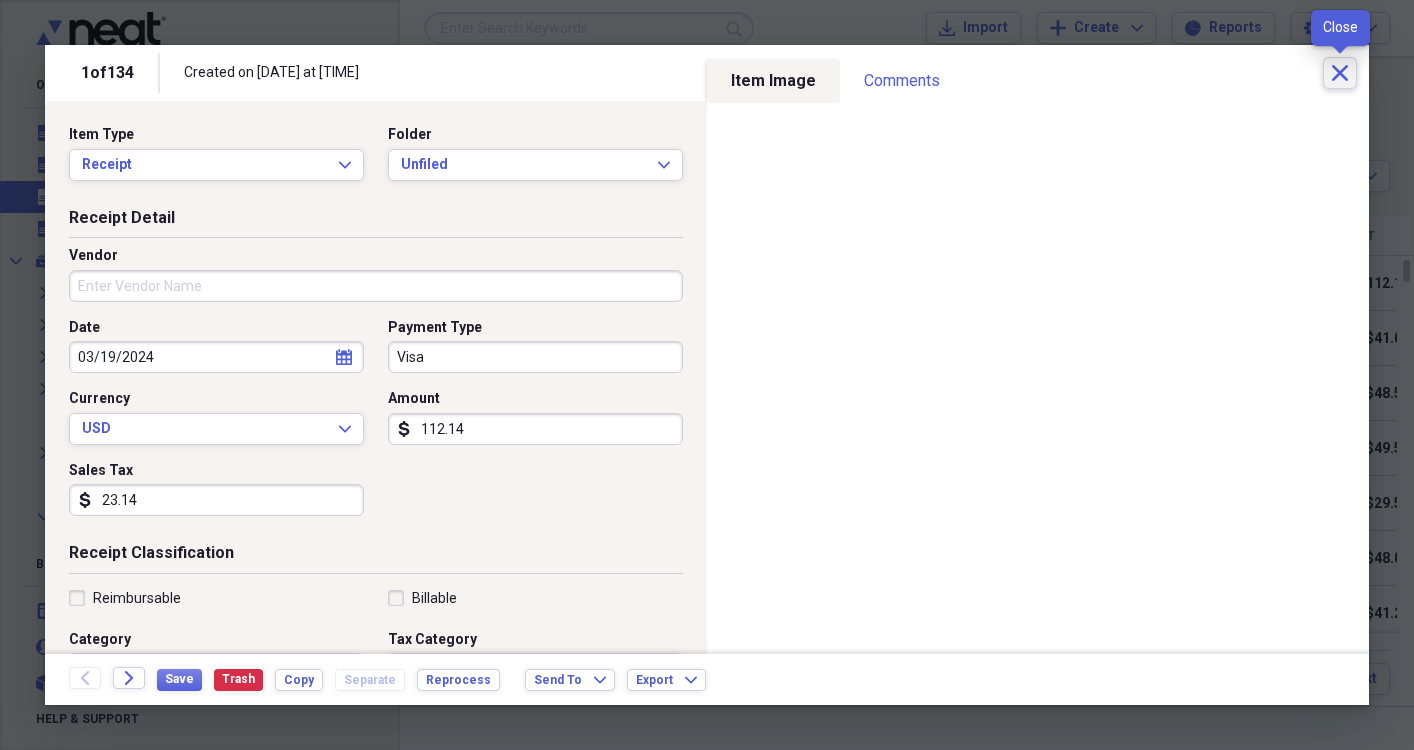 click 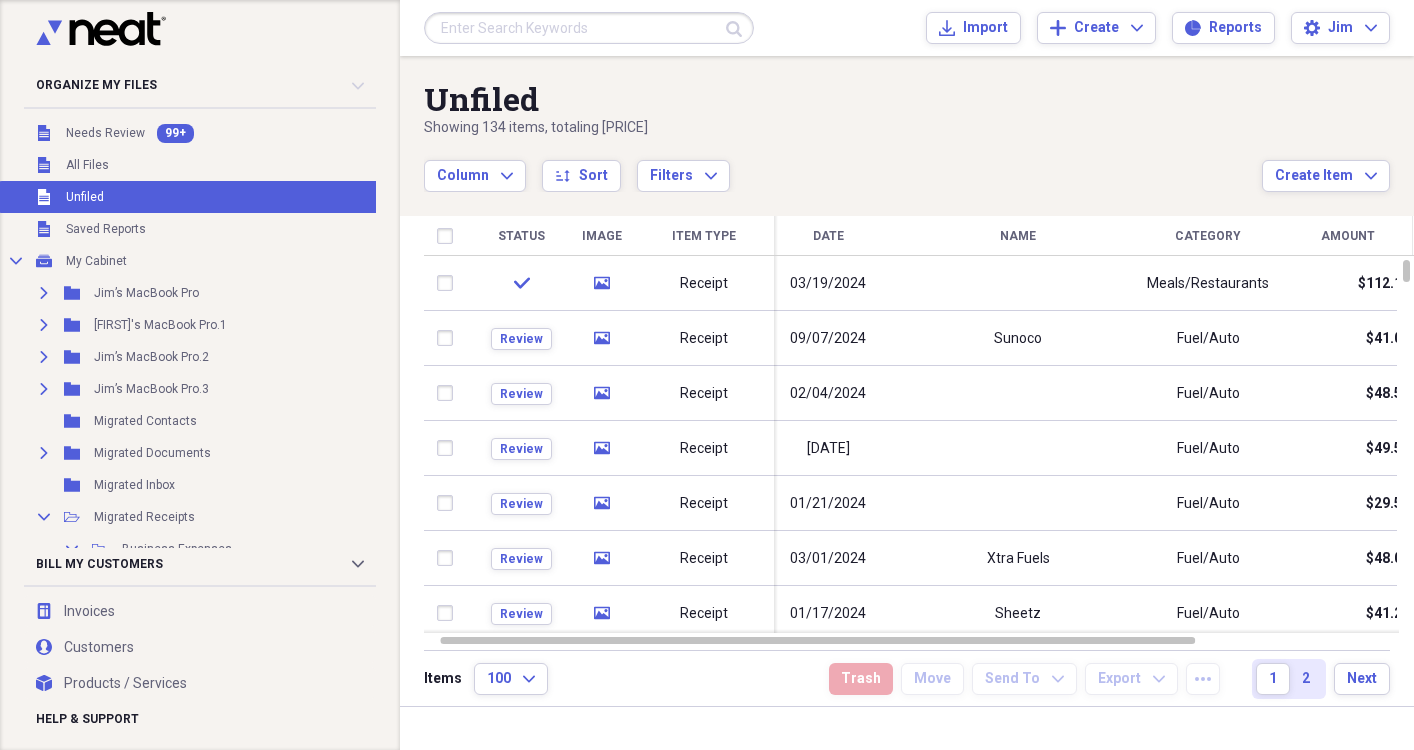 click on "Showing 134 items , totaling $7,053.00" at bounding box center (843, 128) 